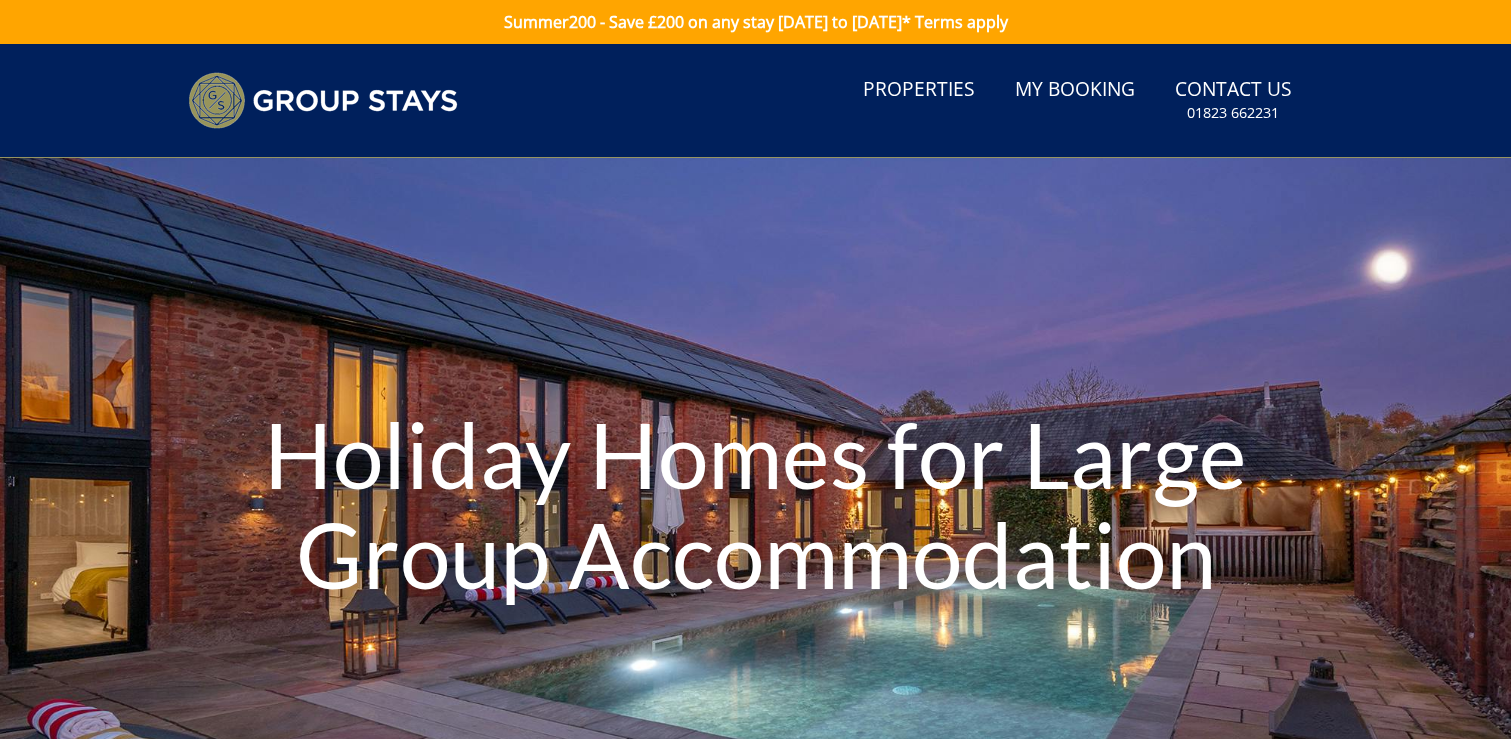 scroll, scrollTop: 0, scrollLeft: 0, axis: both 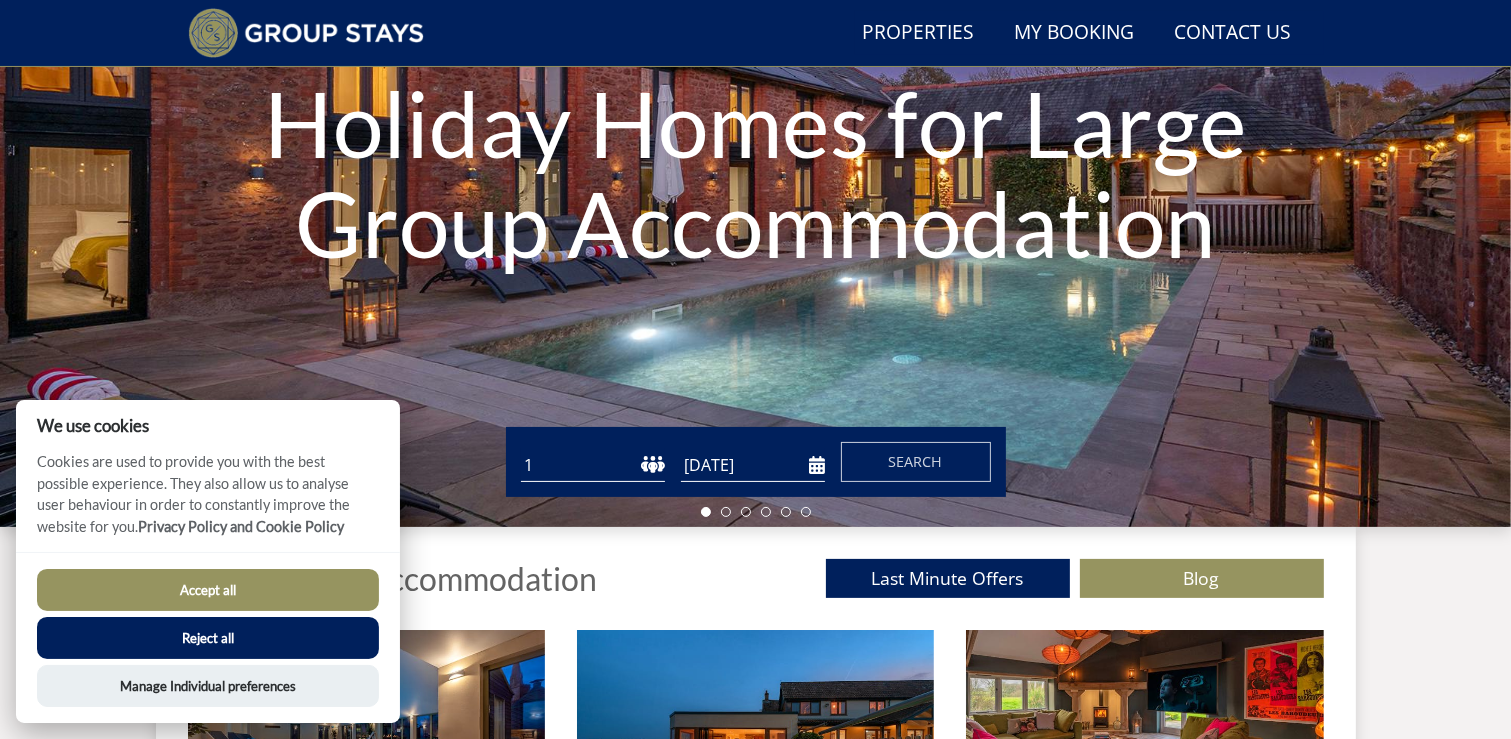 click on "Accept all" at bounding box center [208, 590] 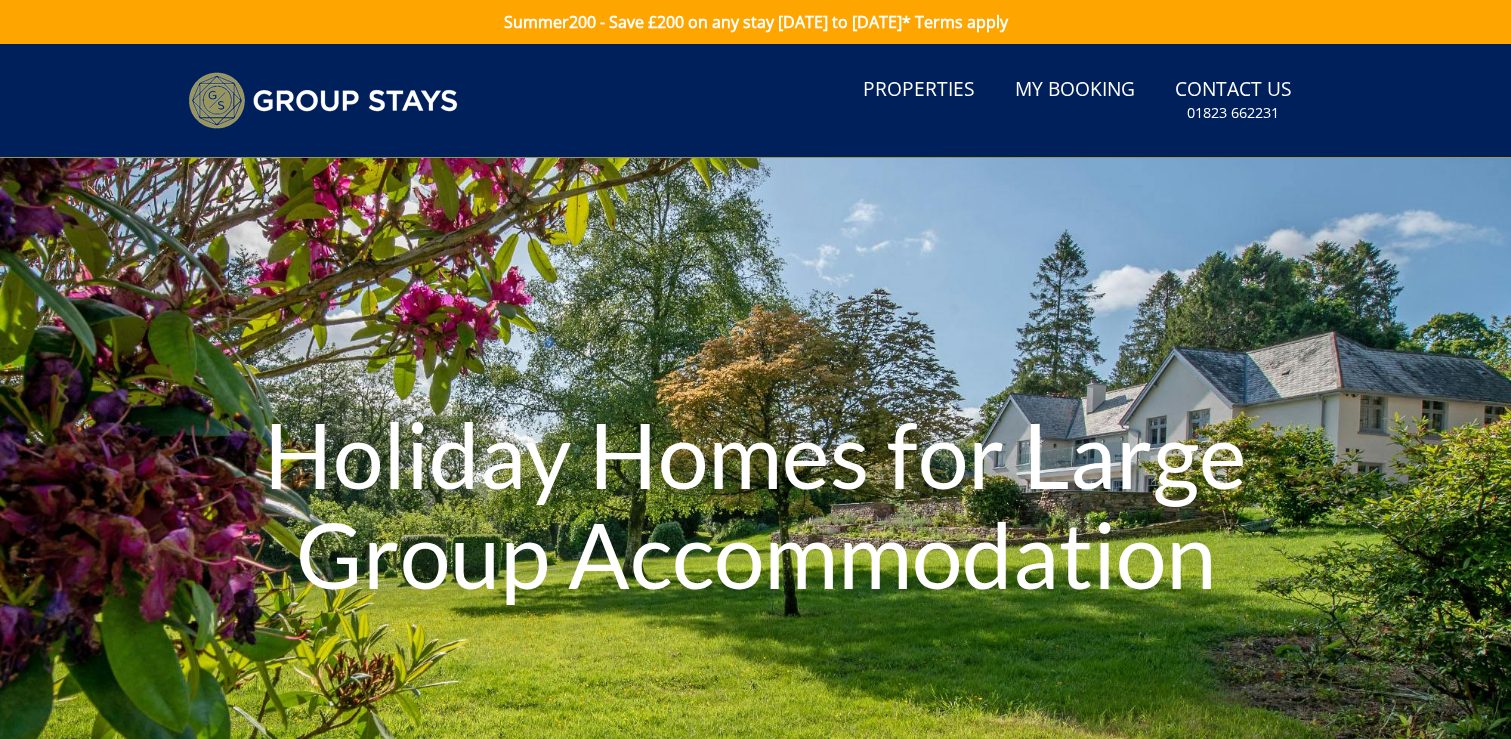 scroll, scrollTop: 331, scrollLeft: 0, axis: vertical 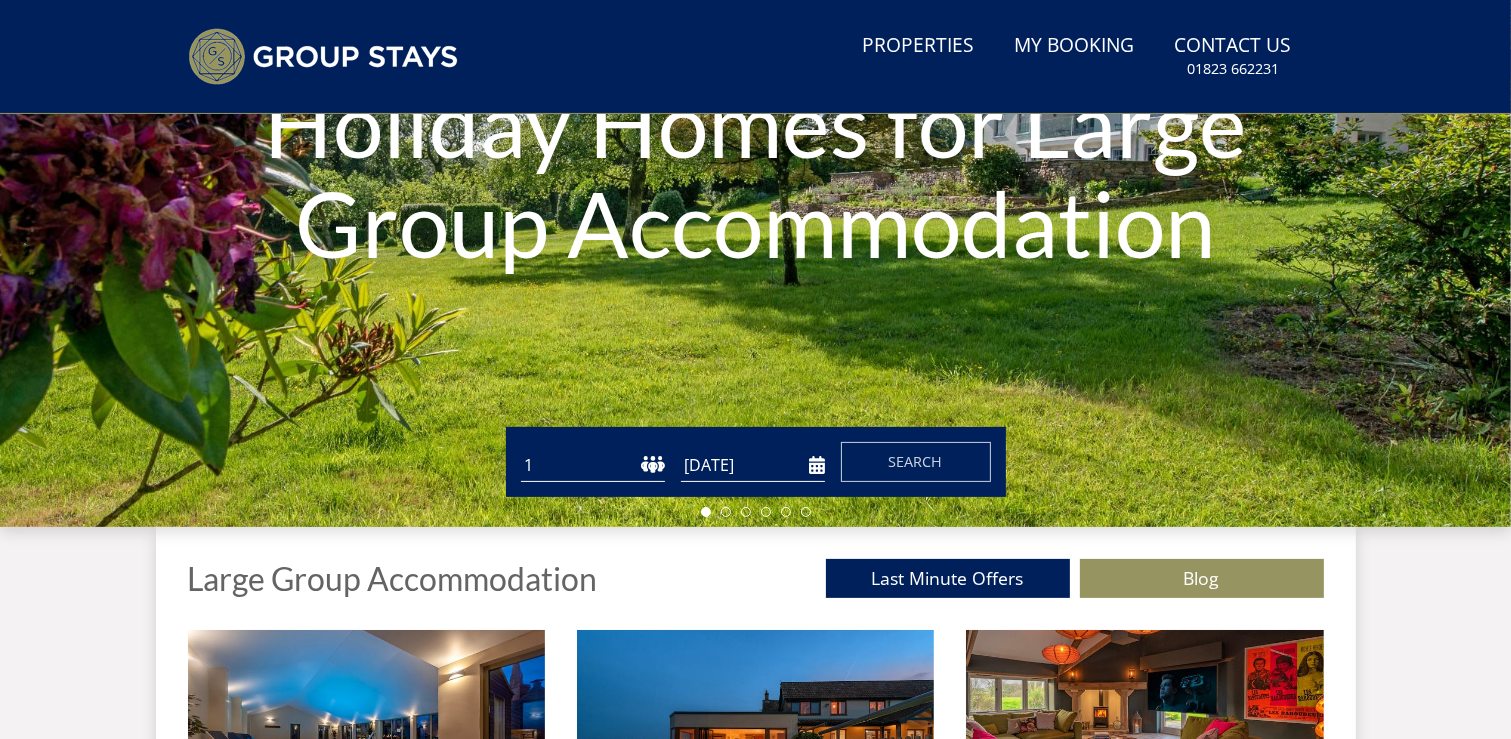 drag, startPoint x: 1510, startPoint y: 233, endPoint x: 1516, endPoint y: 304, distance: 71.25307 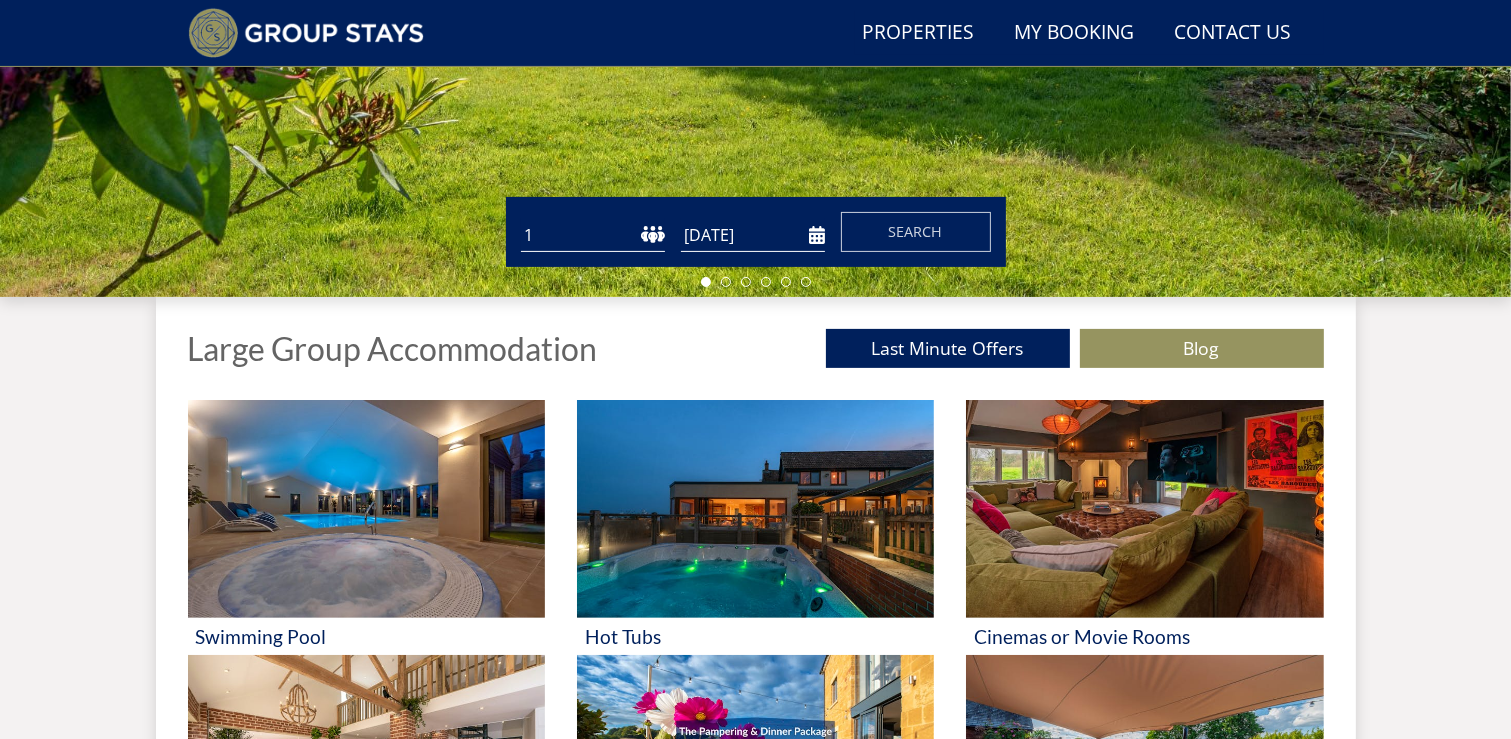 scroll, scrollTop: 517, scrollLeft: 0, axis: vertical 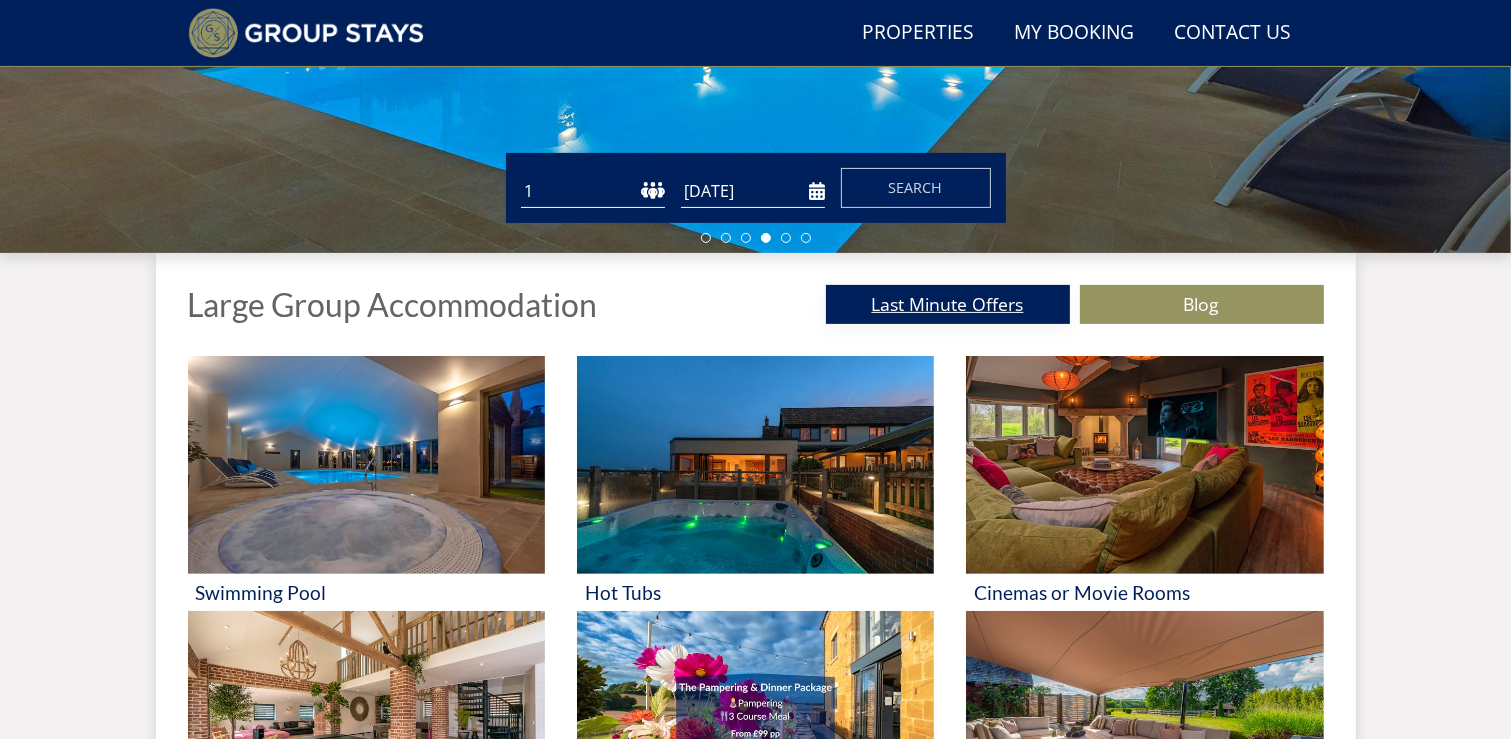 click on "Last Minute Offers" at bounding box center [948, 304] 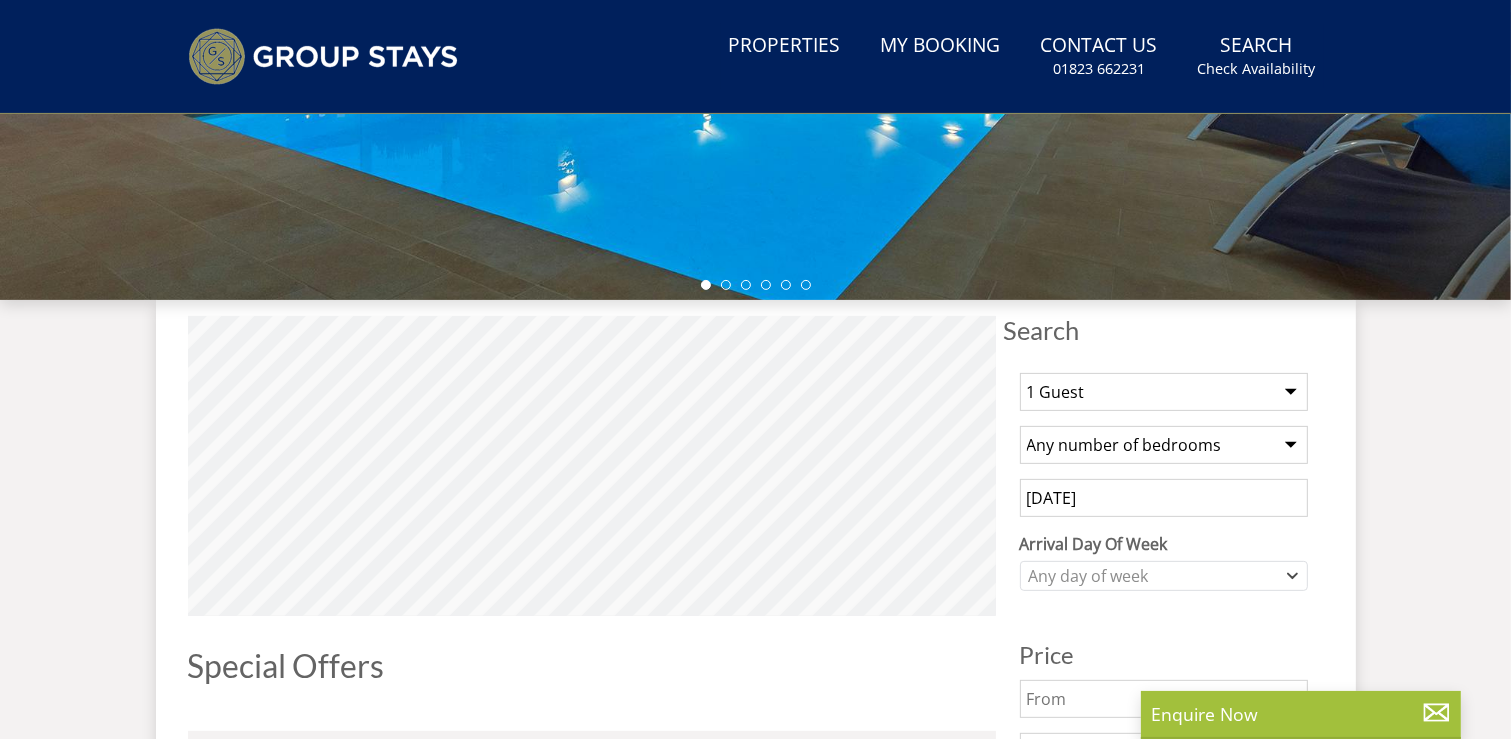 click at bounding box center [755, -50] 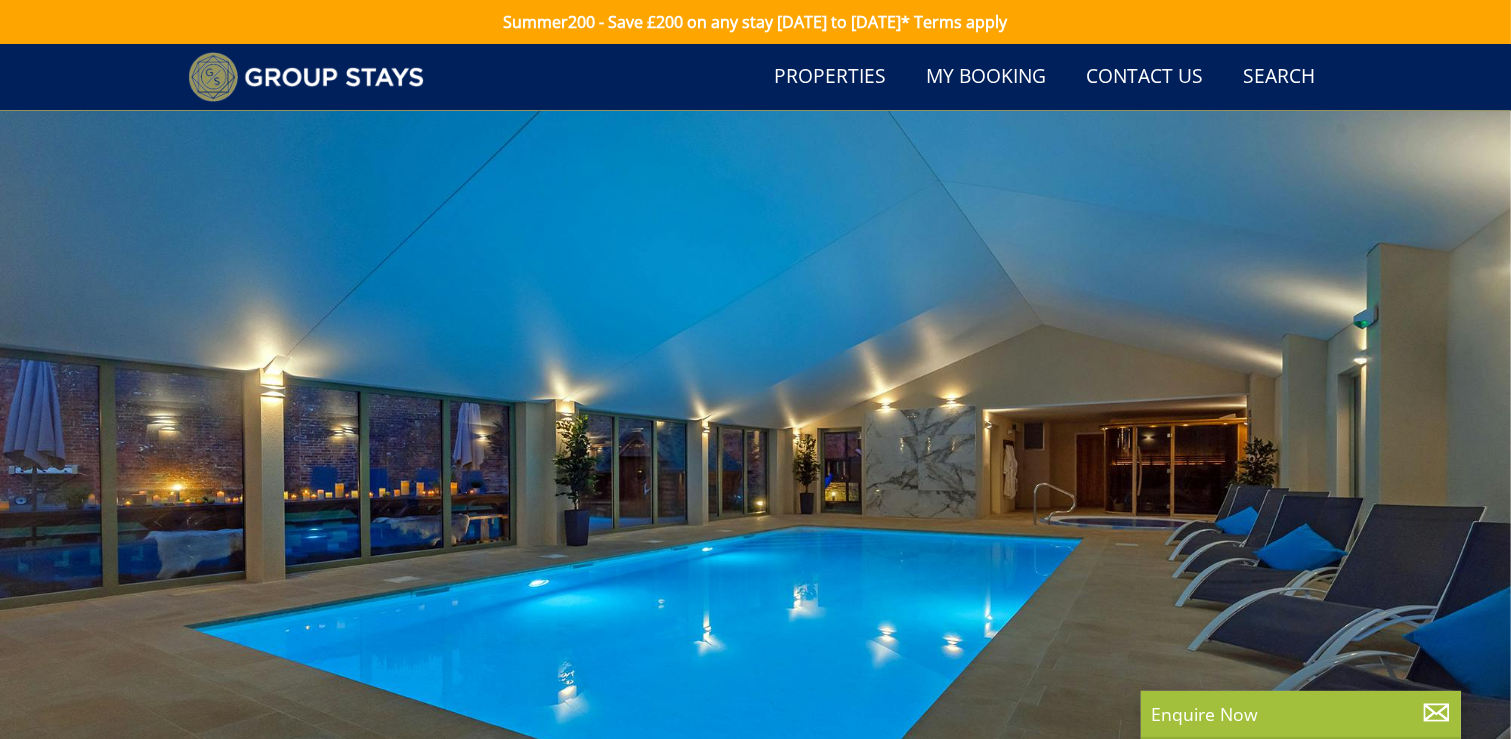 scroll, scrollTop: 254, scrollLeft: 0, axis: vertical 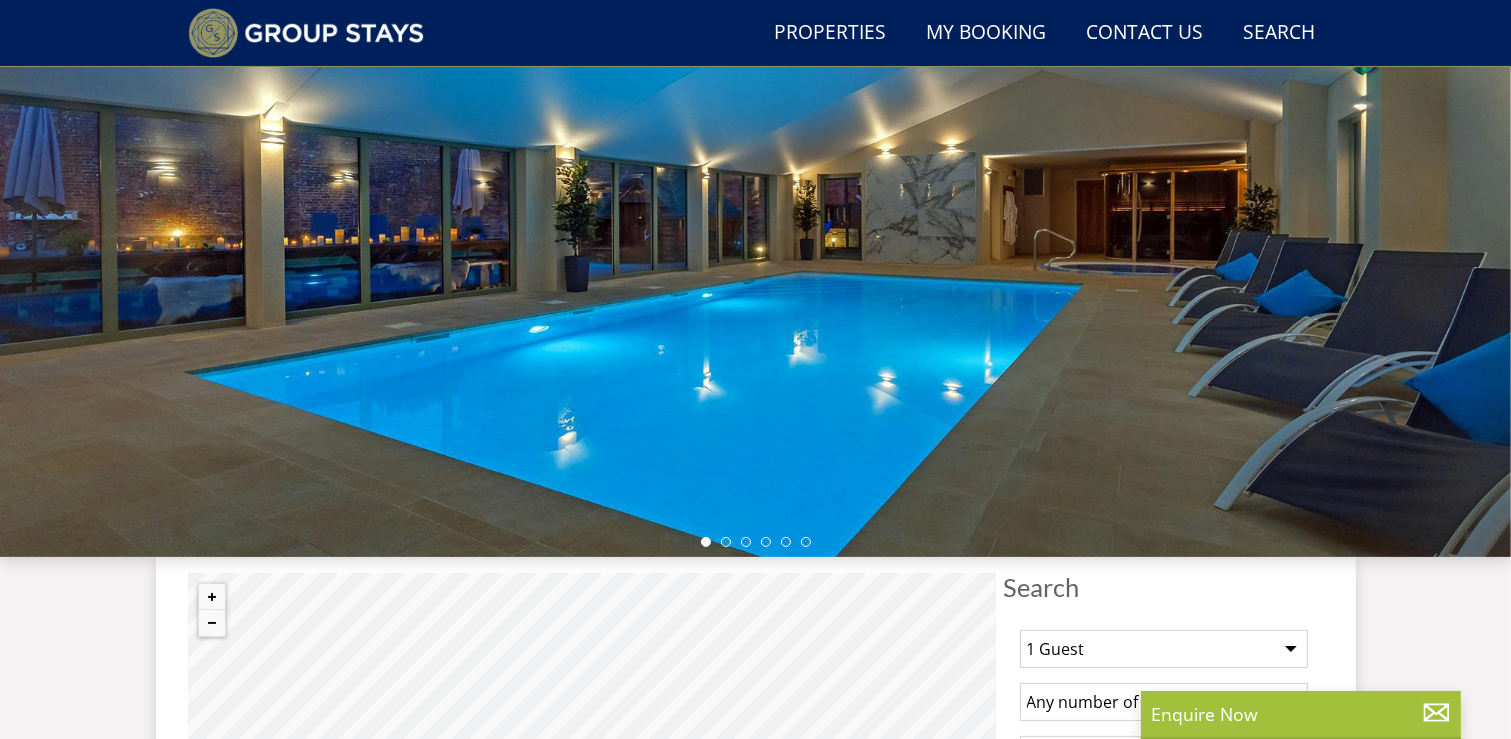 click on "1 Guest
2 Guests
3 Guests
4 Guests
5 Guests
6 Guests
7 Guests
8 Guests
9 Guests
10 Guests
11 Guests
12 Guests
13 Guests
14 Guests
15 Guests
16 Guests
17 Guests
18 Guests
19 Guests
20 Guests
21 Guests
22 Guests
23 Guests
24 Guests
25 Guests
26 Guests
27 Guests
28 Guests
29 Guests
30 Guests
31 Guests
32 Guests
Any number of bedrooms
4 Bedrooms
5 Bedrooms
6 Bedrooms
7 Bedrooms
8 Bedrooms
9 Bedrooms
10 Bedrooms
11 Bedrooms
12 Bedrooms
13 Bedrooms
14 Bedrooms
15 Bedrooms
16 Bedrooms
[DATE]
Arrival Day Of Week
[DATE]
[DATE]
[DATE]
[DATE]
[DATE]
[DATE]
[DATE] Any day of week
Price Pets" at bounding box center [1164, 1075] 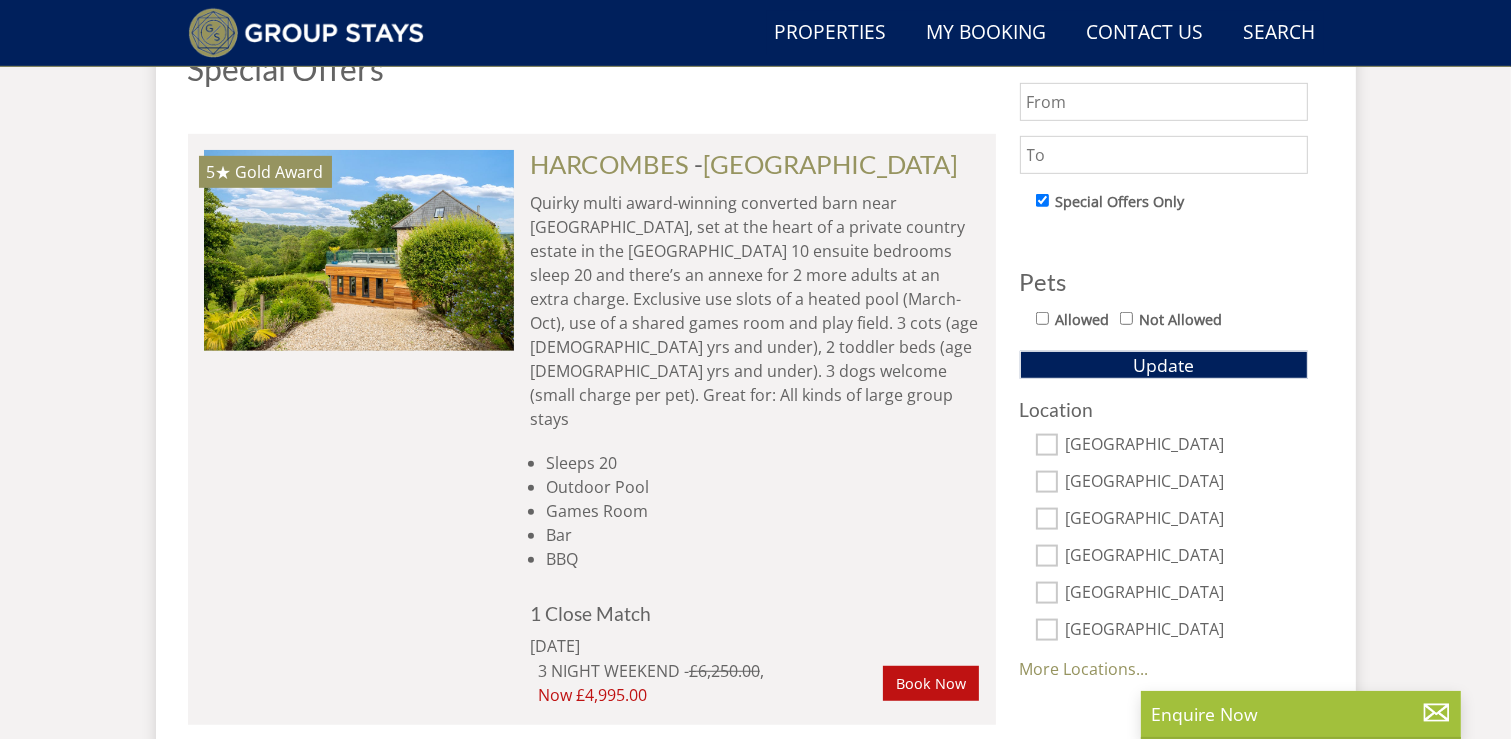 scroll, scrollTop: 1121, scrollLeft: 0, axis: vertical 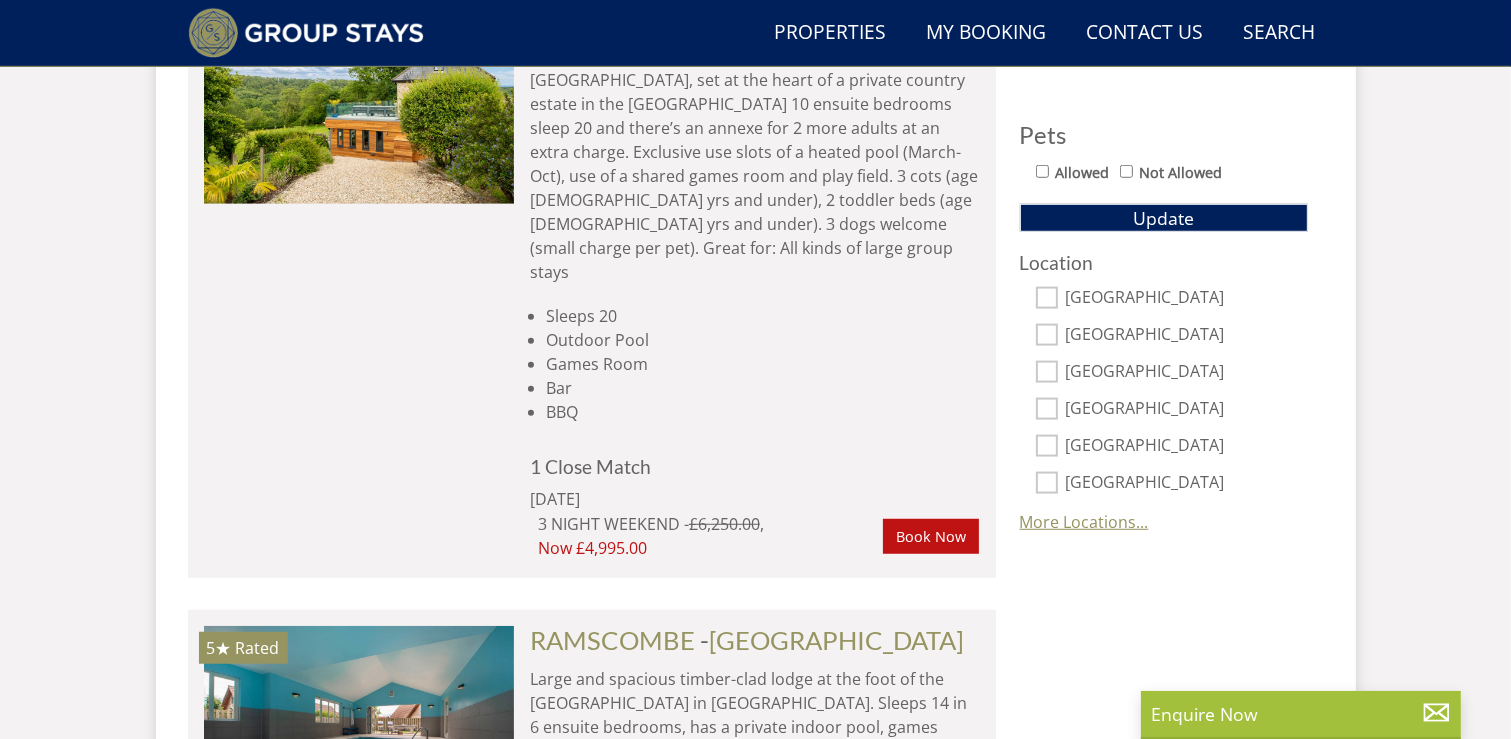 click on "More Locations..." at bounding box center (1084, 522) 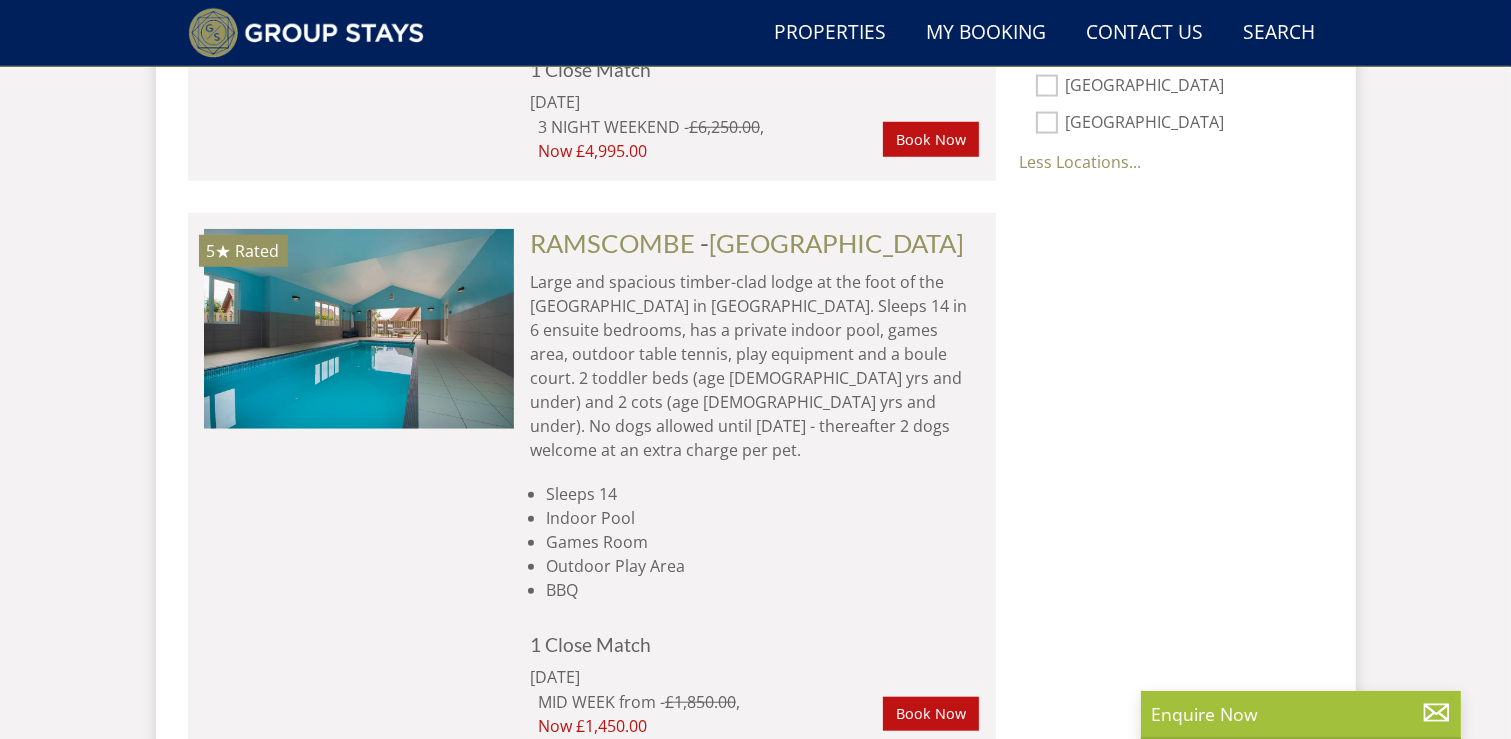 scroll, scrollTop: 1685, scrollLeft: 0, axis: vertical 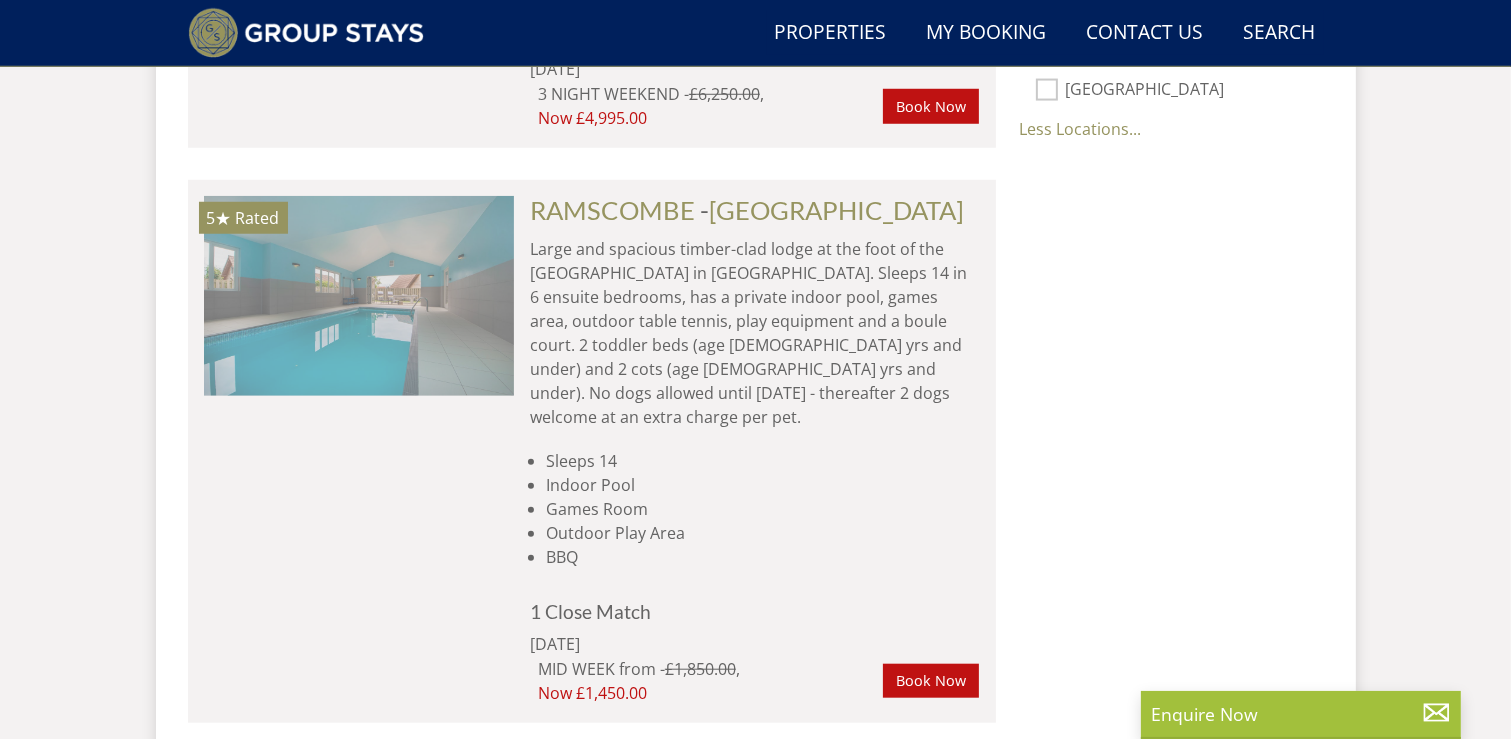 click at bounding box center [359, 296] 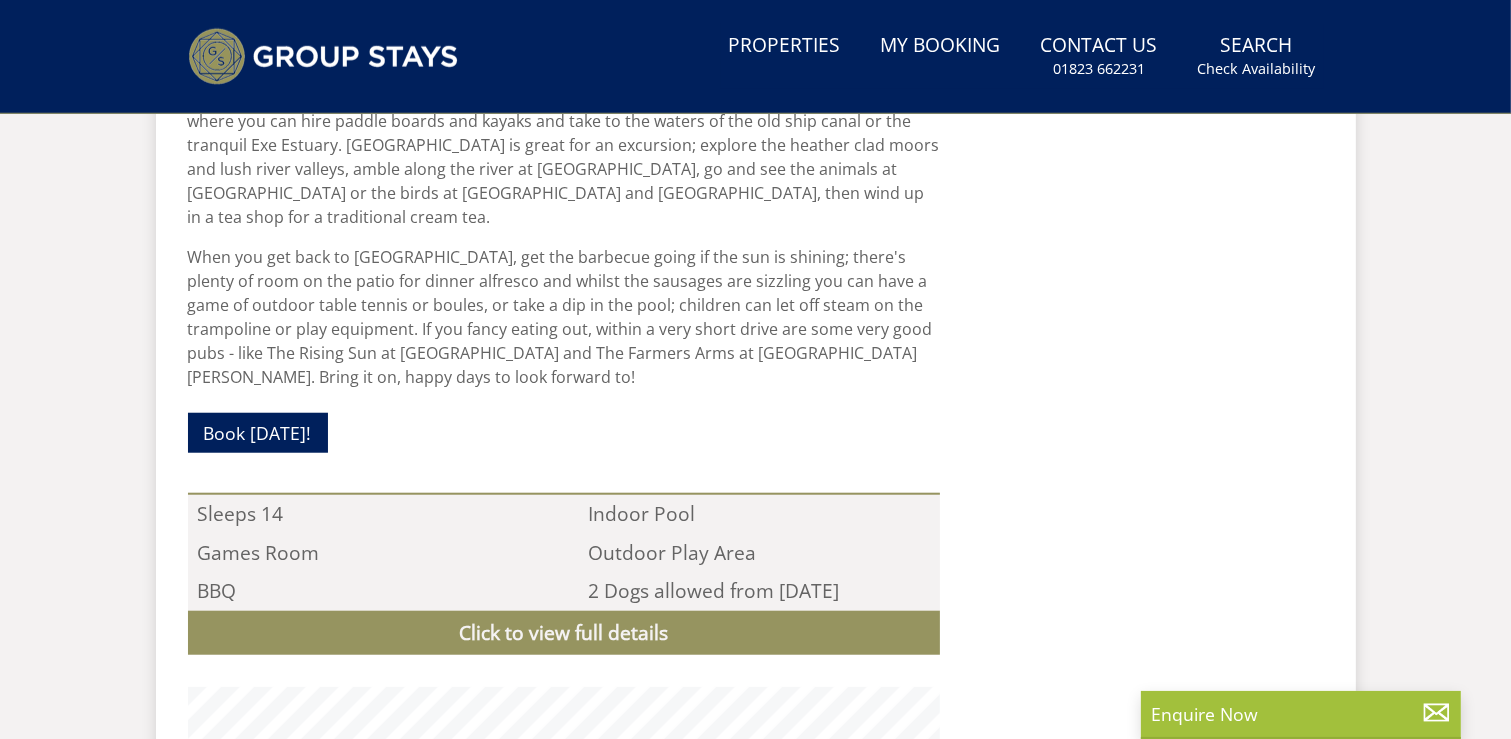 scroll, scrollTop: 0, scrollLeft: 0, axis: both 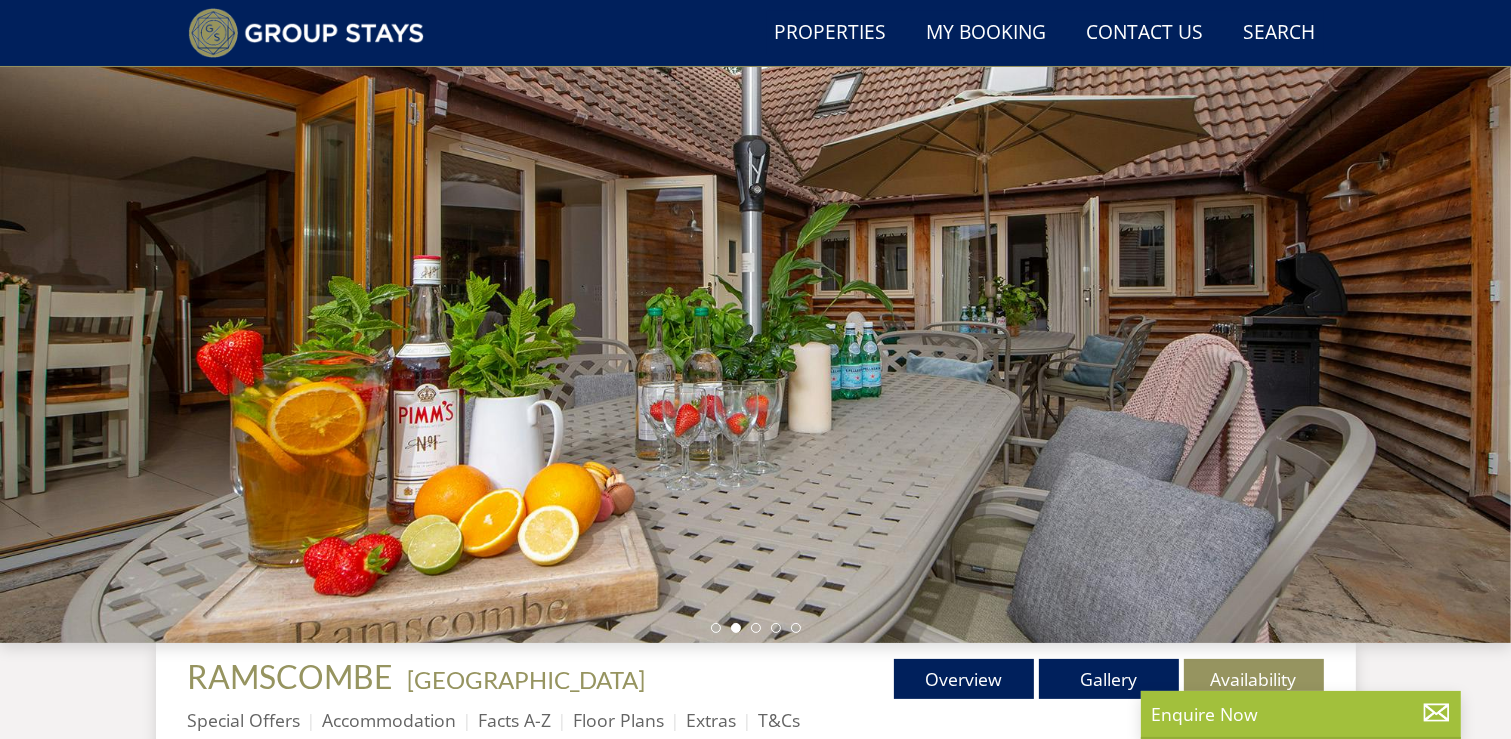 click at bounding box center (755, 293) 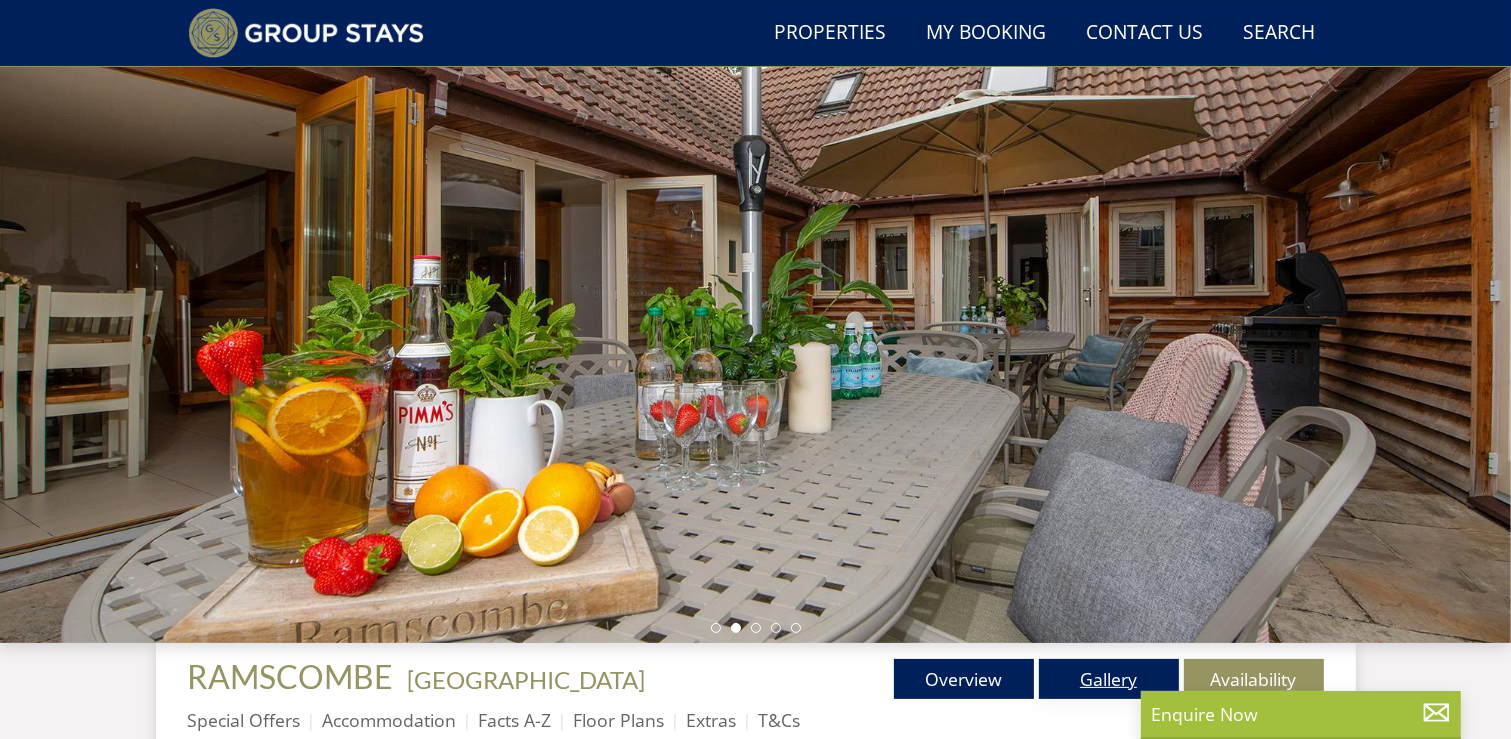 click on "Gallery" at bounding box center (1109, 679) 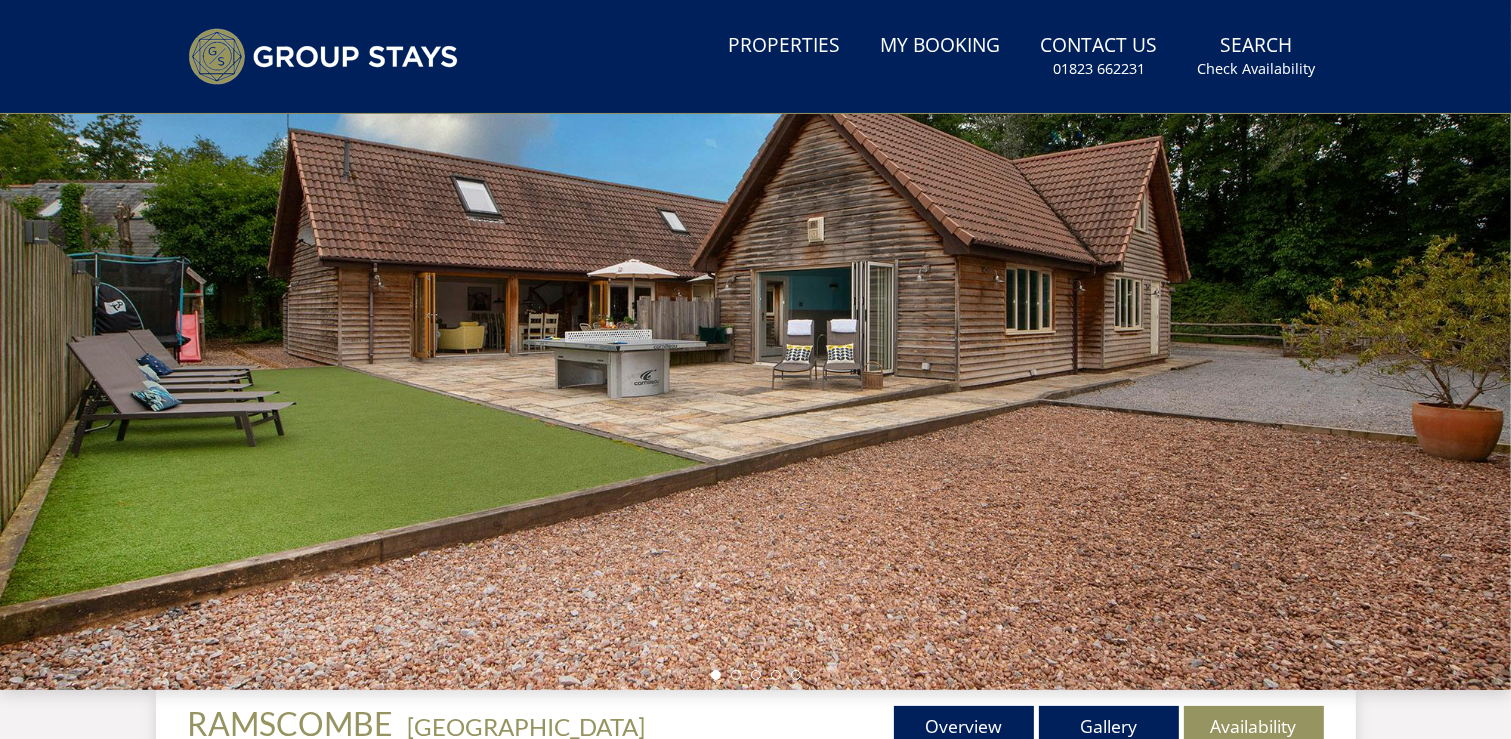 scroll, scrollTop: 0, scrollLeft: 0, axis: both 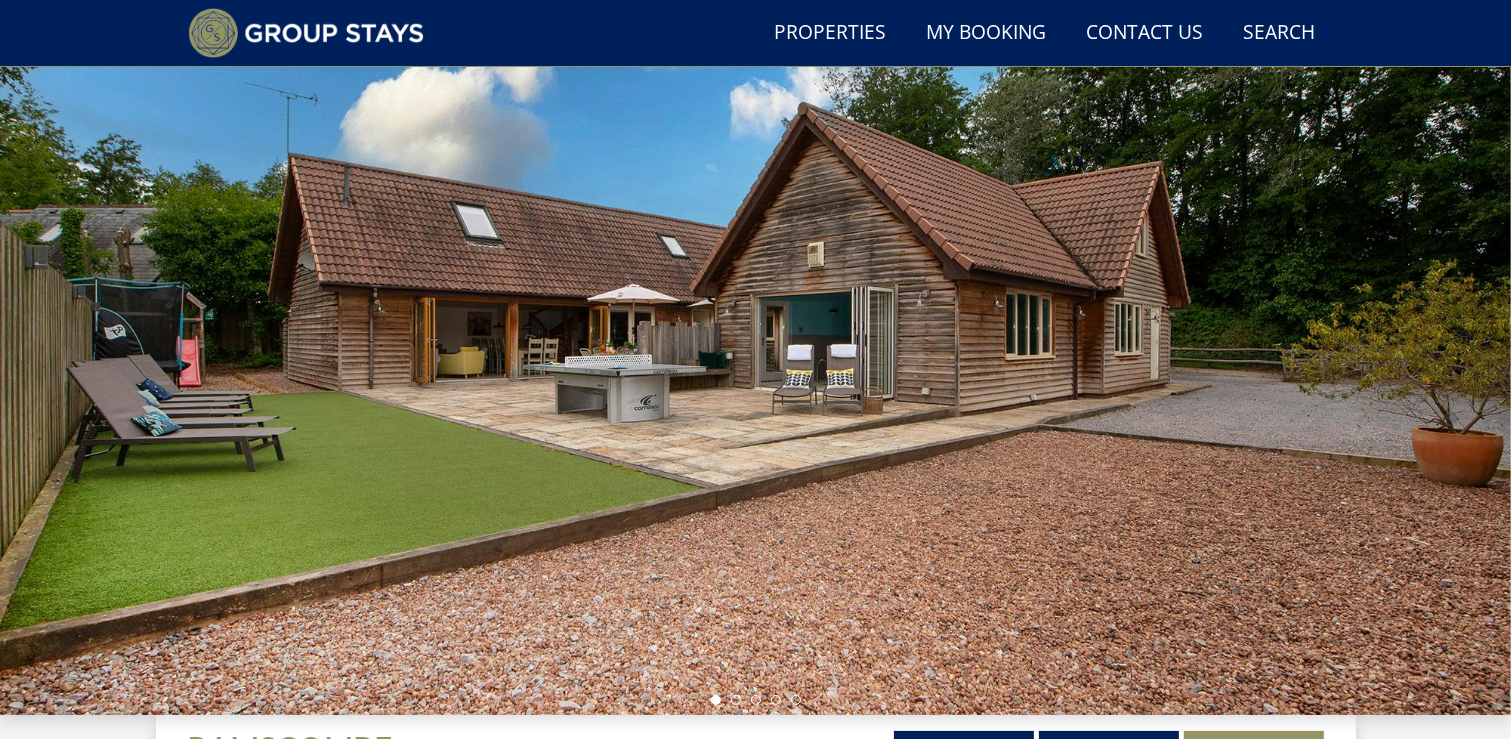 click at bounding box center [755, 365] 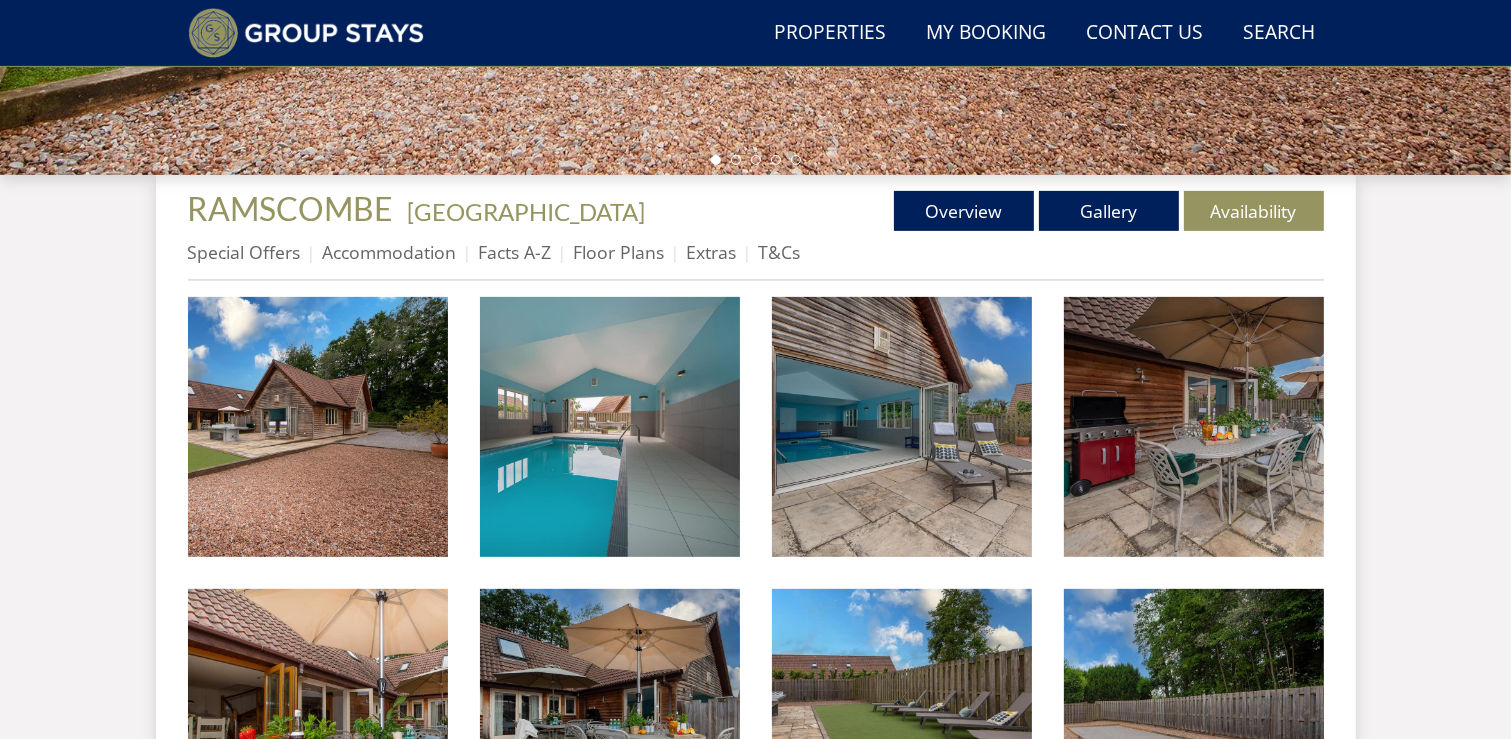 scroll, scrollTop: 847, scrollLeft: 0, axis: vertical 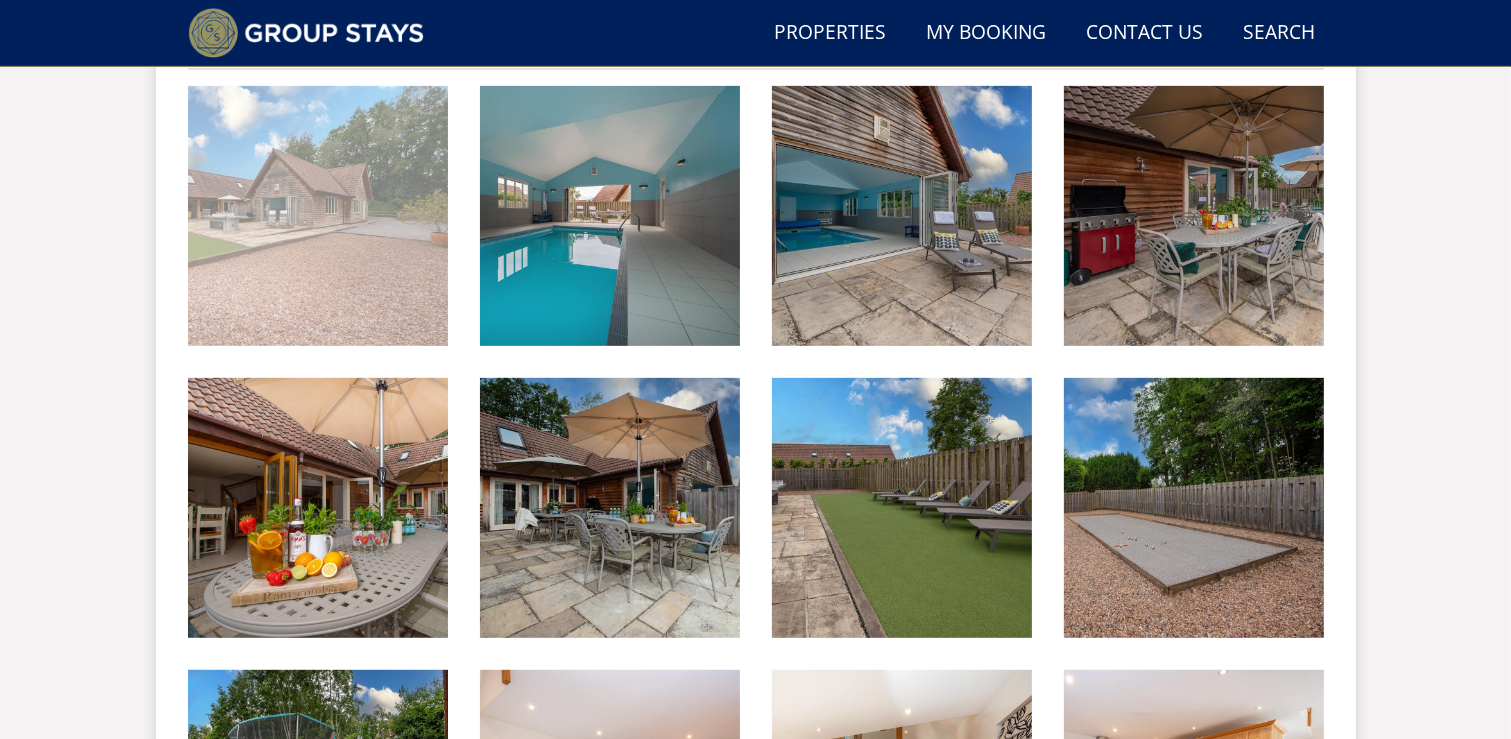 click at bounding box center [318, 216] 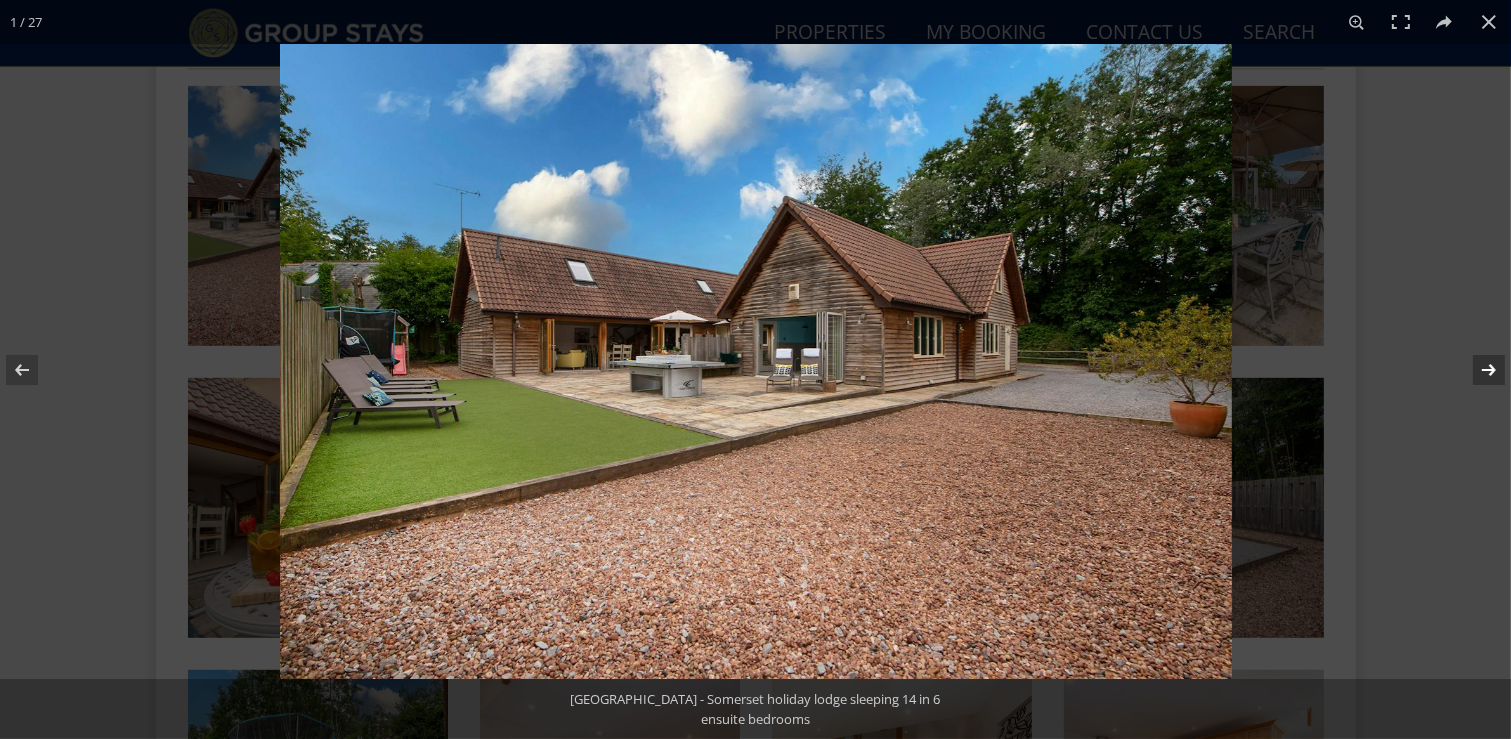click at bounding box center [1476, 370] 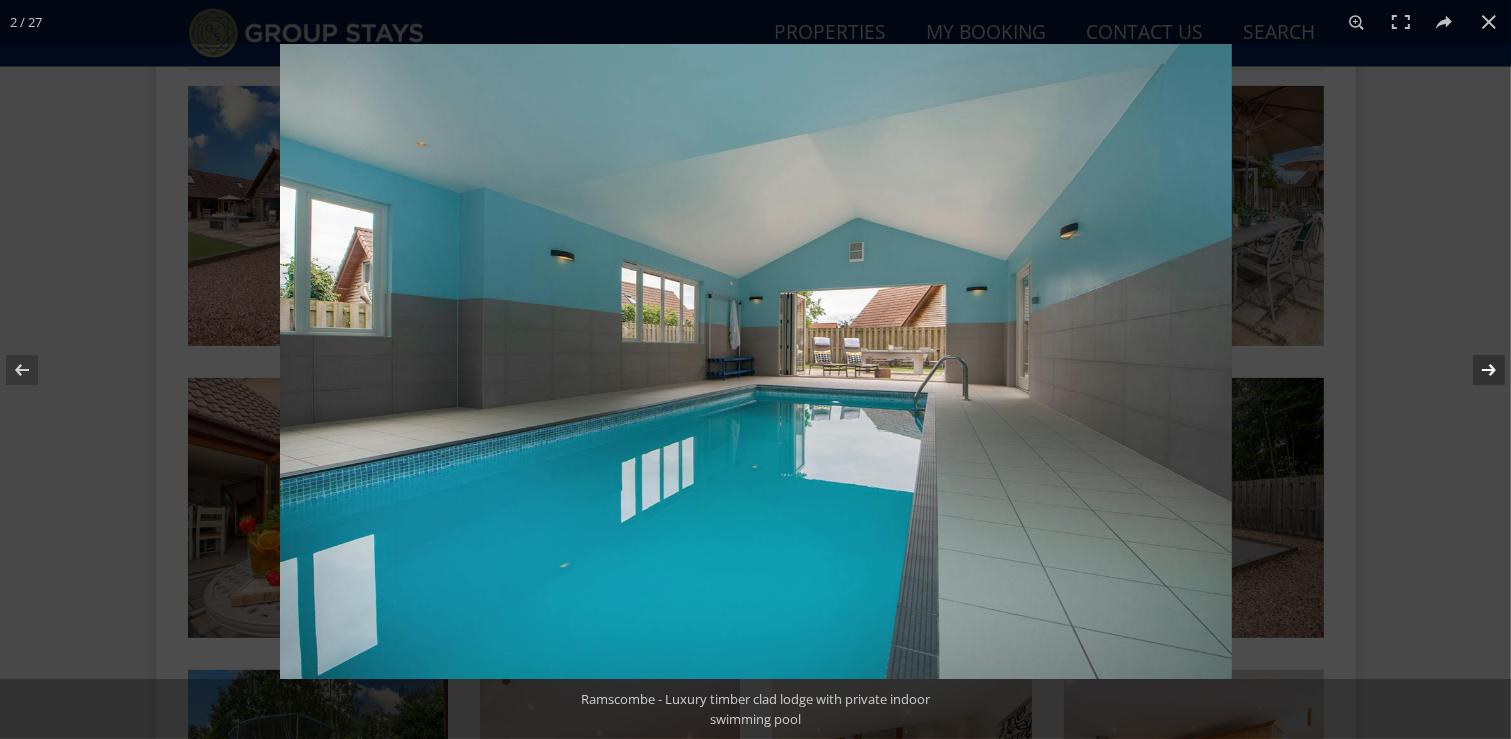 click at bounding box center (1476, 370) 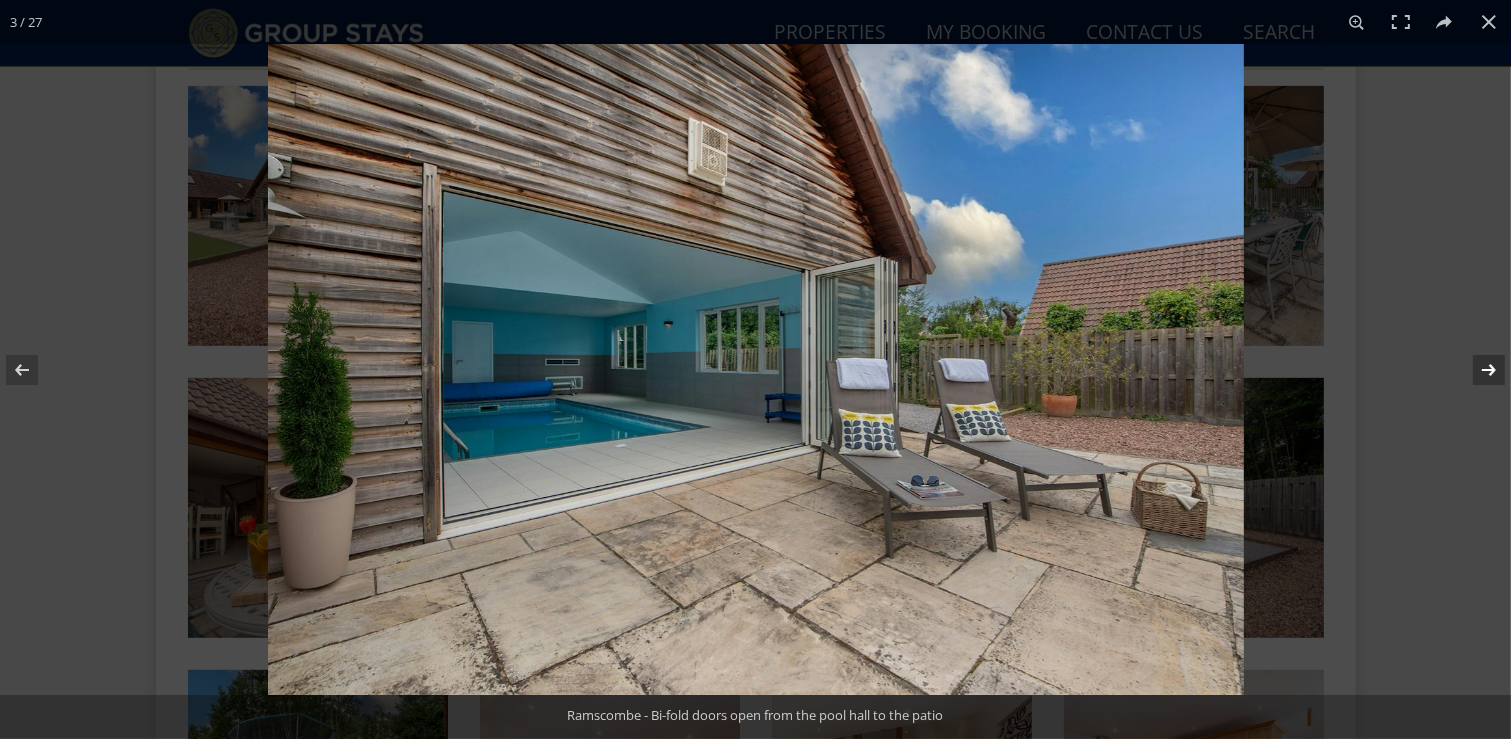 click at bounding box center (1476, 370) 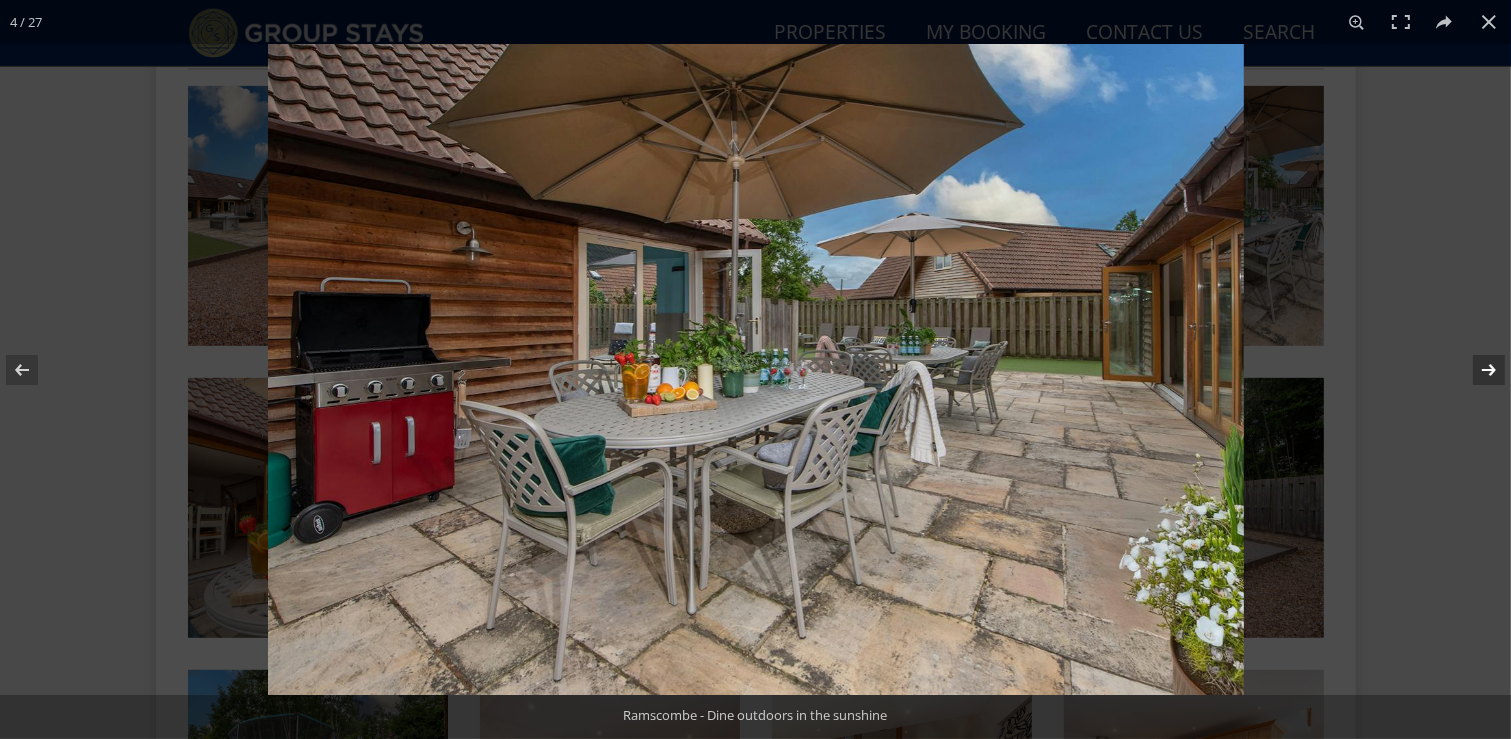 click at bounding box center [1476, 370] 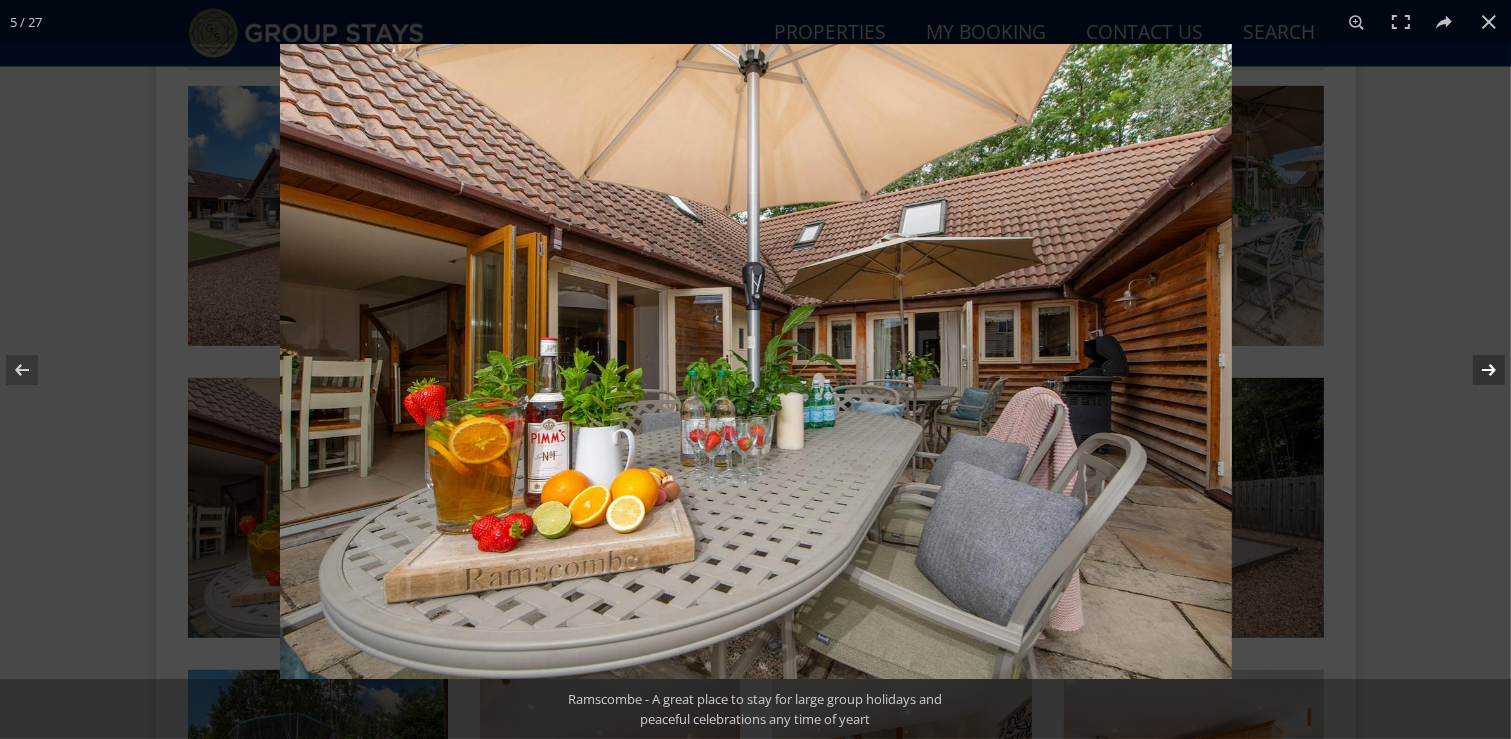 click at bounding box center [1476, 370] 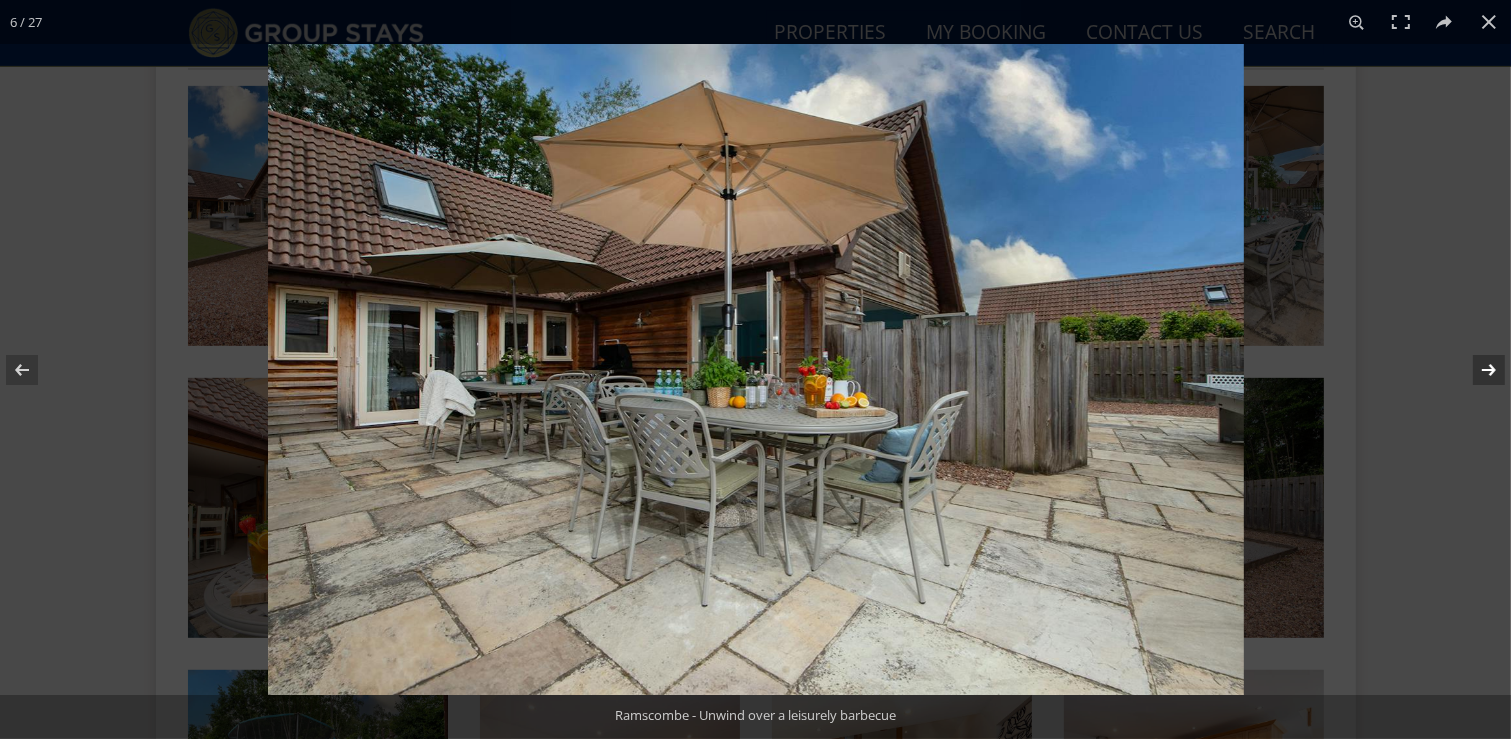 click at bounding box center (1476, 370) 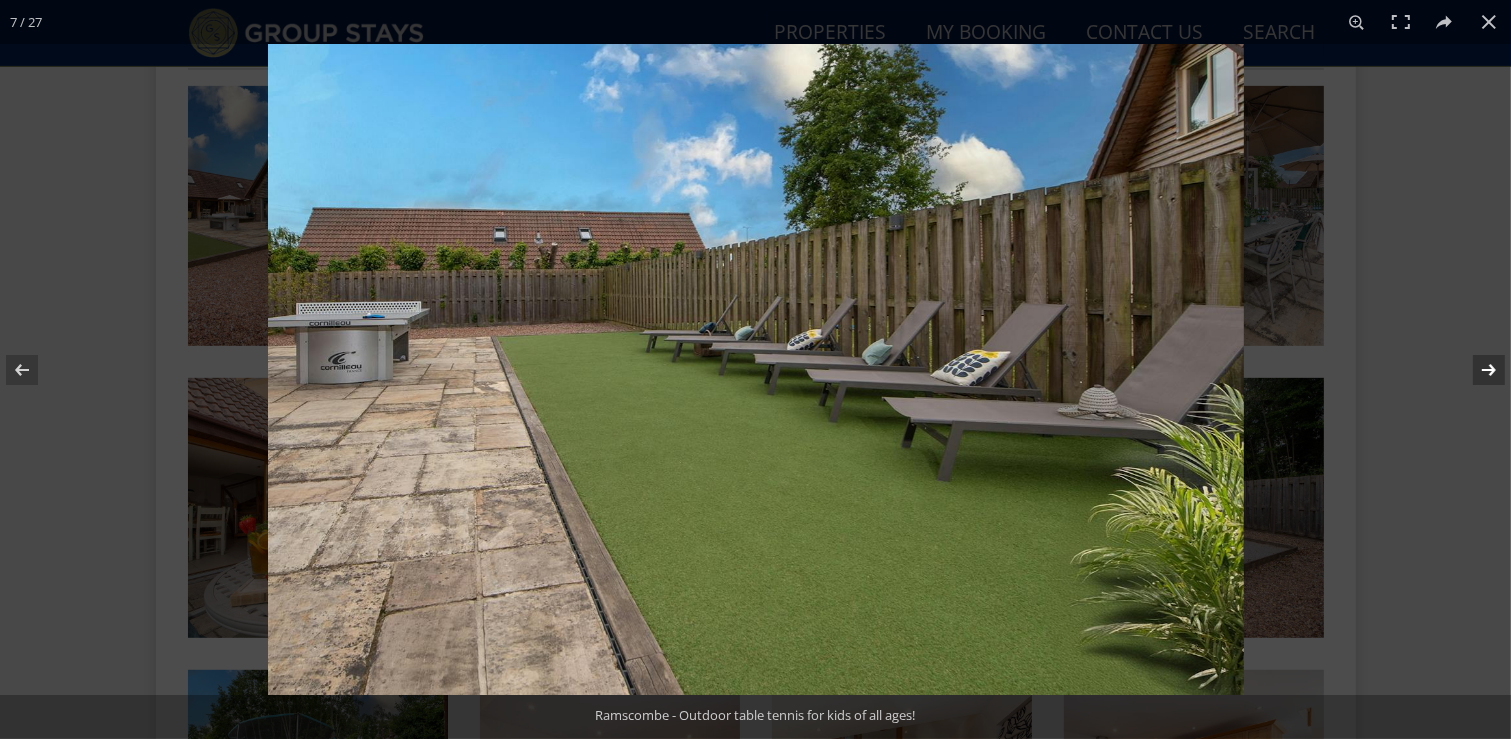click at bounding box center (1476, 370) 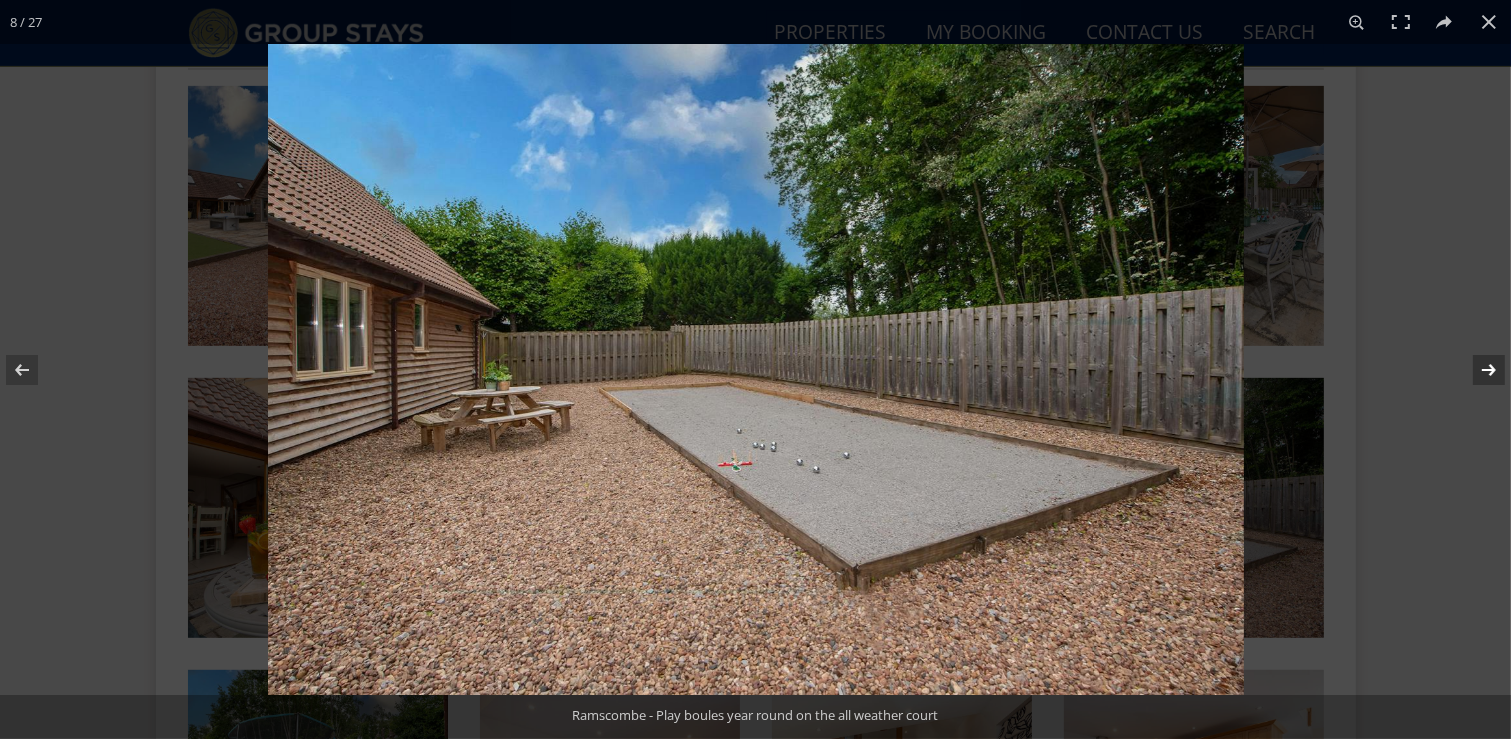 click at bounding box center [1476, 370] 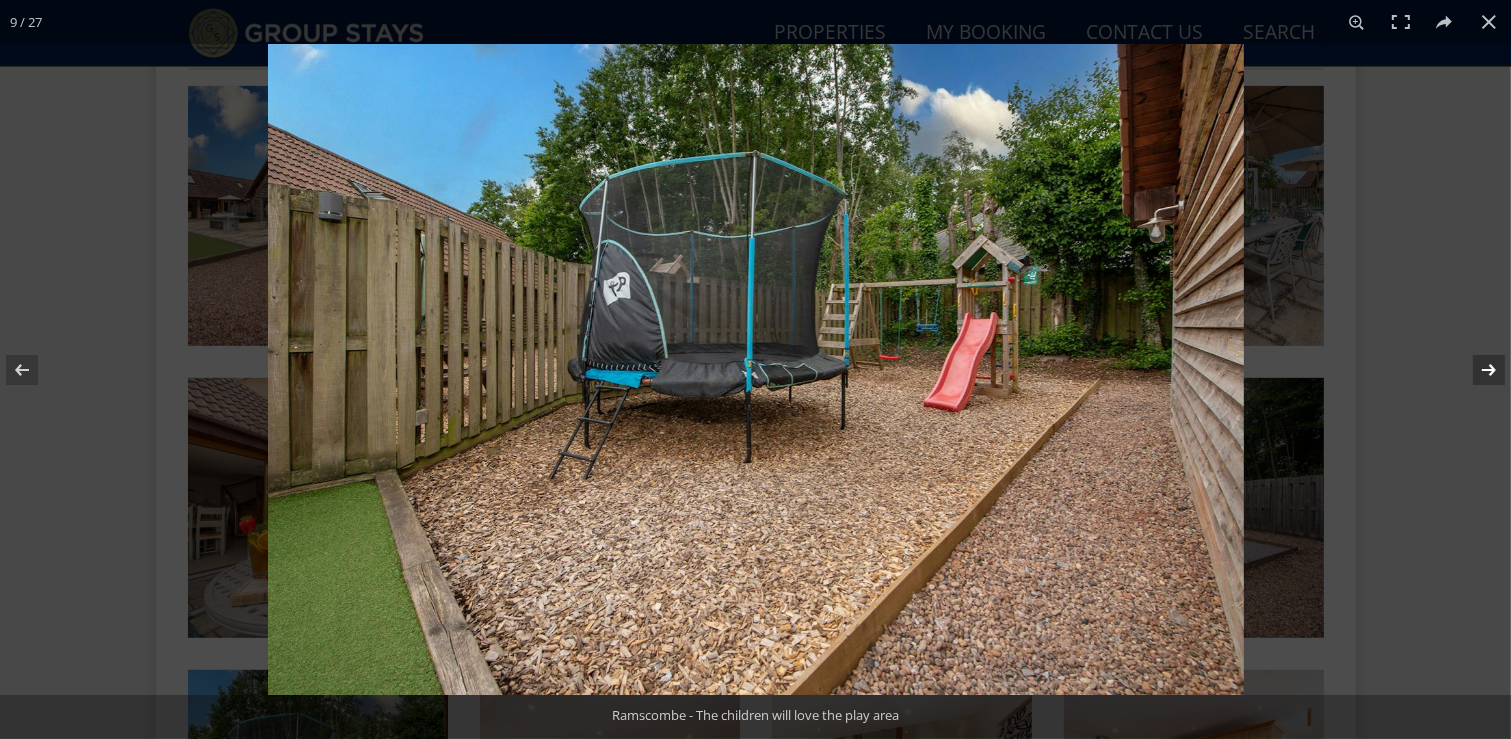 click at bounding box center [1476, 370] 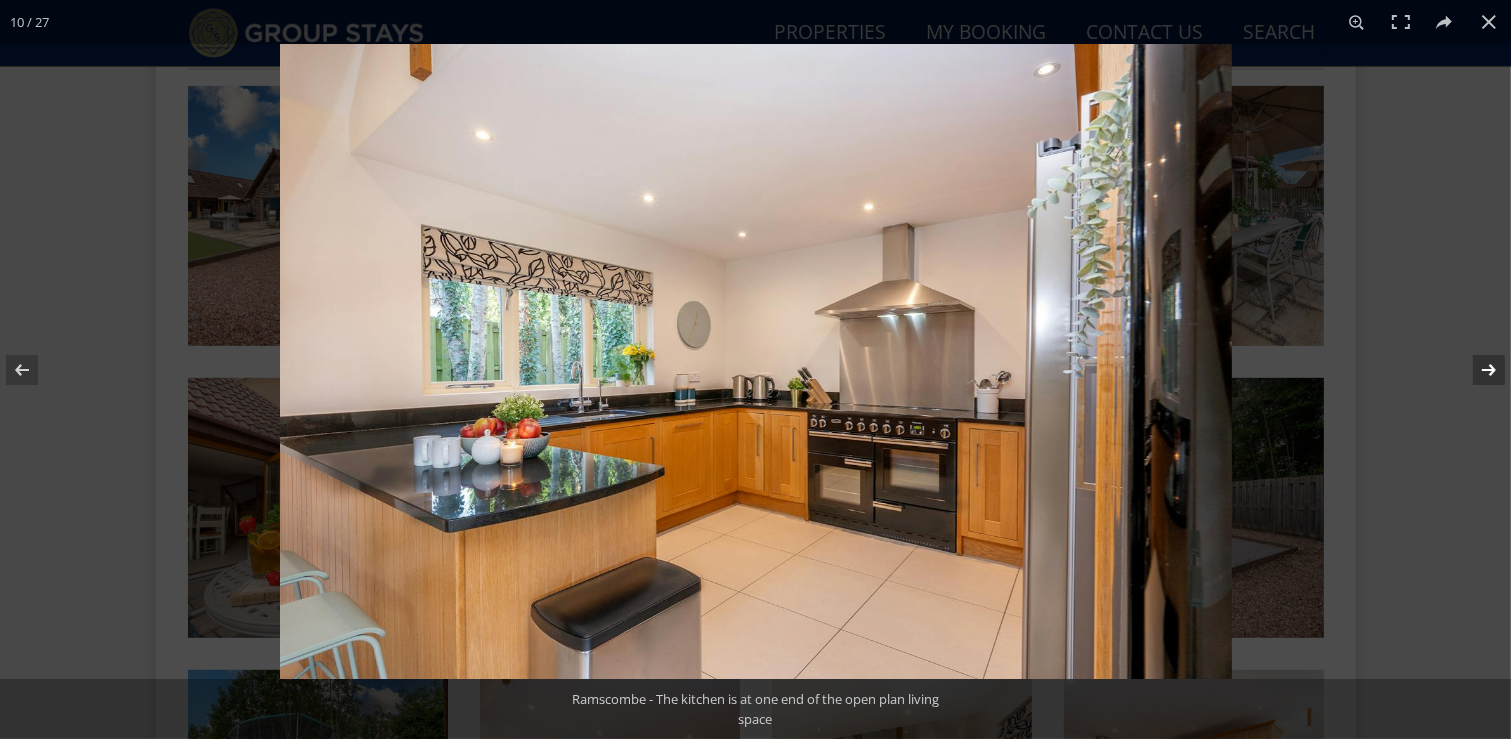 click at bounding box center (1476, 370) 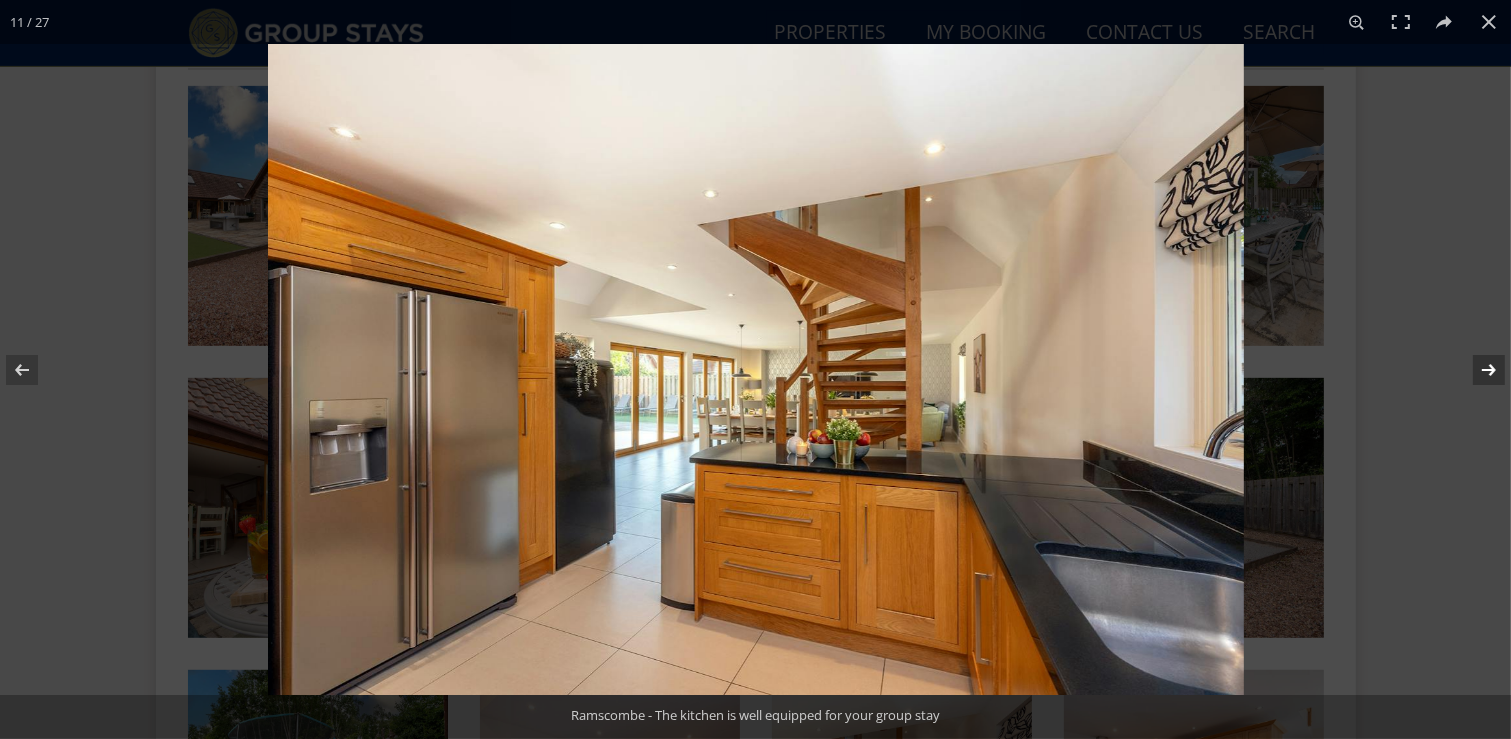 click at bounding box center (1476, 370) 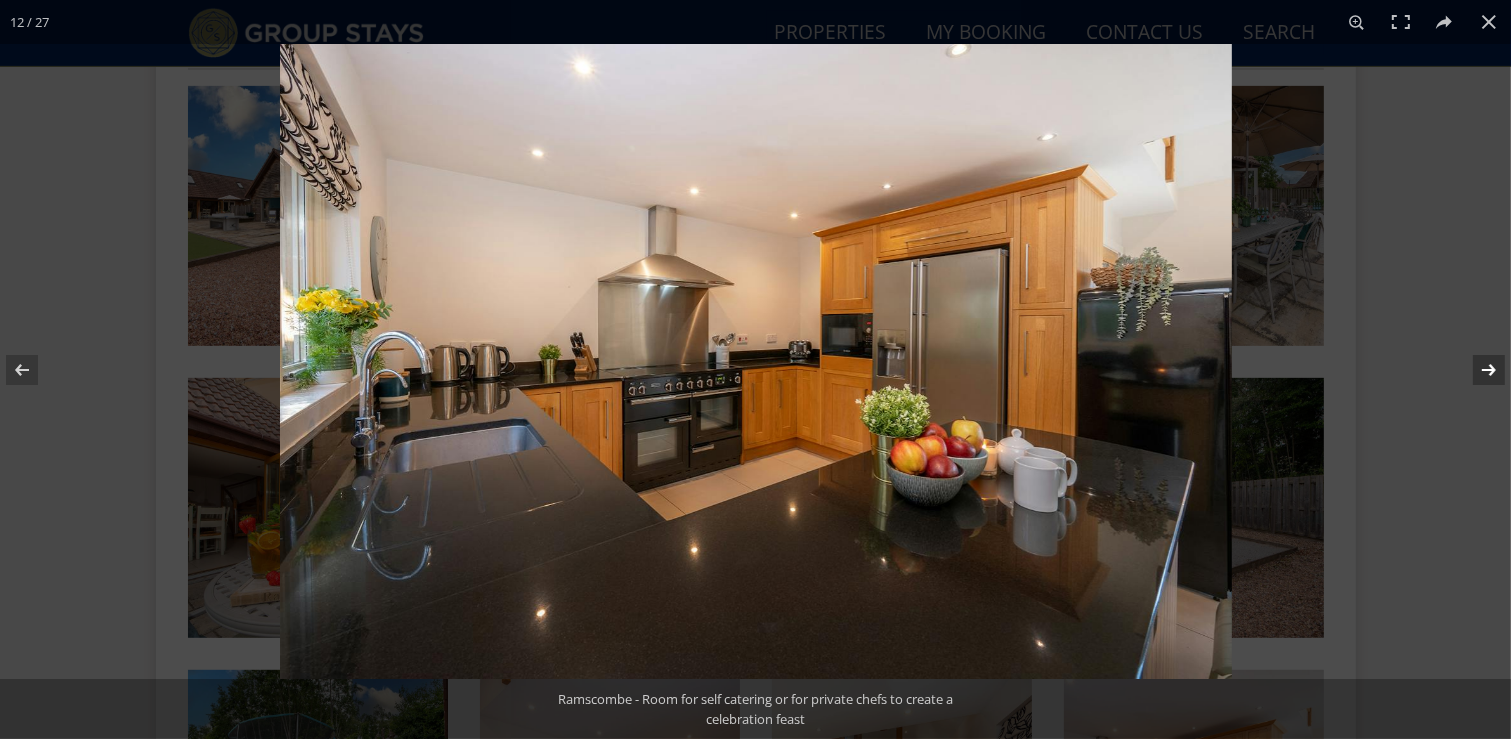click at bounding box center [1476, 370] 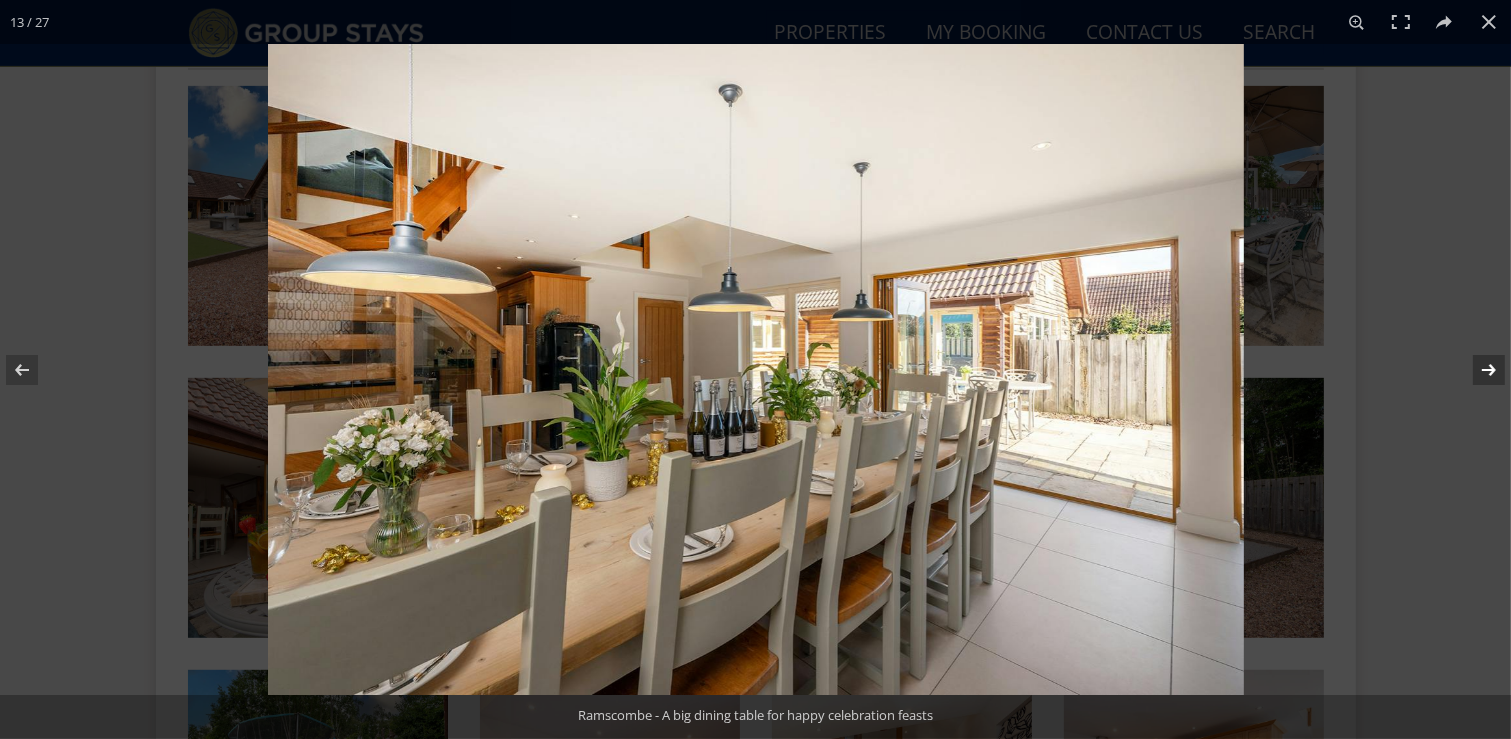 click at bounding box center [1476, 370] 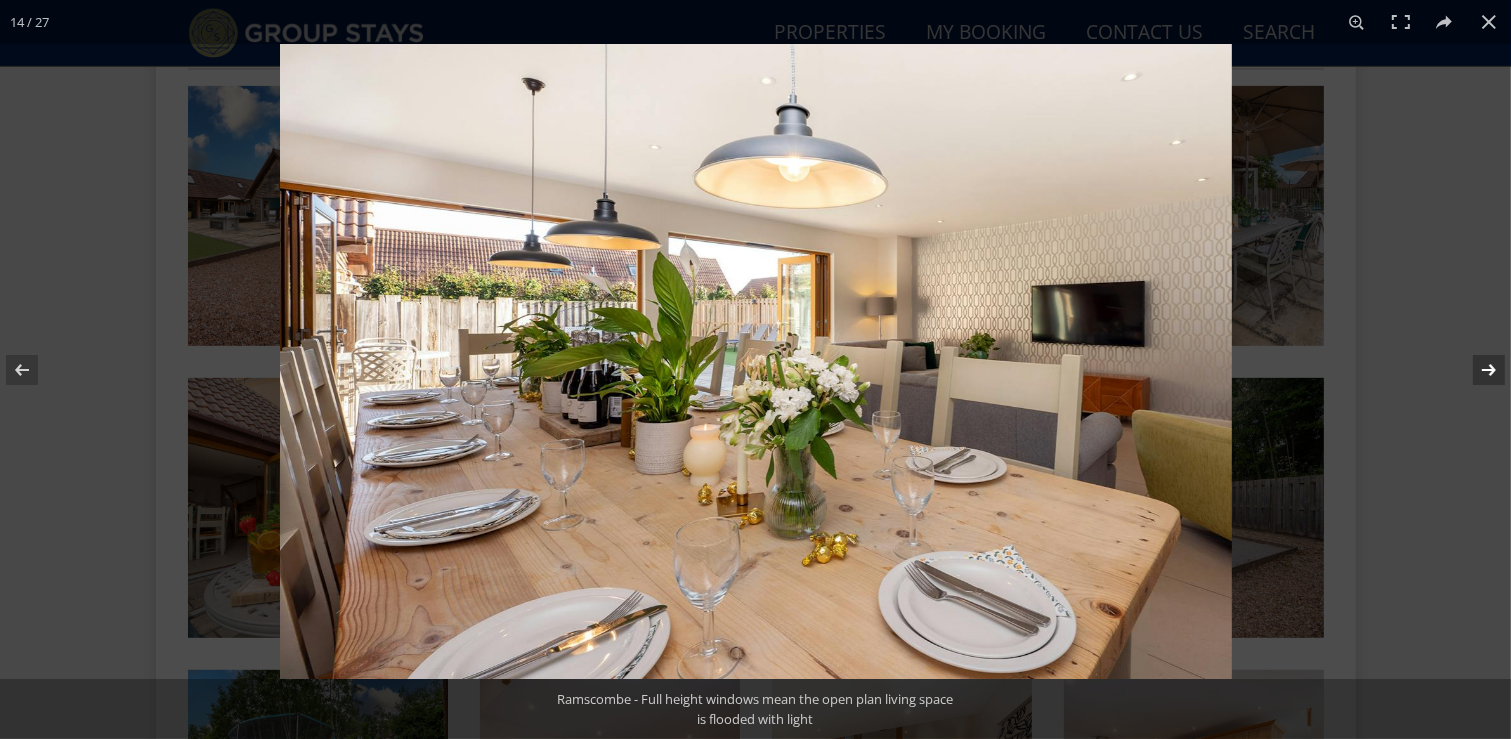 click at bounding box center (1476, 370) 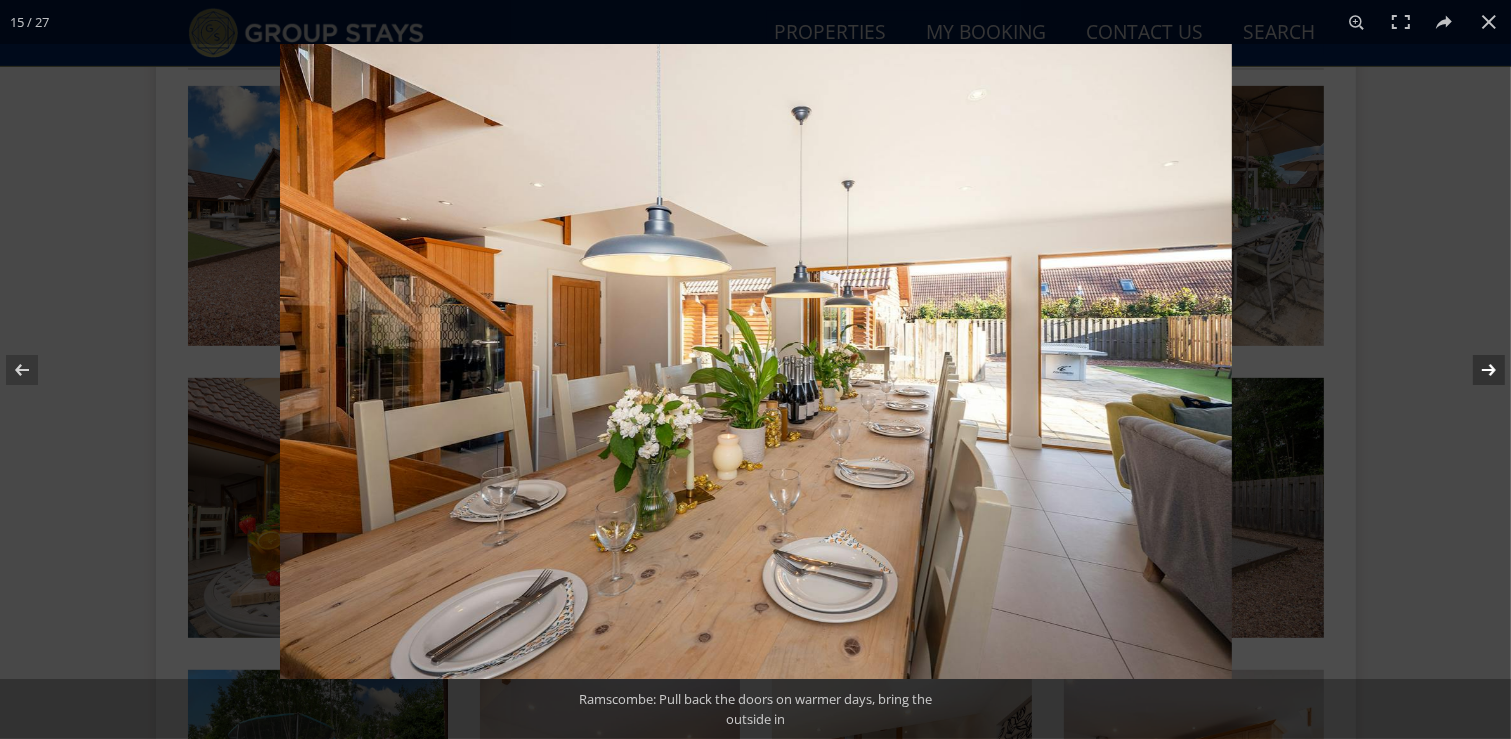 click at bounding box center [1476, 370] 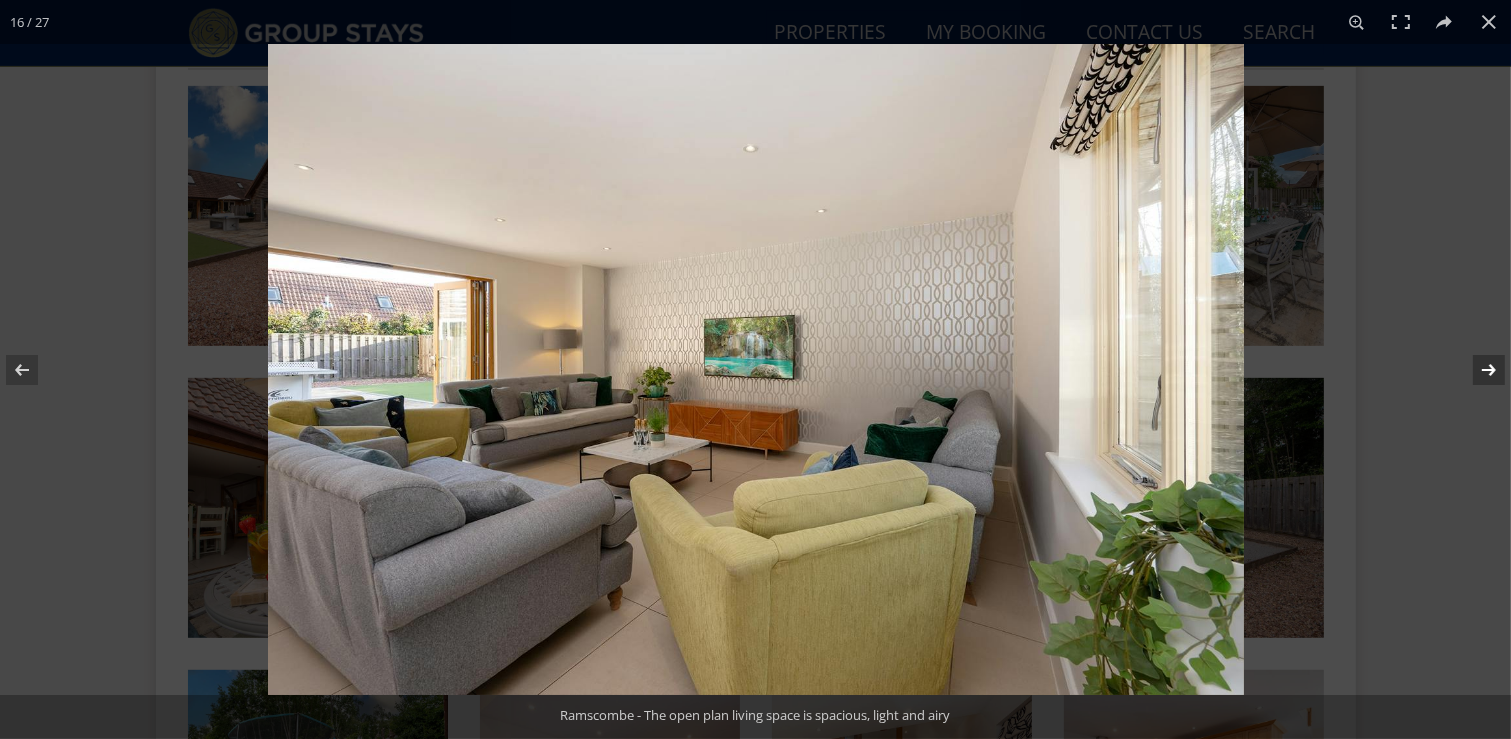 click at bounding box center (1476, 370) 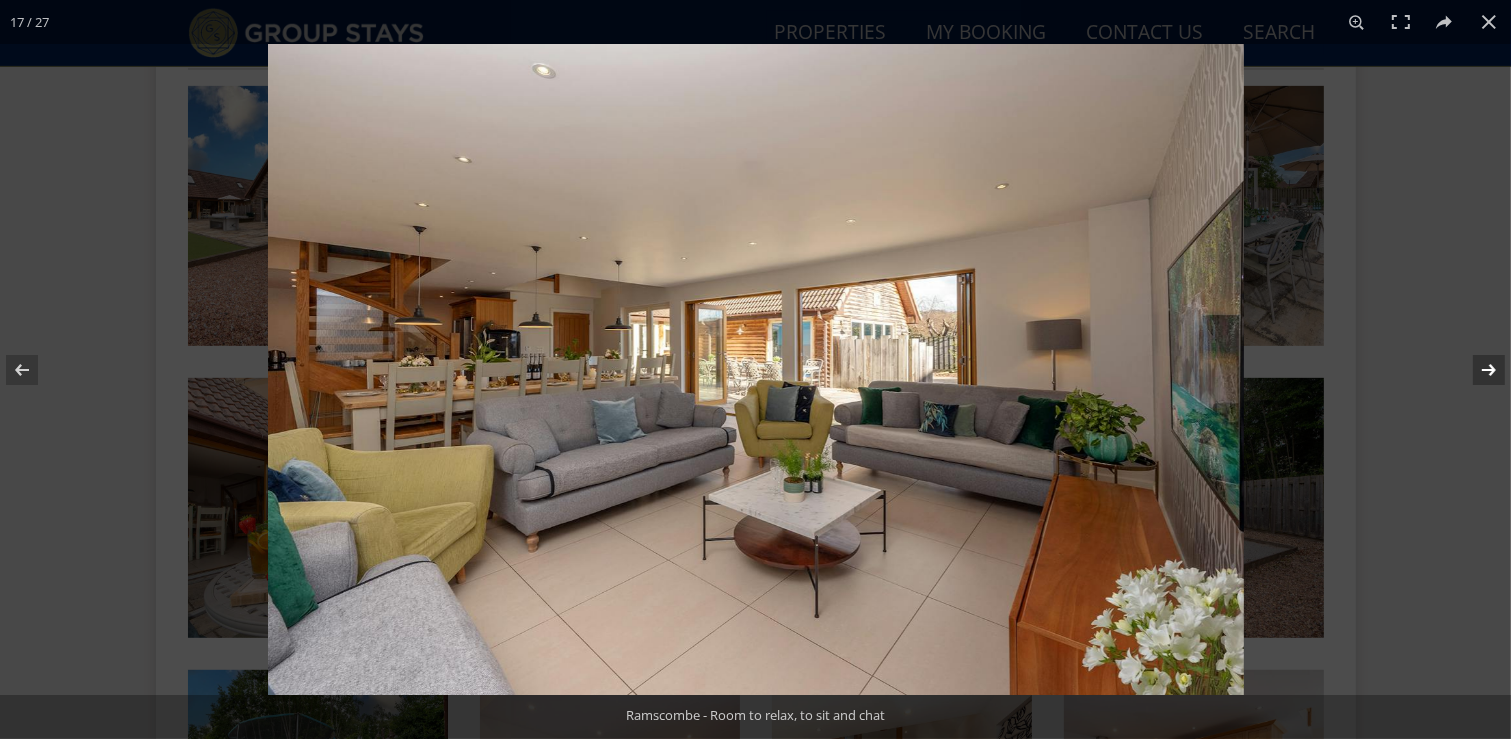 click at bounding box center [1476, 370] 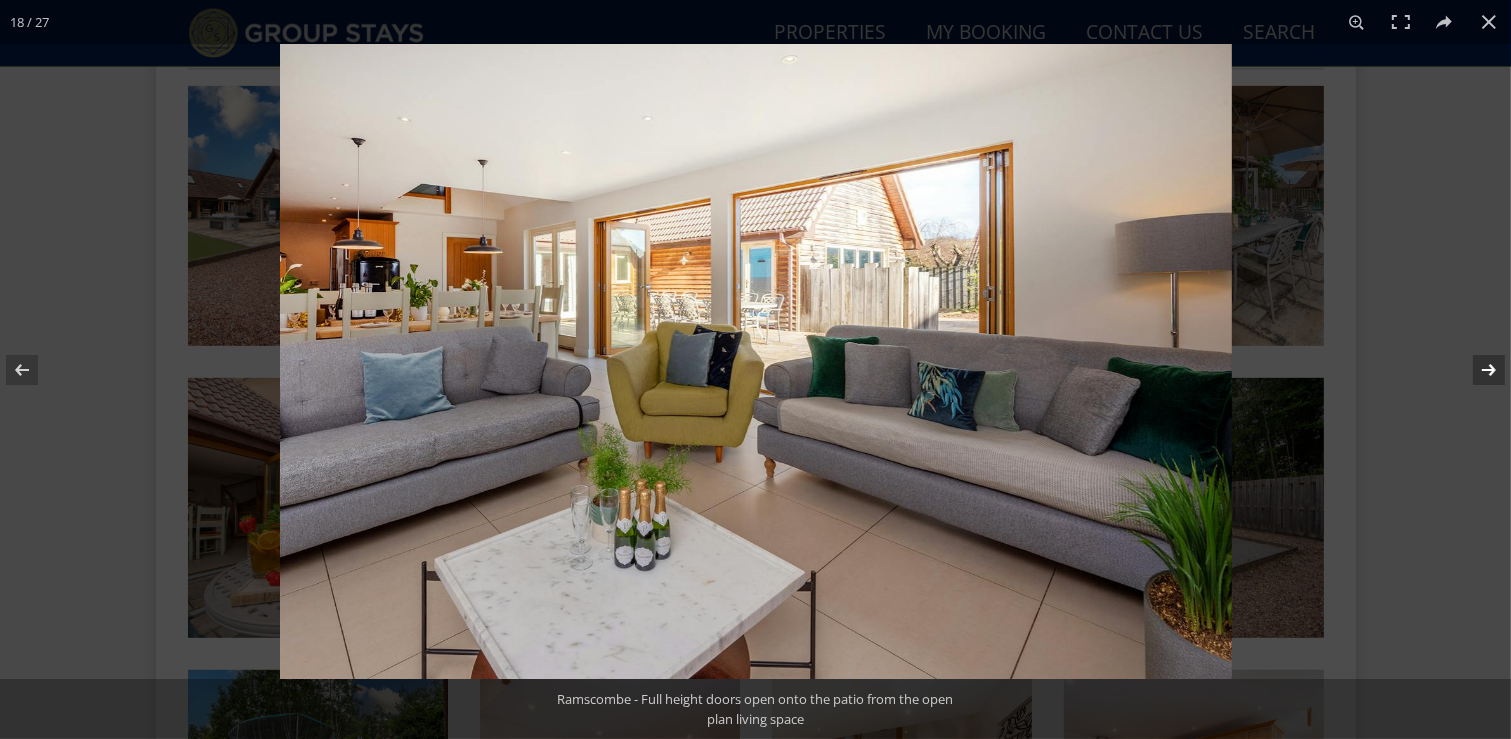 click at bounding box center [1476, 370] 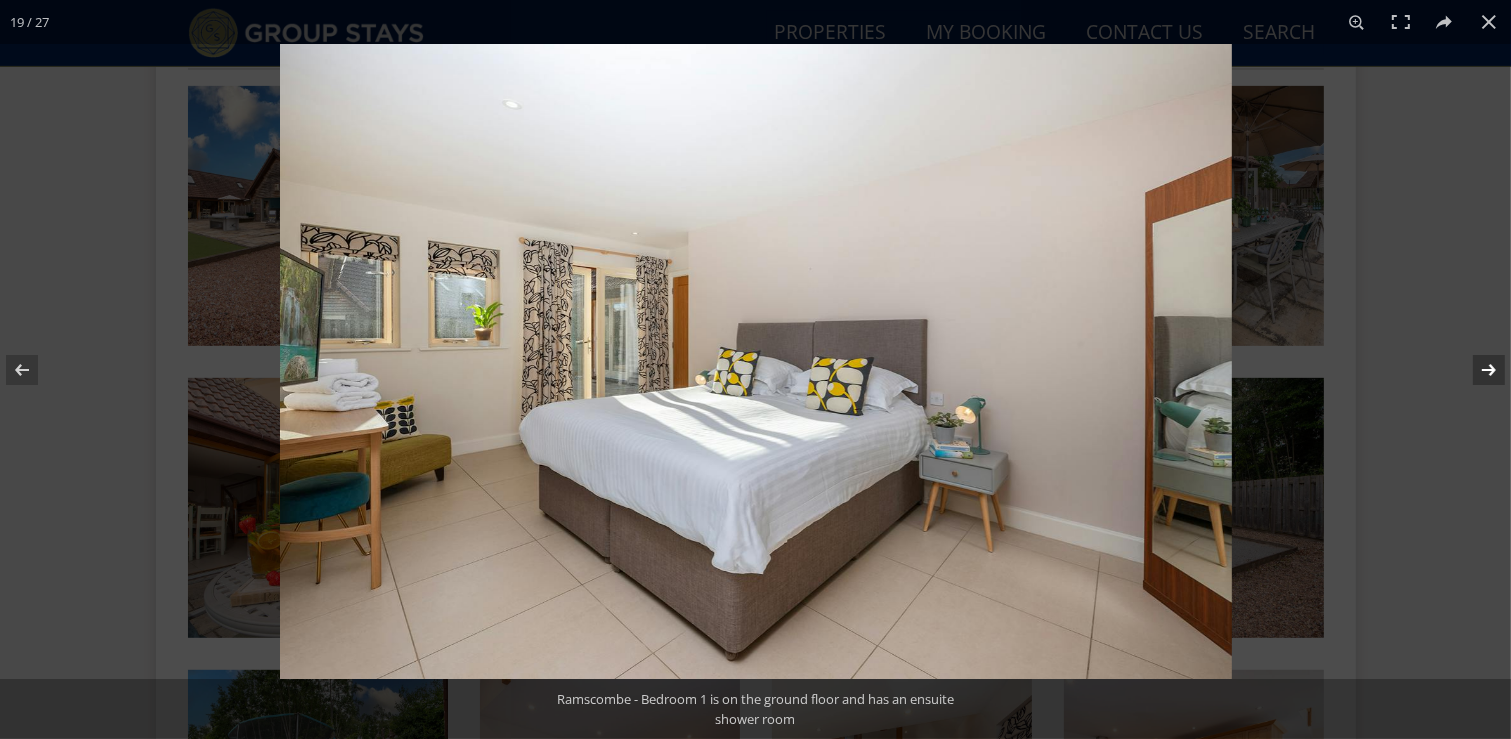 click at bounding box center [1476, 370] 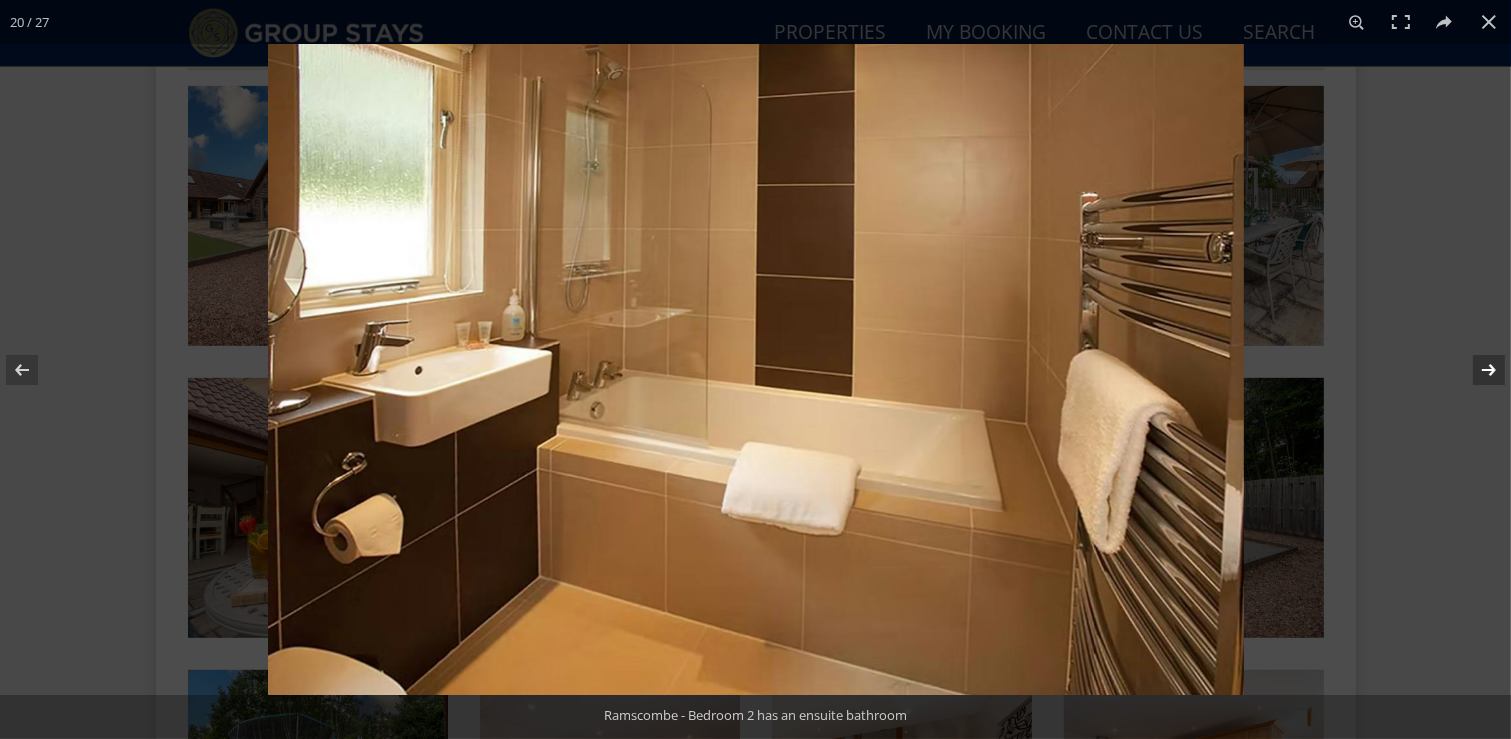 click at bounding box center (1476, 370) 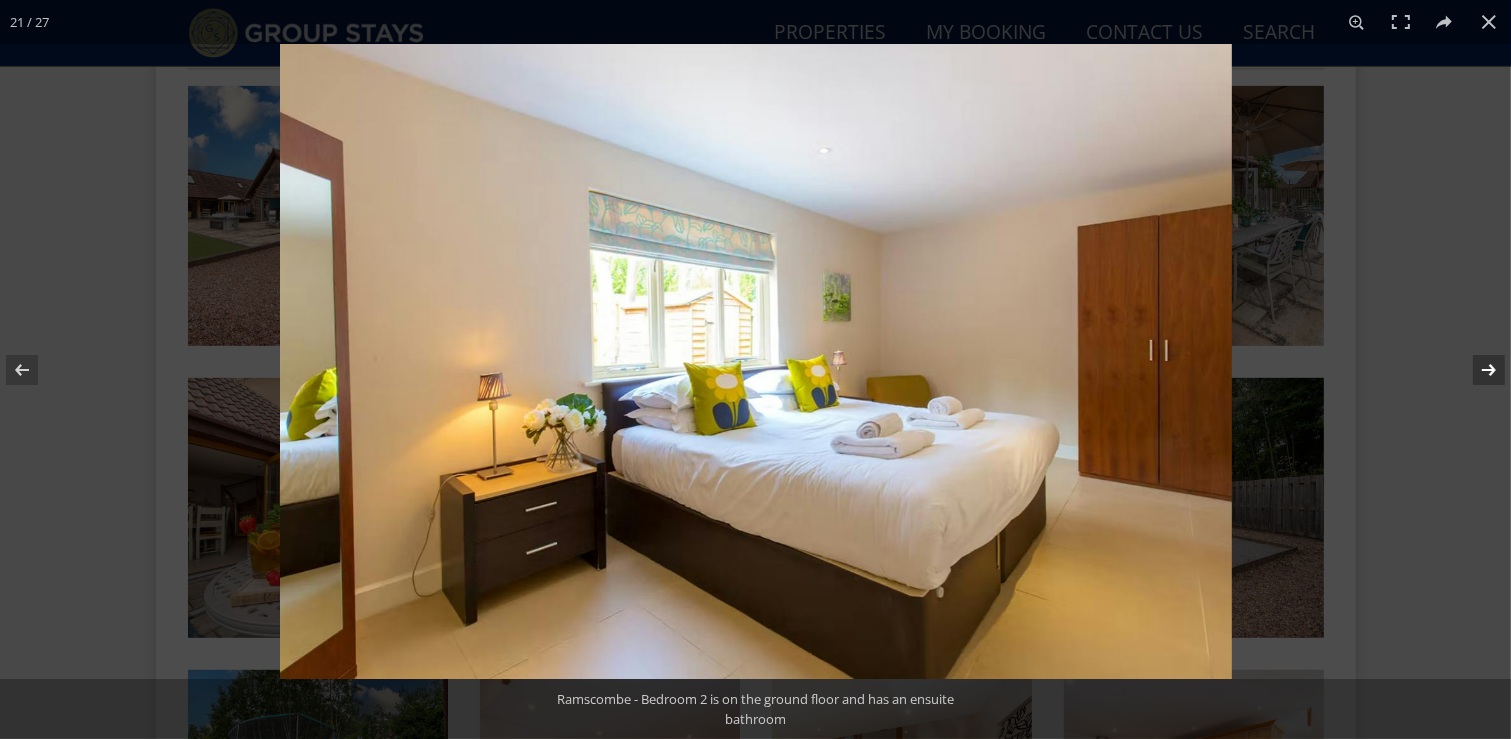 click at bounding box center (1476, 370) 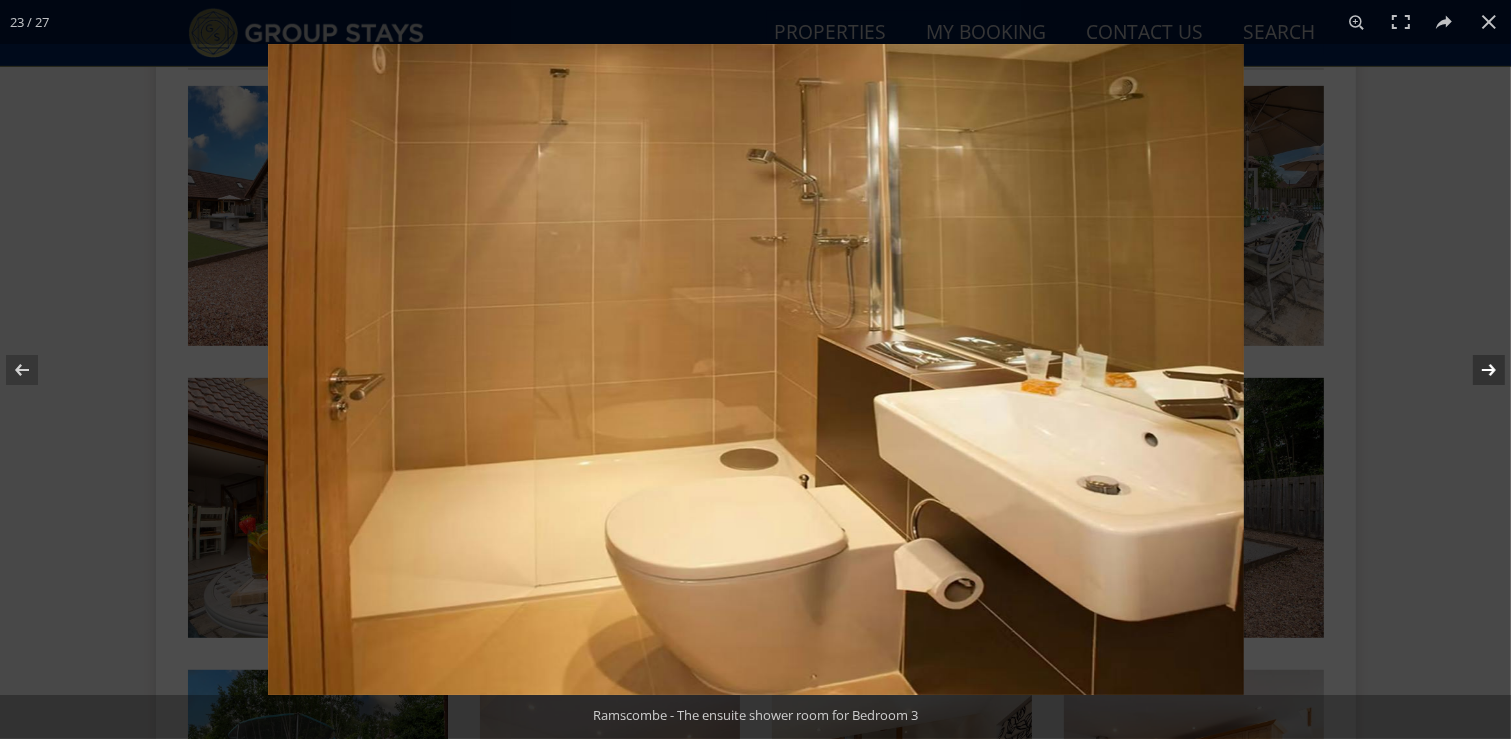 click at bounding box center [1476, 370] 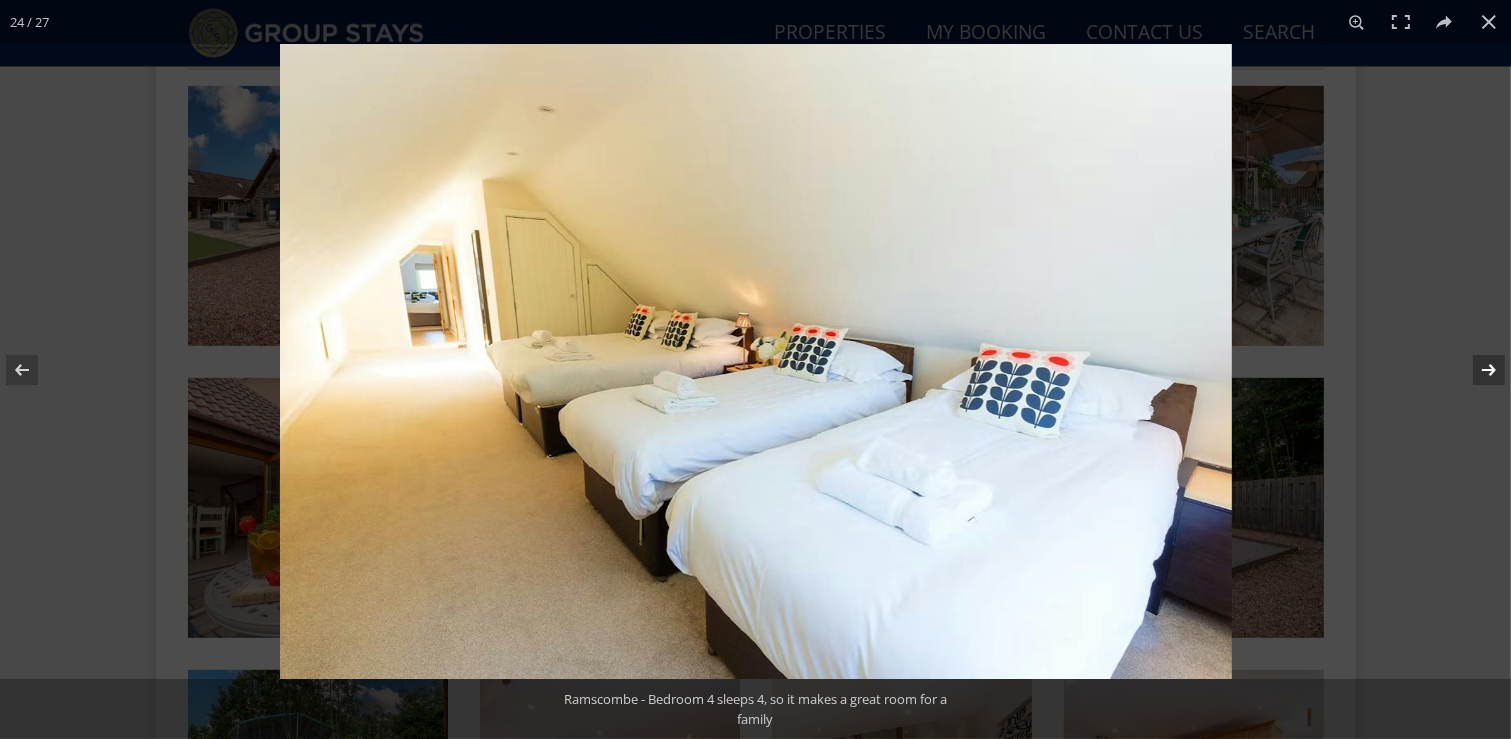 click at bounding box center (1476, 370) 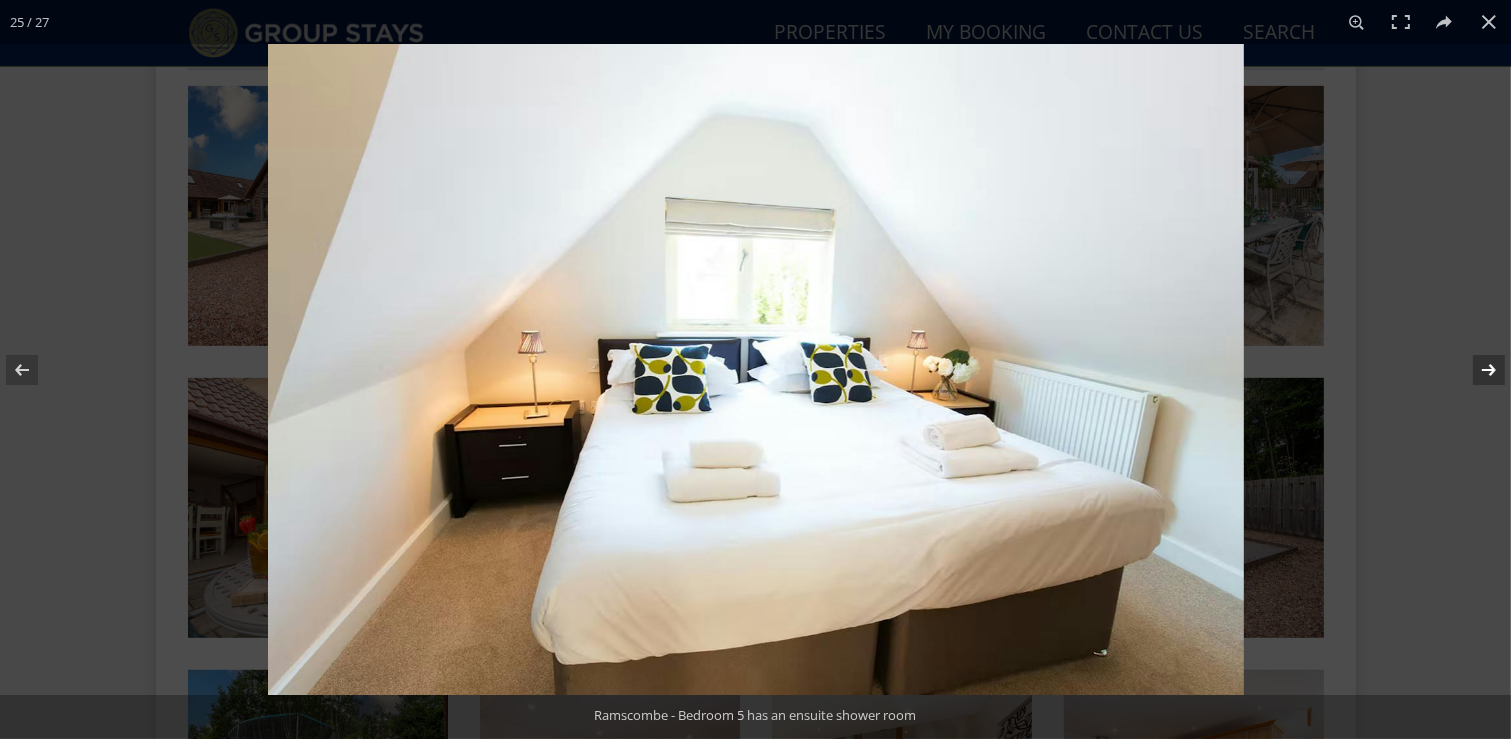click at bounding box center [1476, 370] 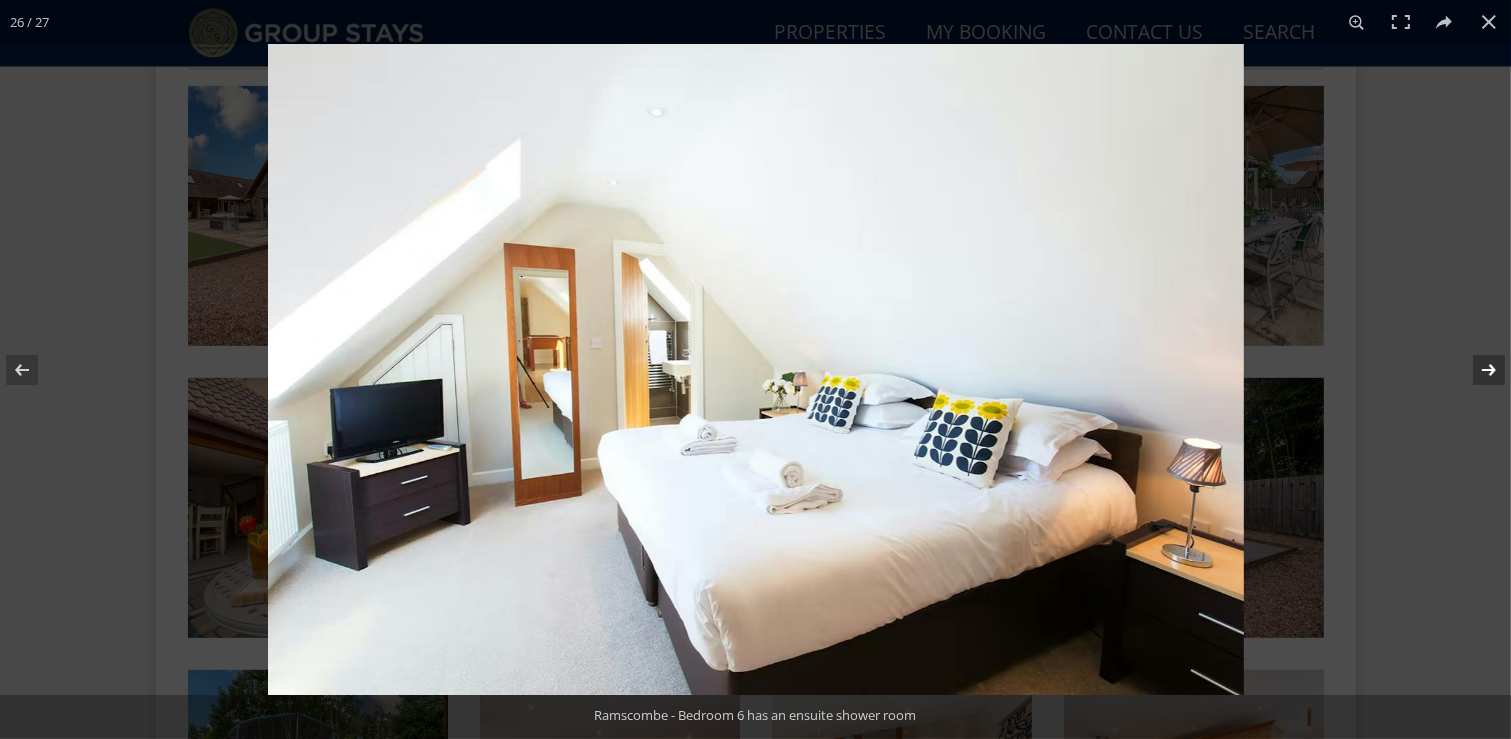 click at bounding box center [1476, 370] 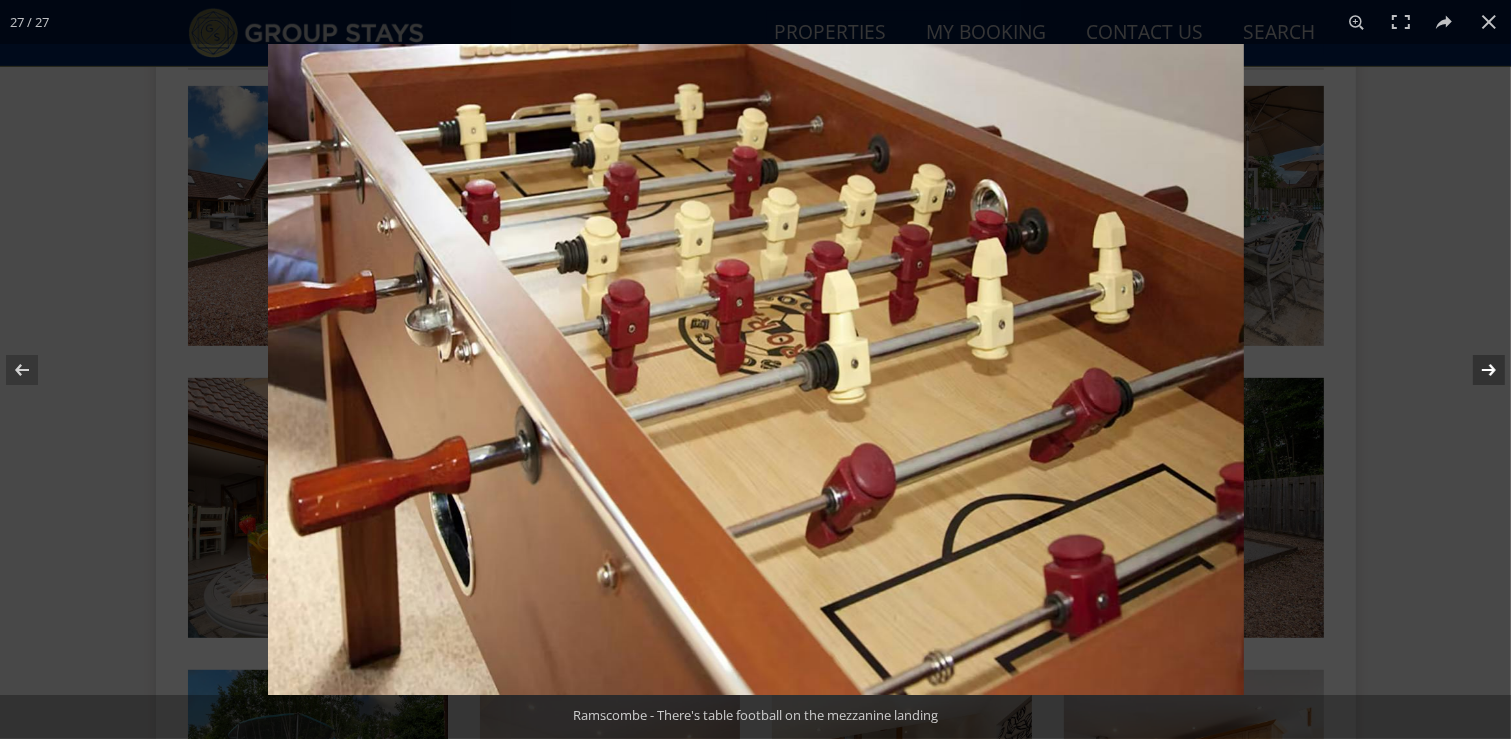 click at bounding box center [1476, 370] 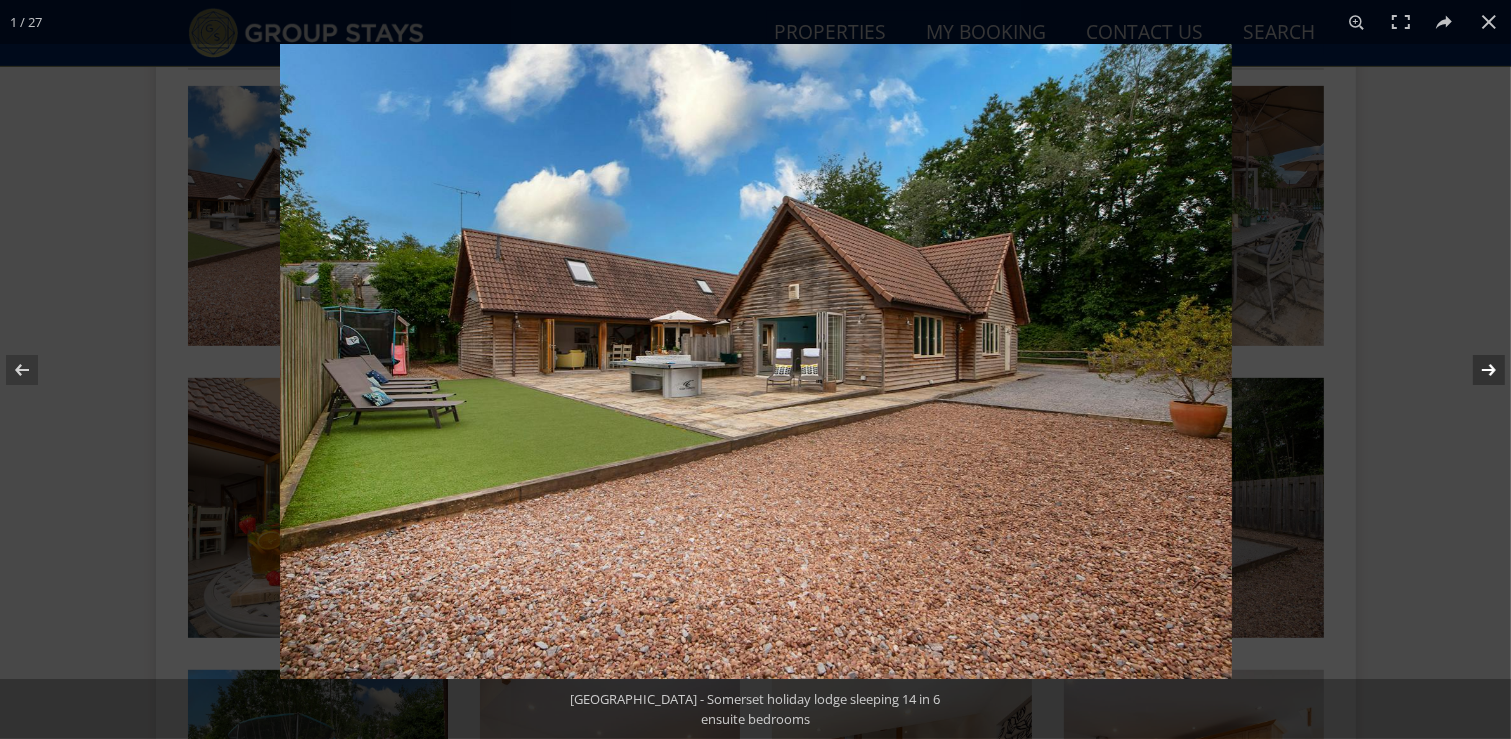 click at bounding box center (1476, 370) 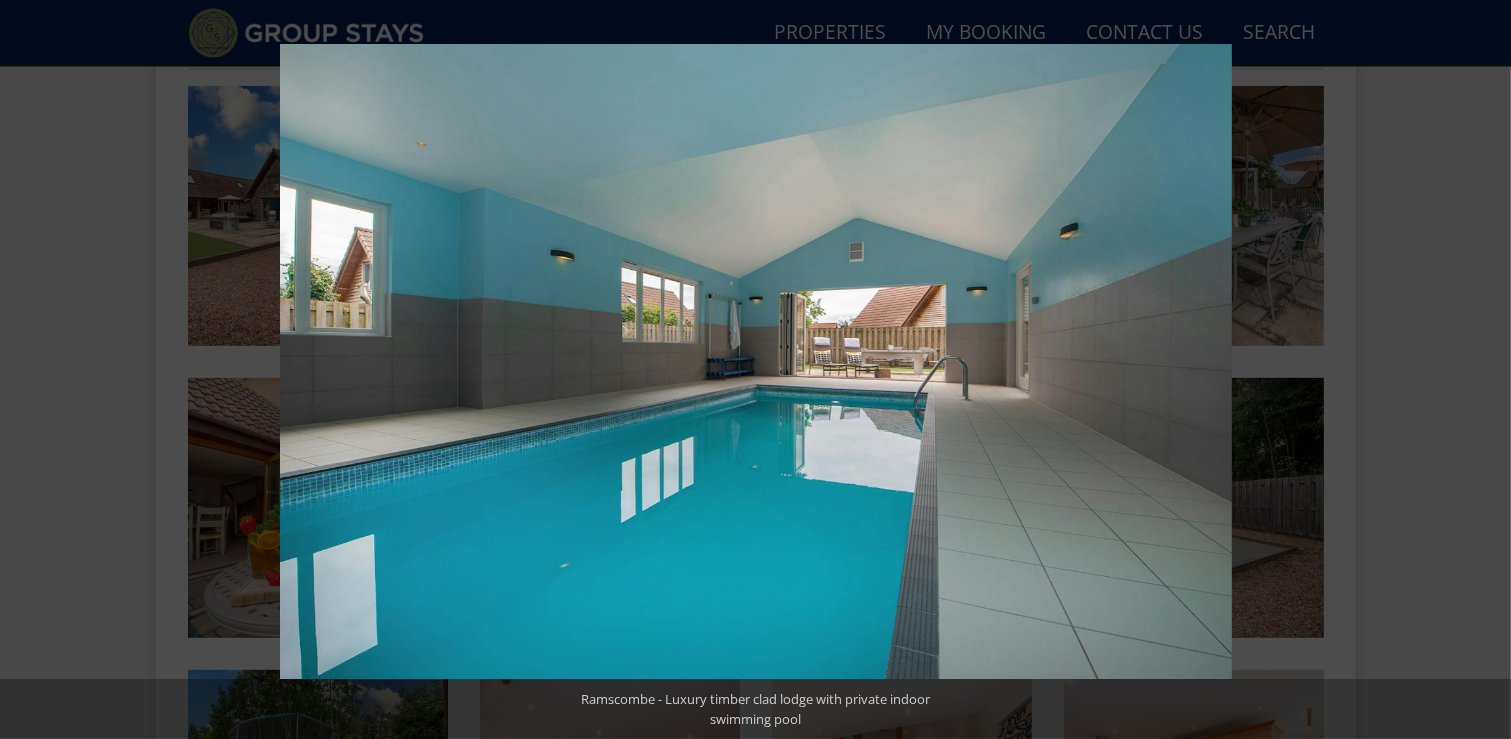 click at bounding box center (1476, 370) 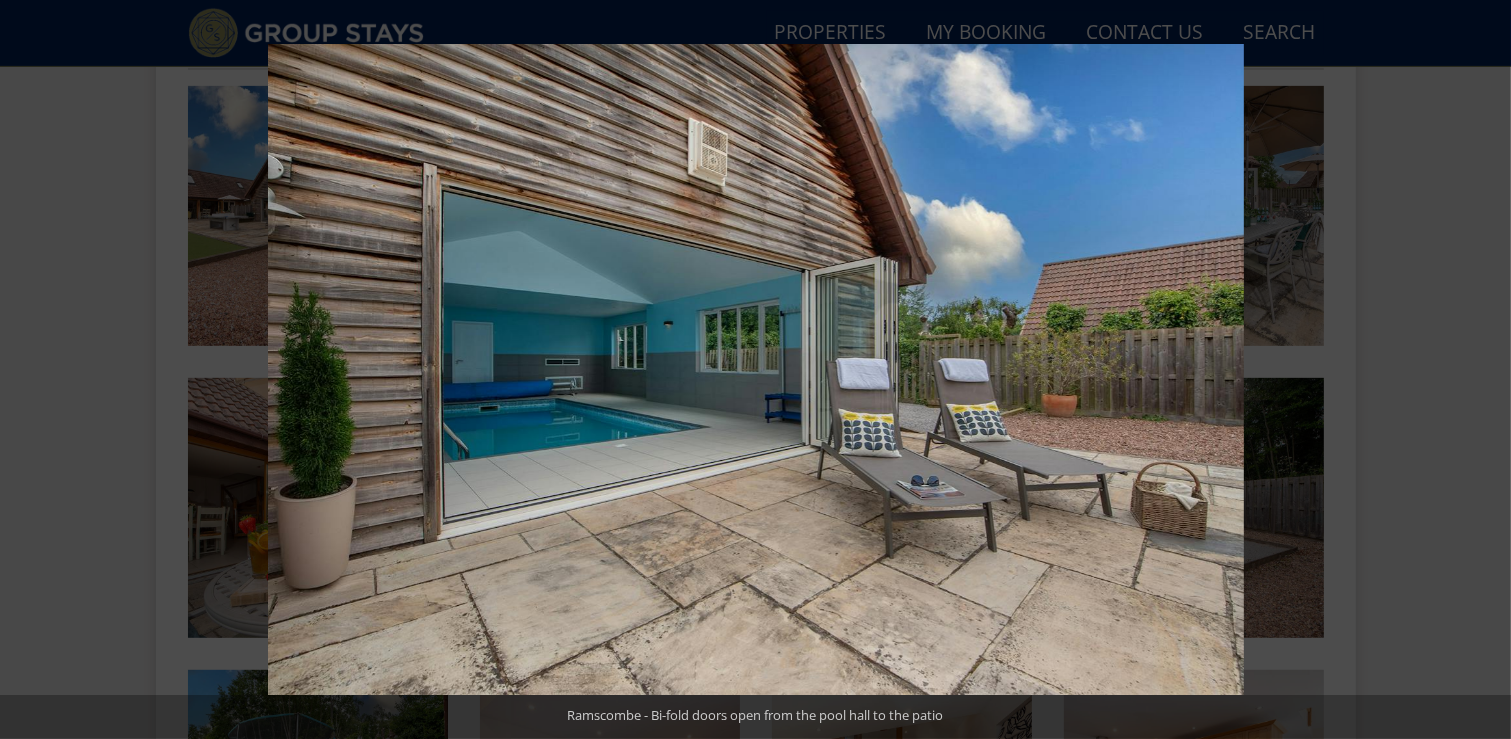 click at bounding box center (1476, 370) 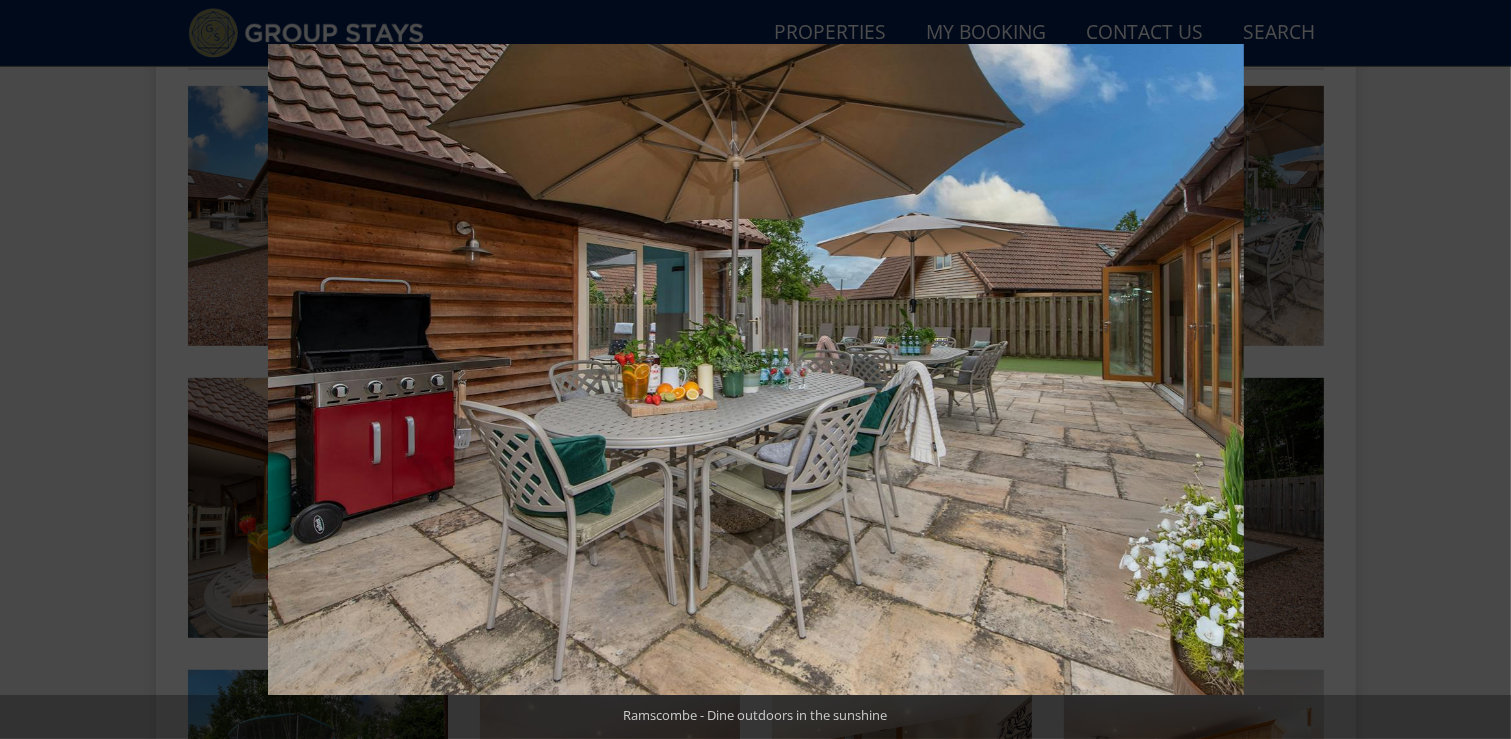 click at bounding box center (1476, 370) 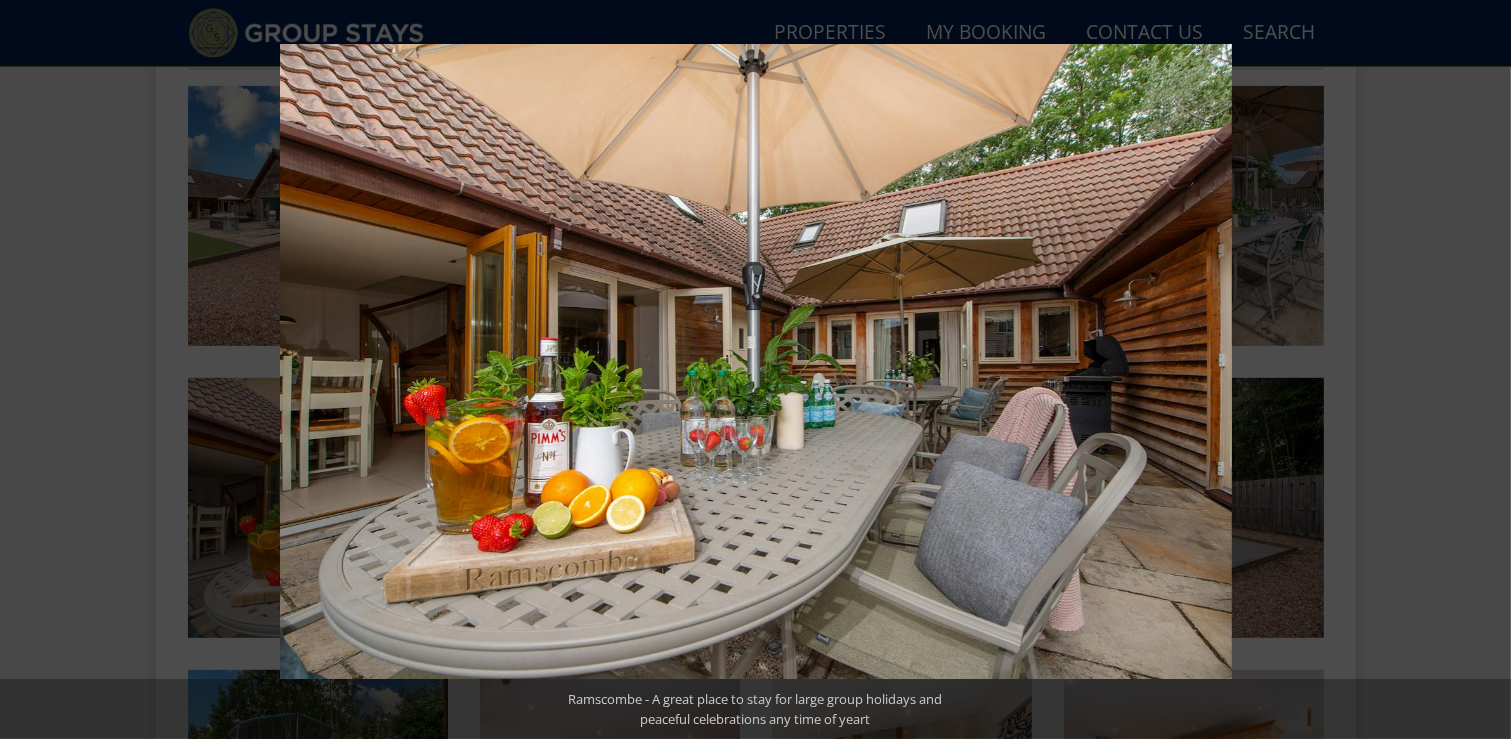 click at bounding box center (1476, 370) 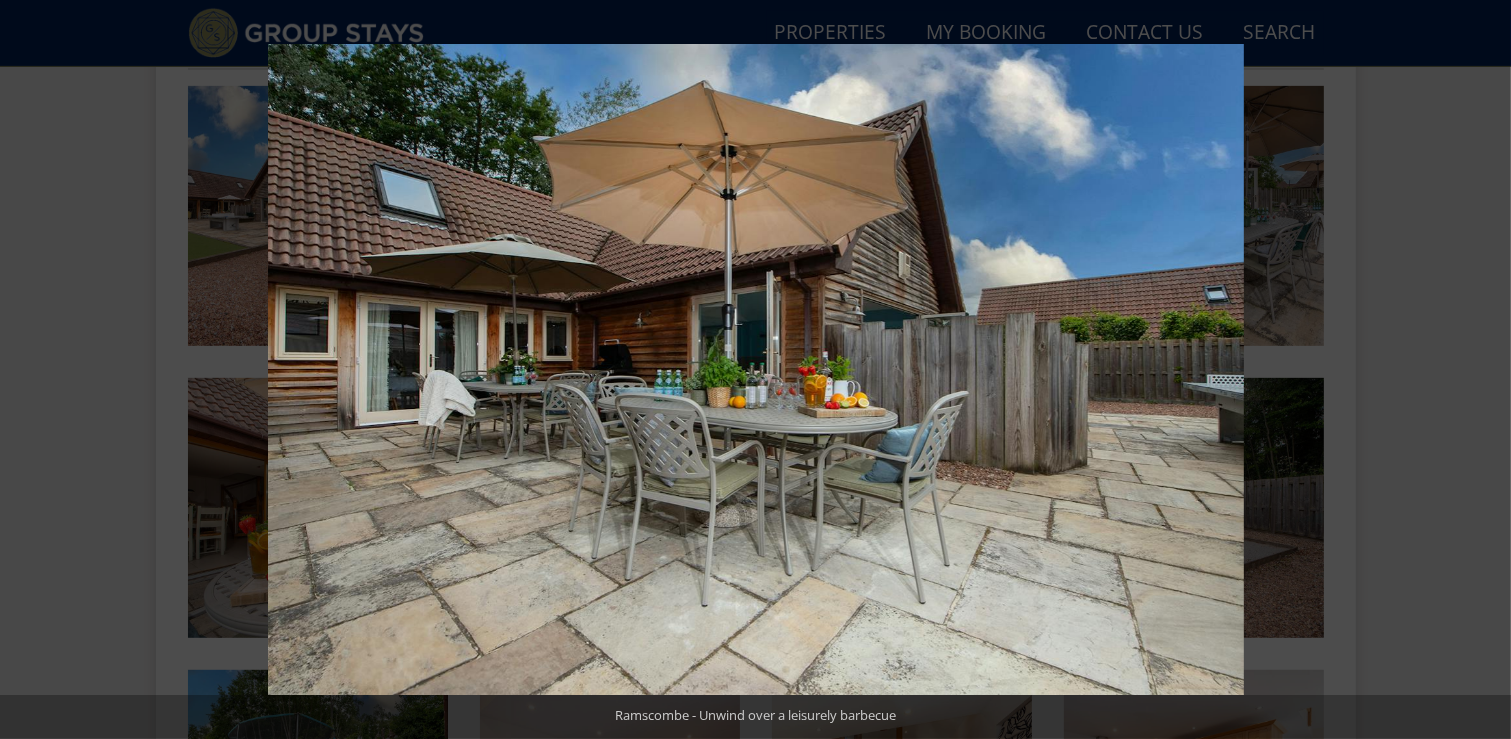 click at bounding box center [1476, 370] 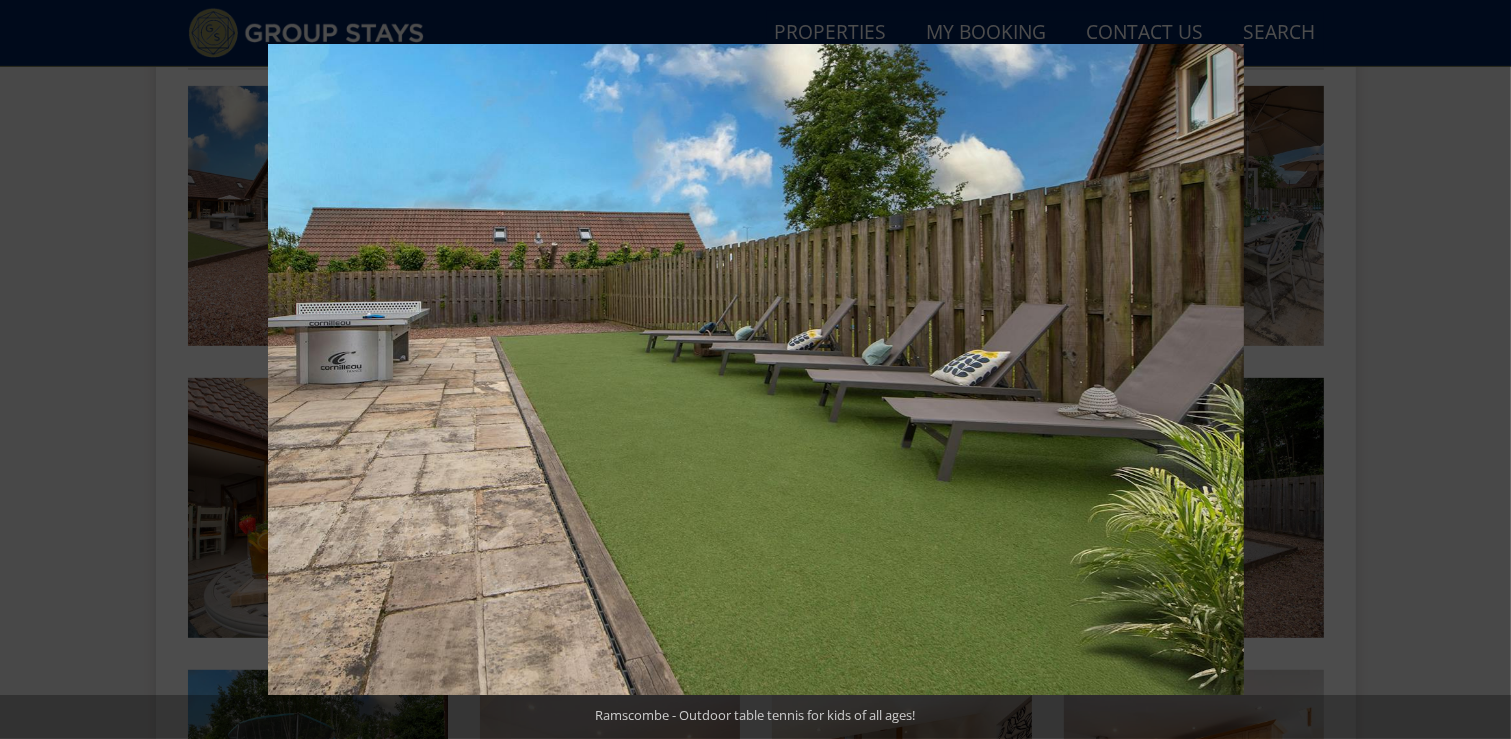 click at bounding box center (1476, 370) 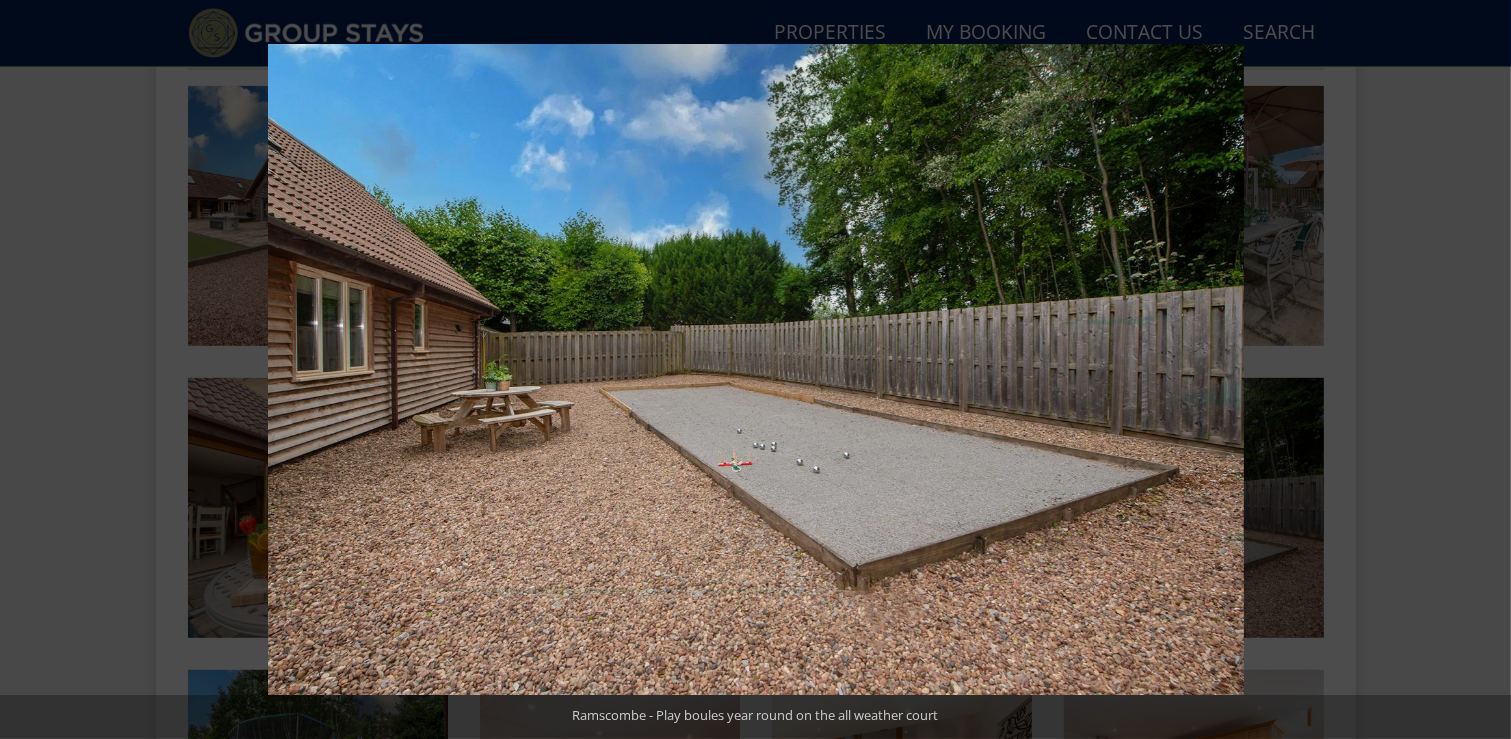click at bounding box center [1476, 370] 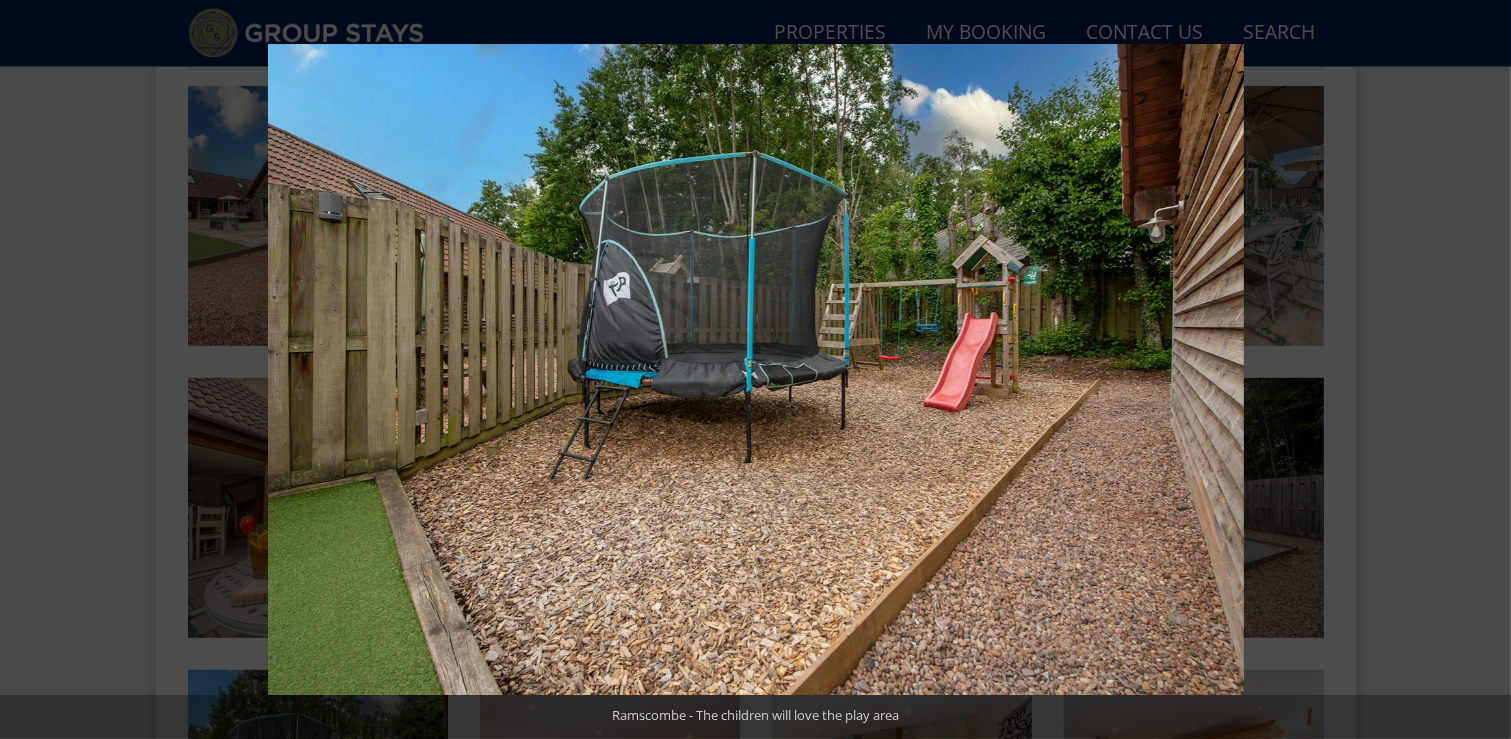 click at bounding box center (1476, 370) 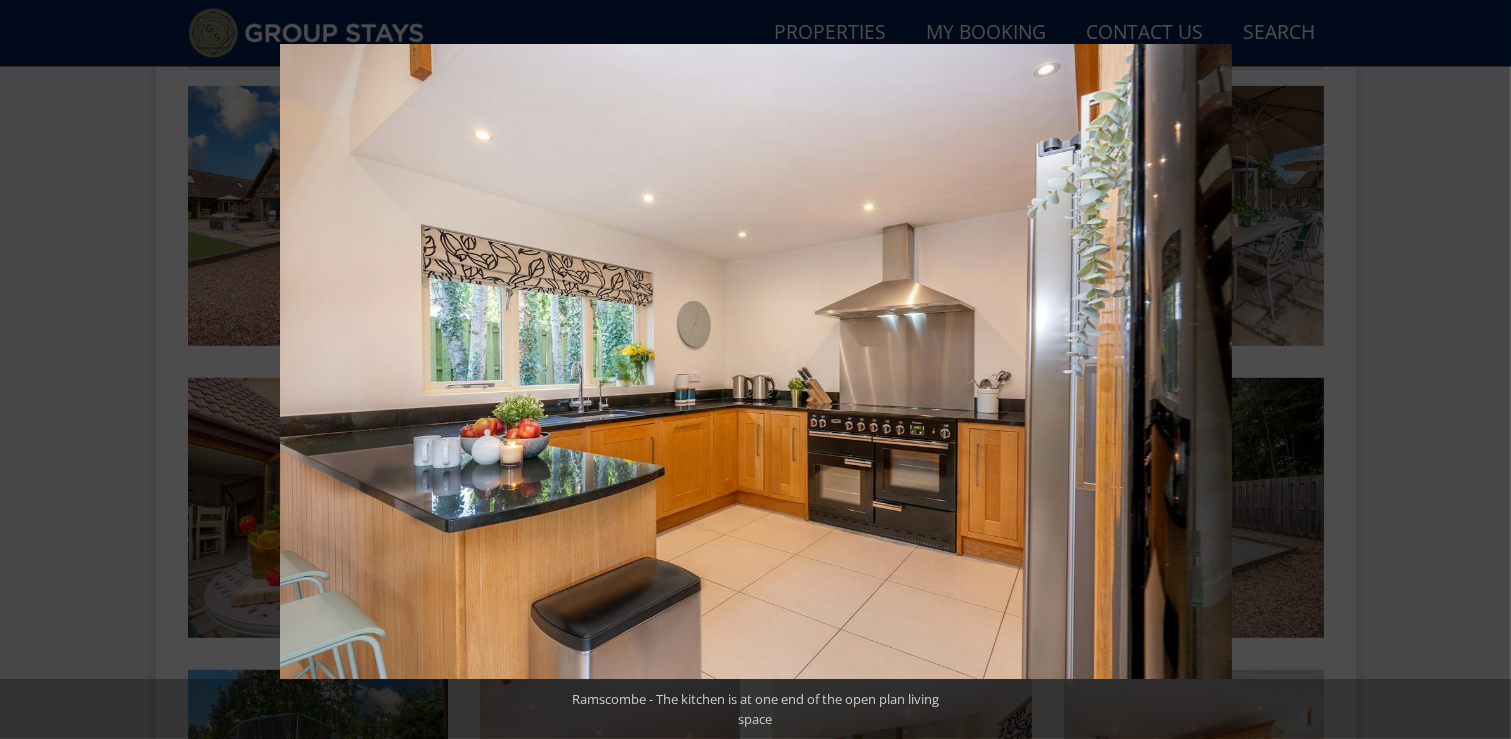 click at bounding box center (1476, 370) 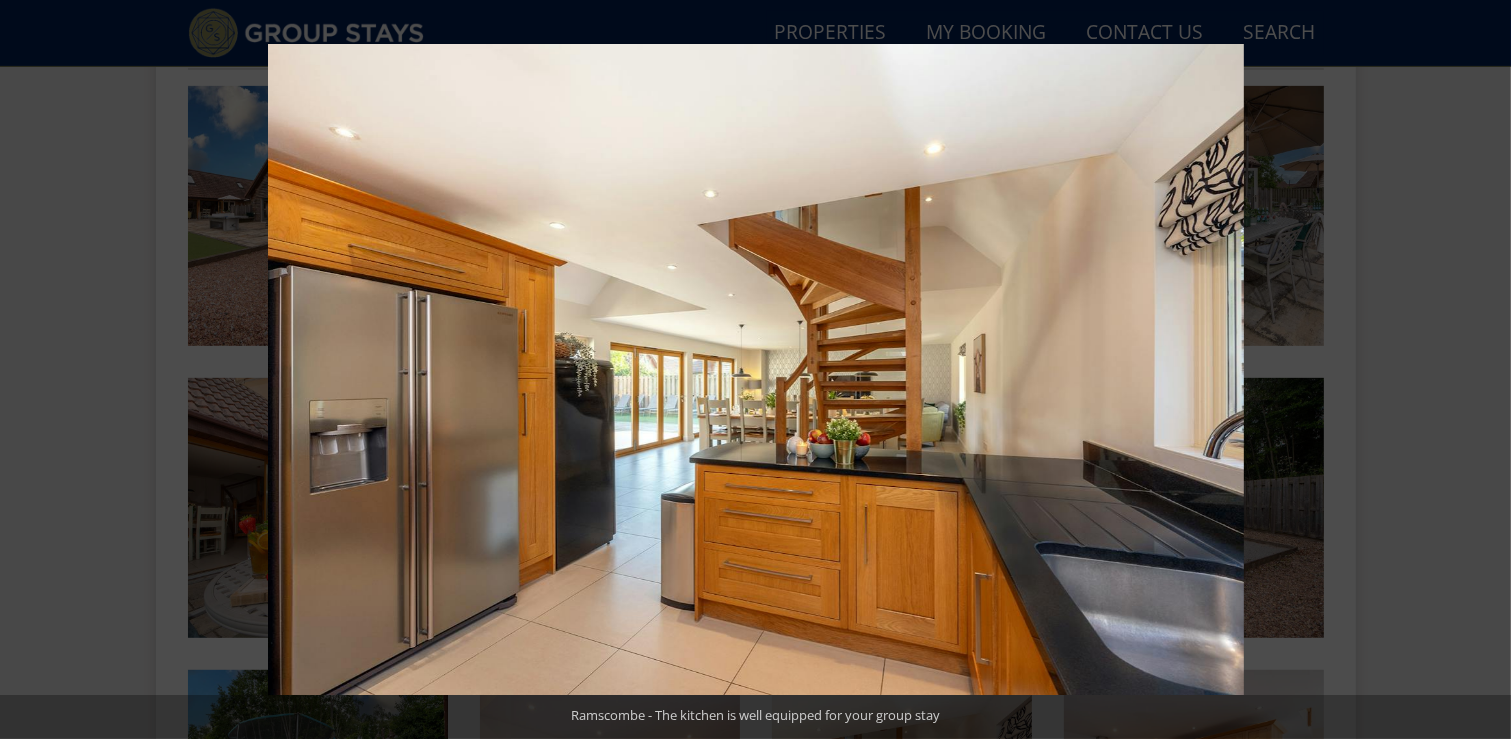 click at bounding box center [1476, 370] 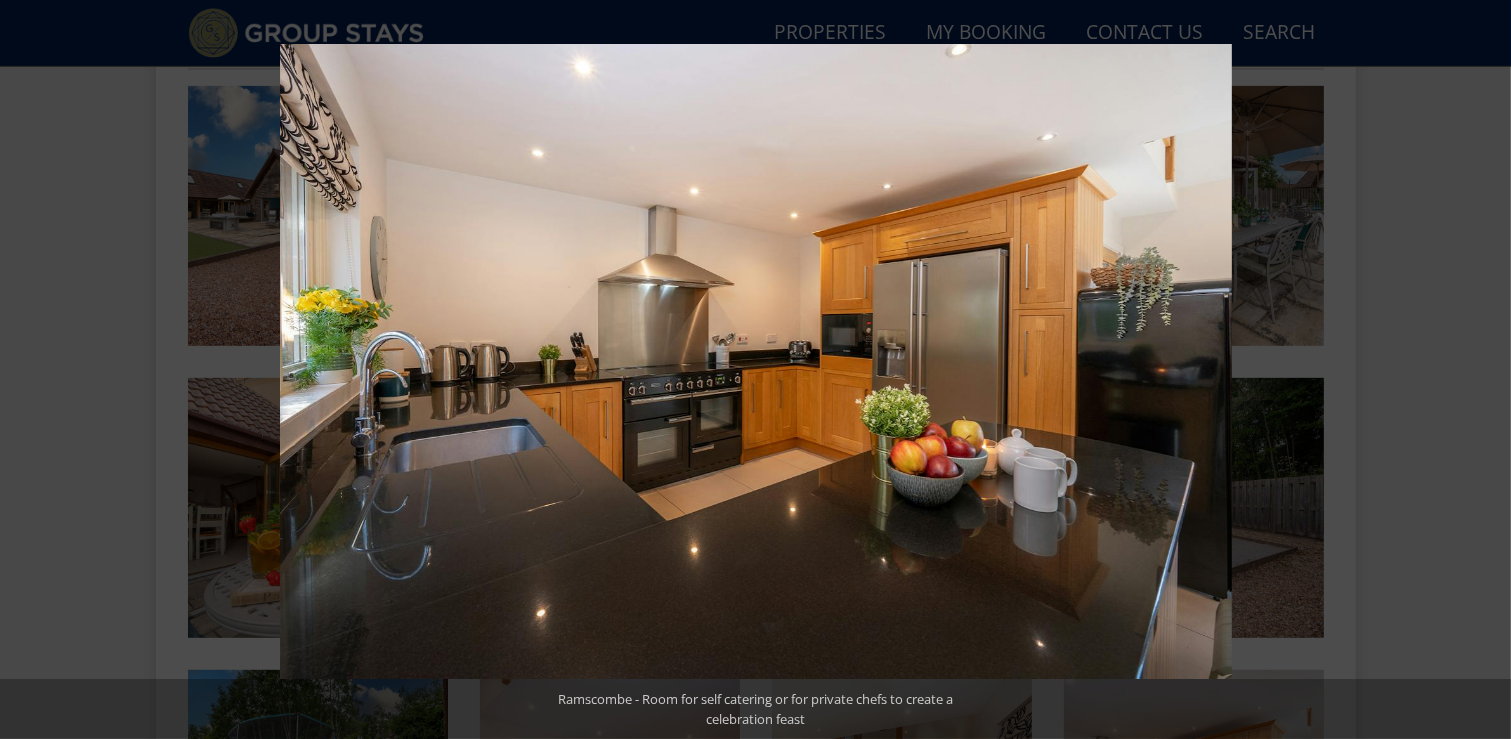 click at bounding box center [1476, 370] 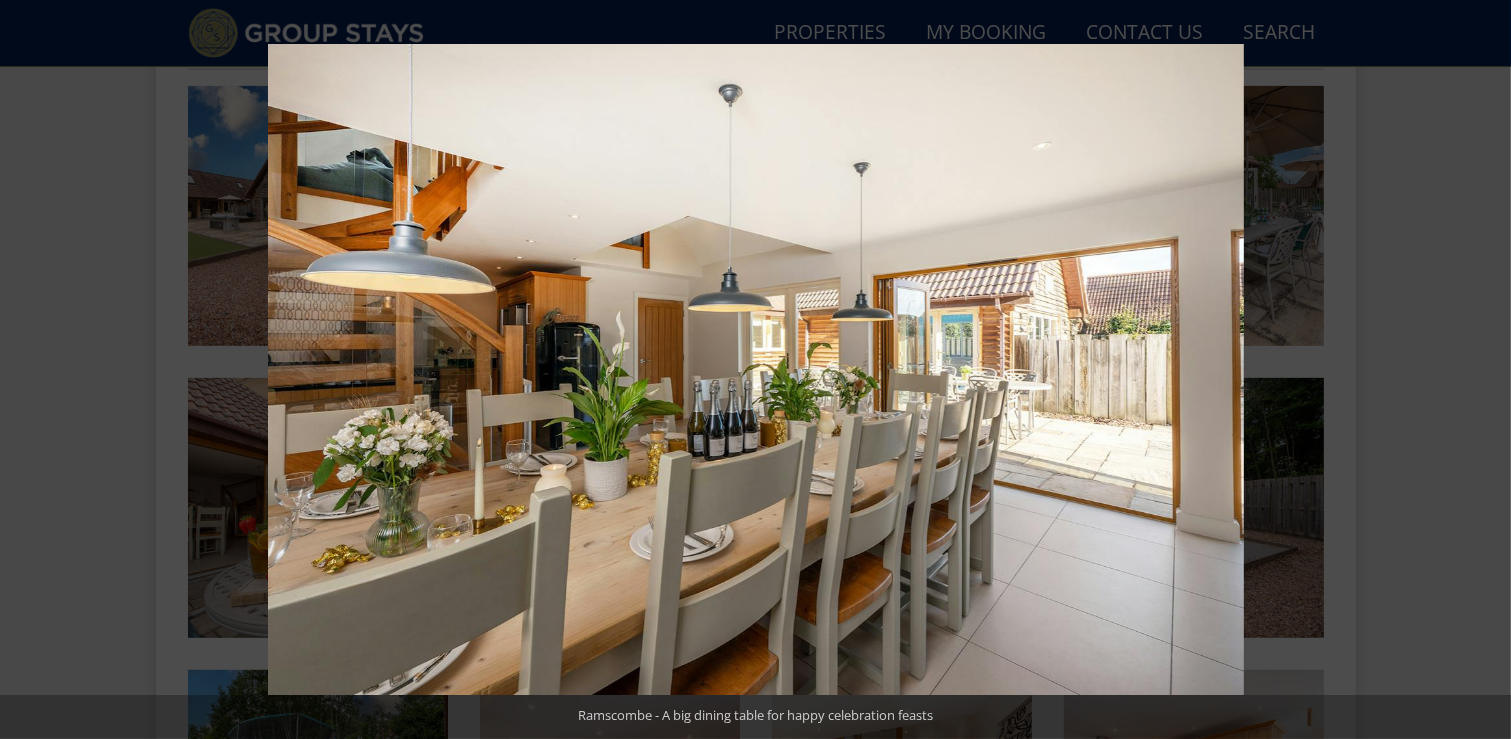 click at bounding box center [1476, 370] 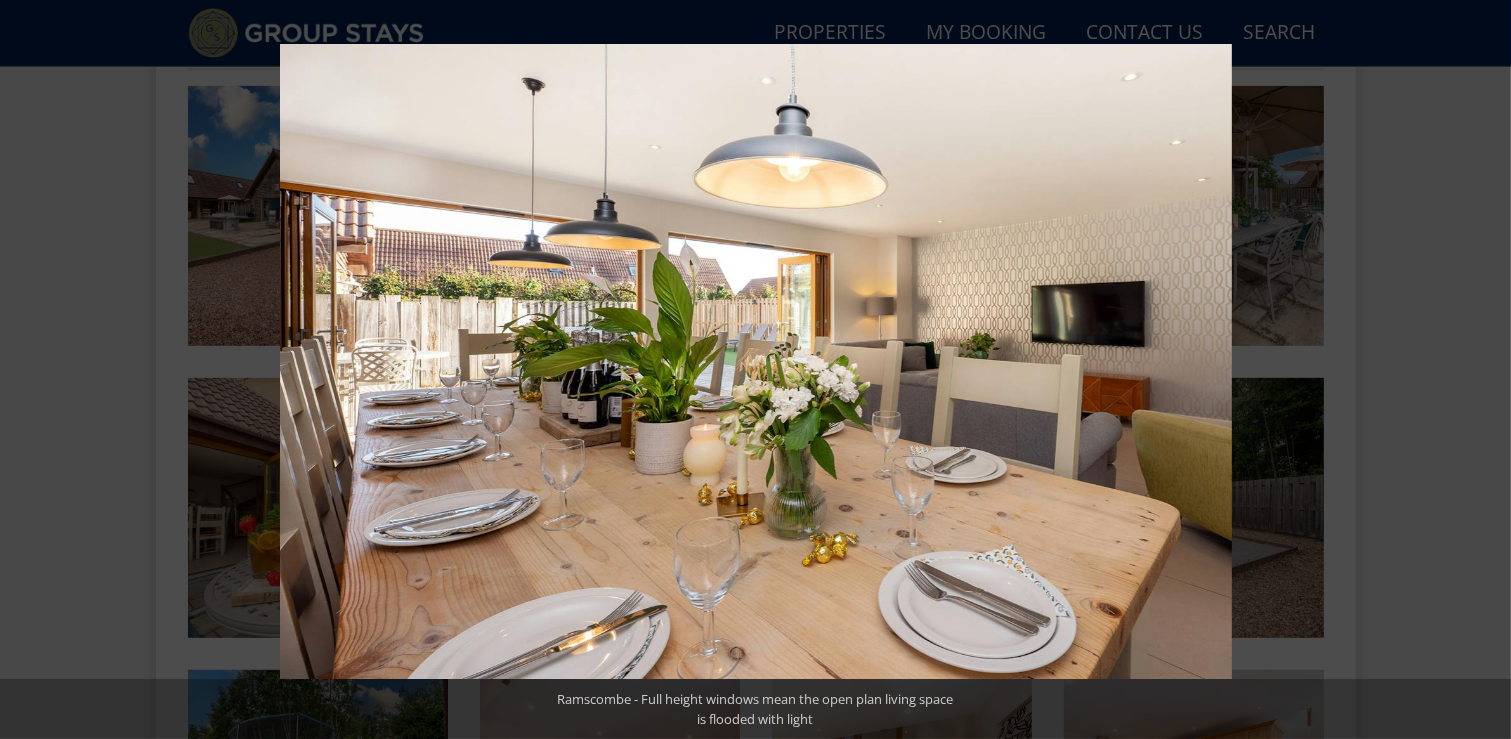 click at bounding box center [1476, 370] 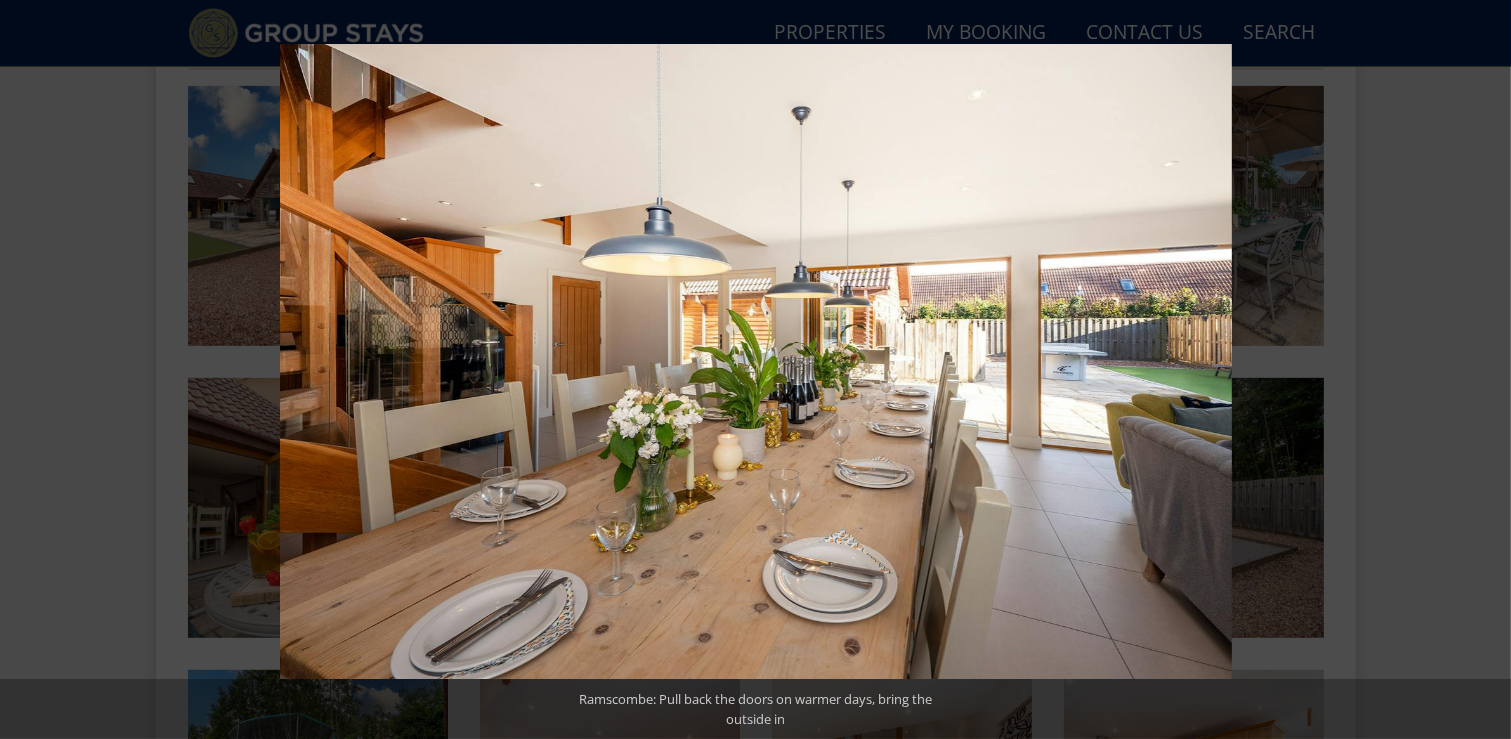click at bounding box center (1476, 370) 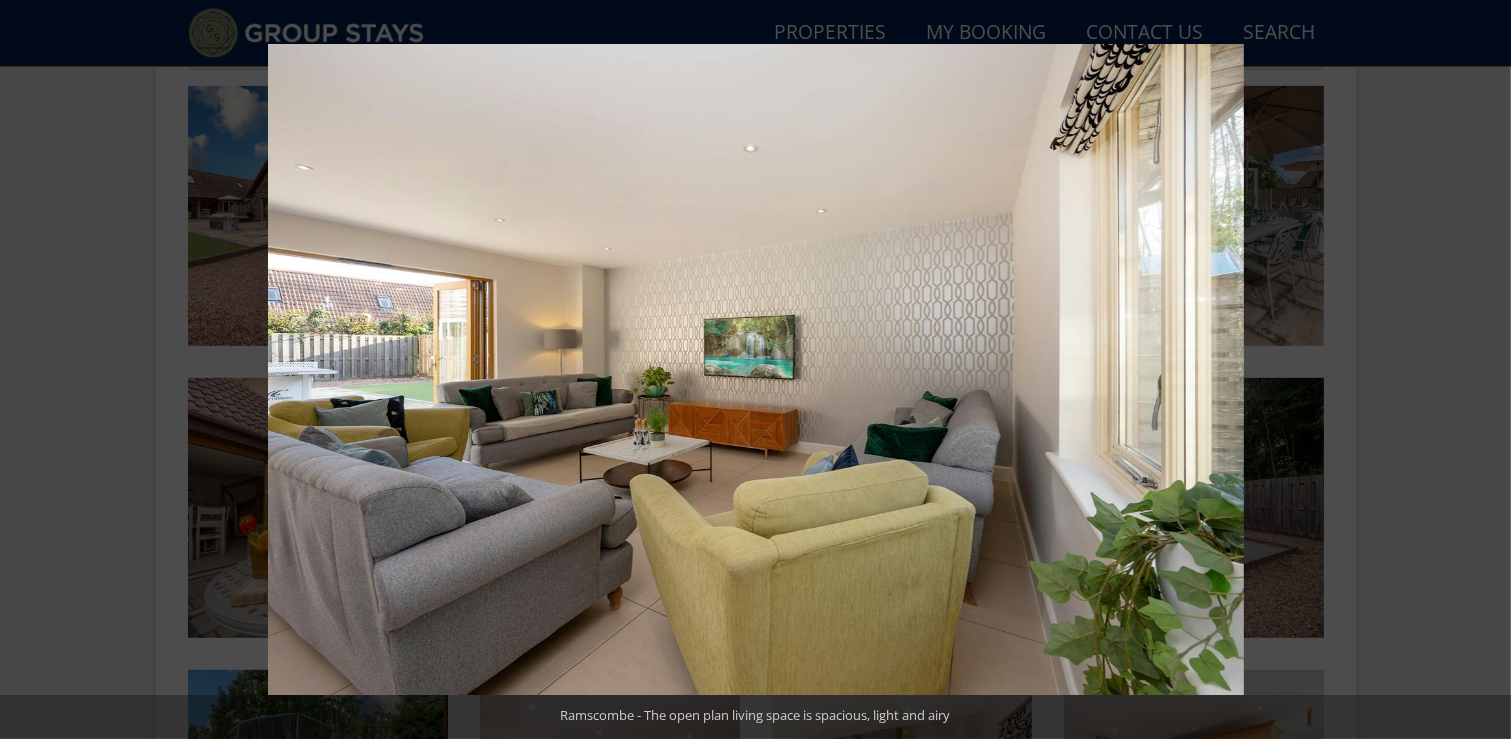 click at bounding box center [1476, 370] 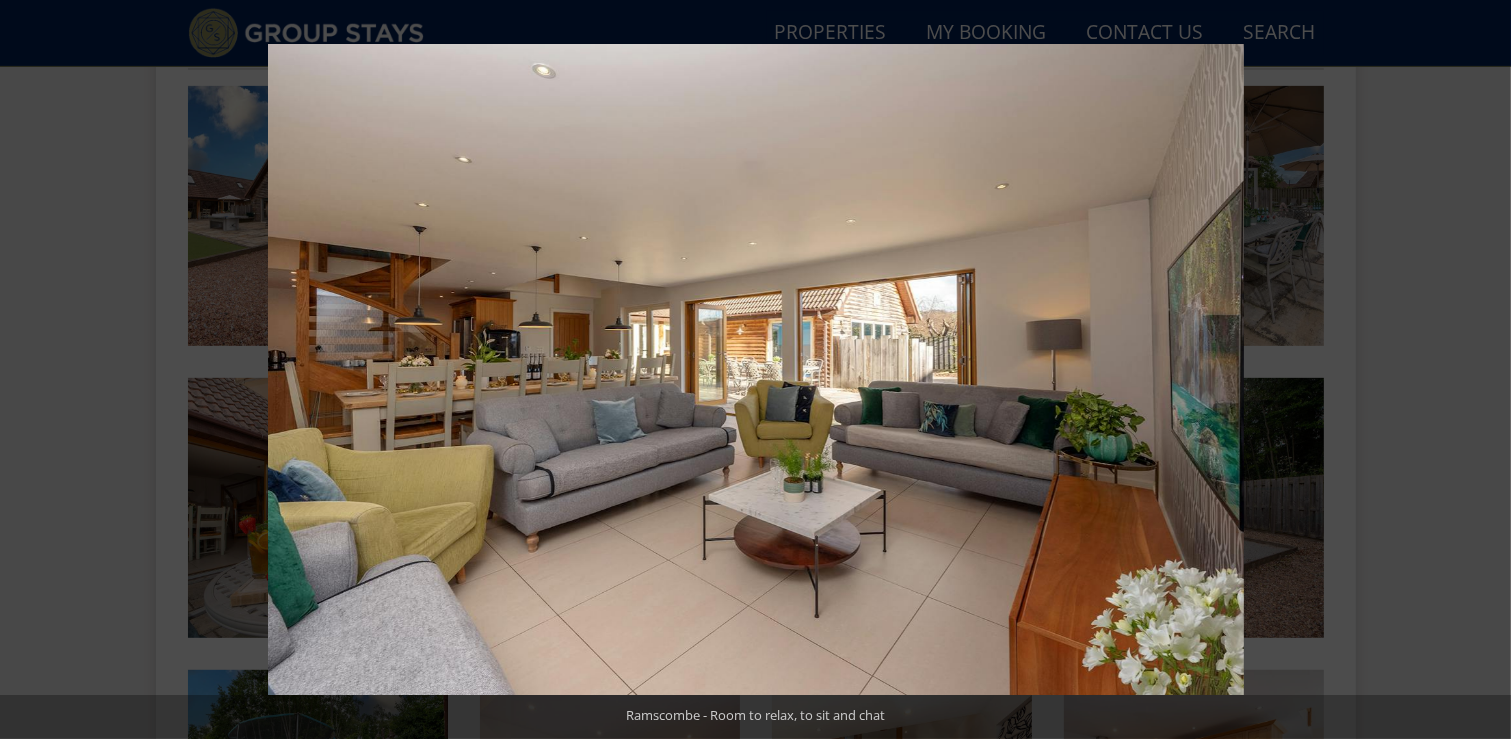 click at bounding box center (1476, 370) 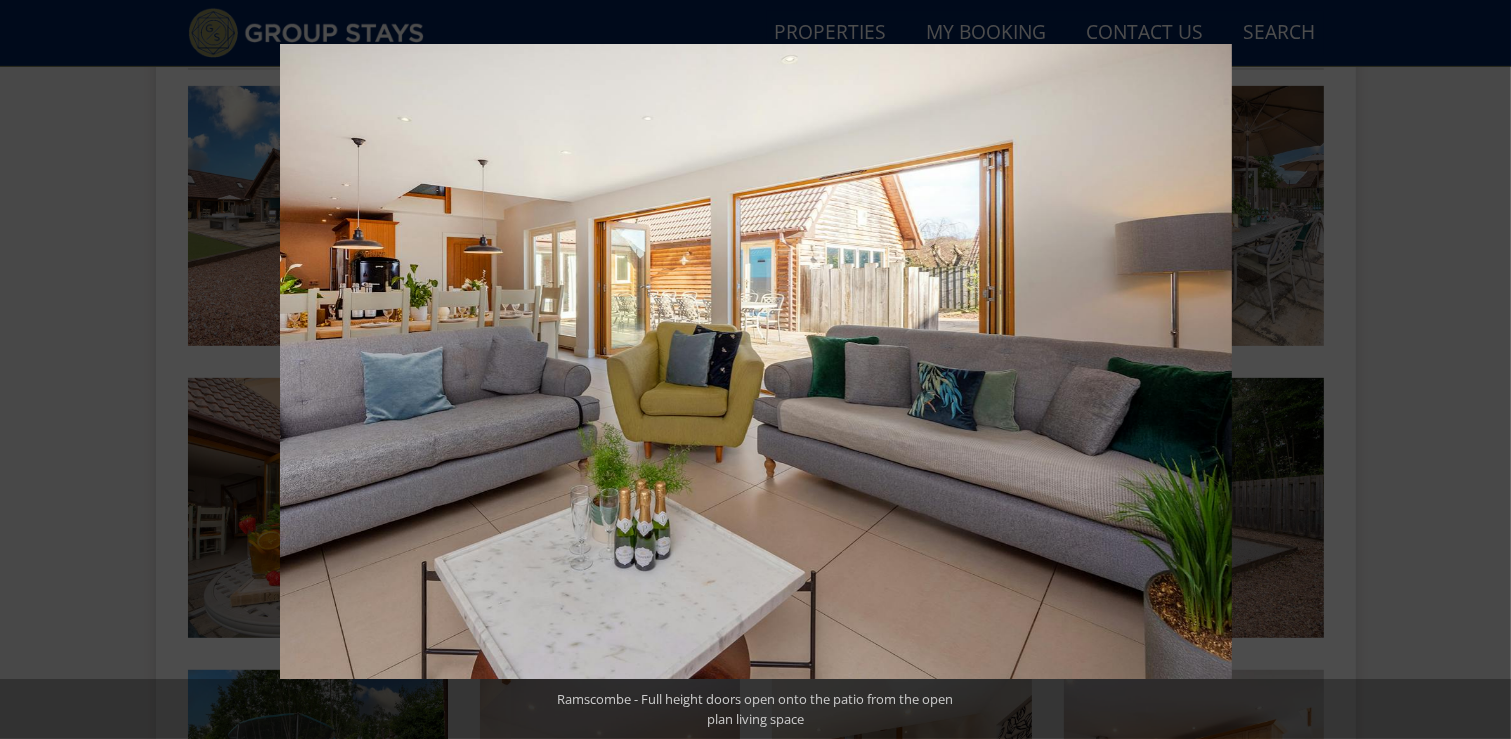 click at bounding box center (1476, 370) 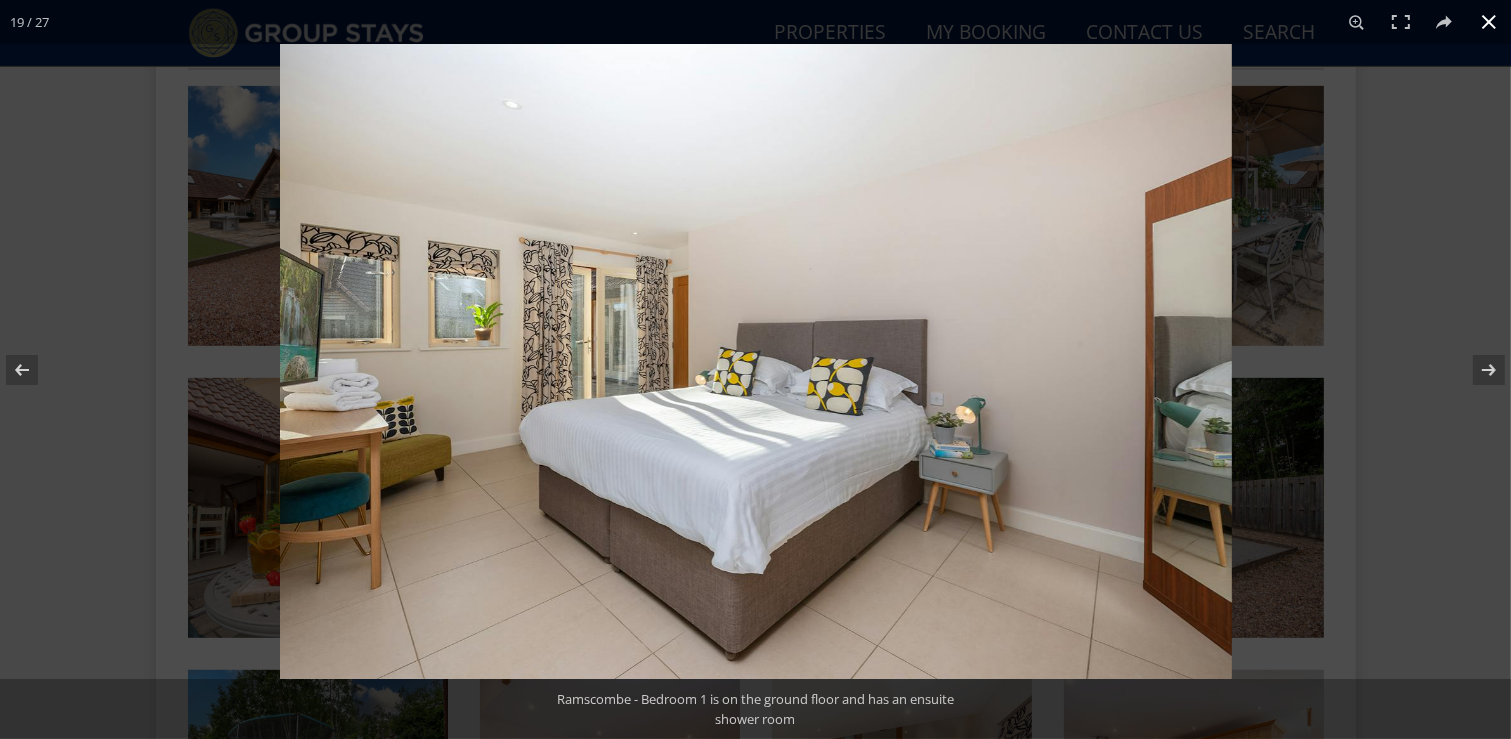 click at bounding box center [1489, 22] 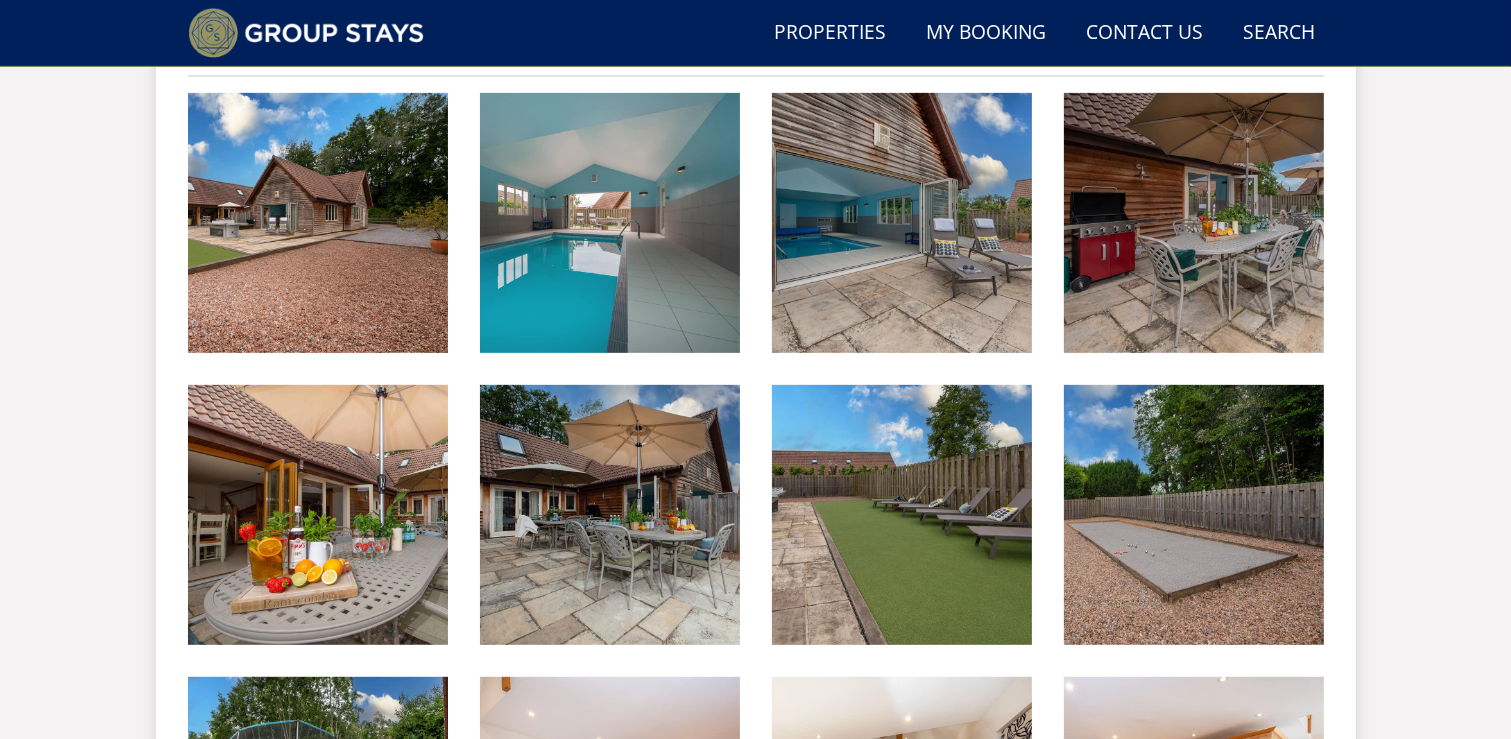 scroll, scrollTop: 0, scrollLeft: 0, axis: both 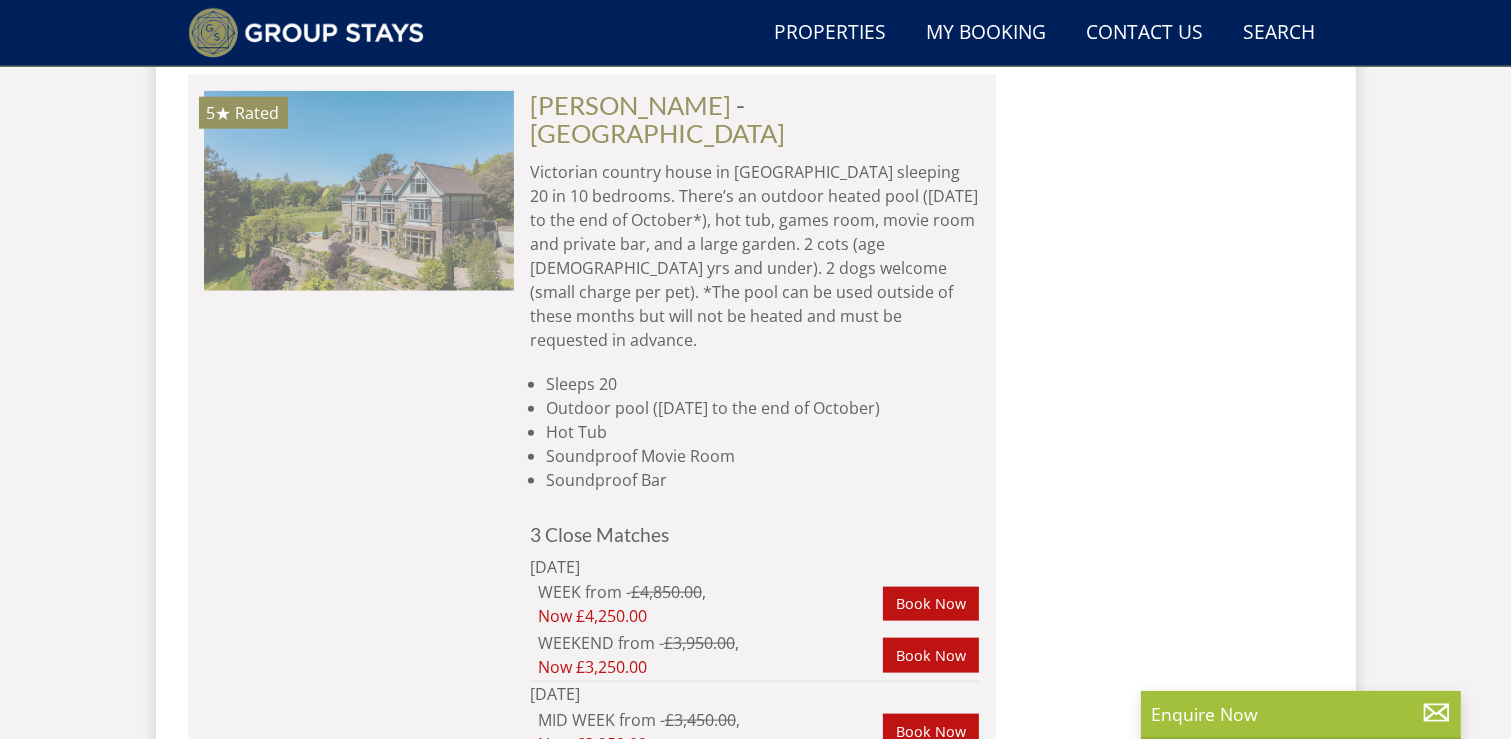 click at bounding box center (359, 191) 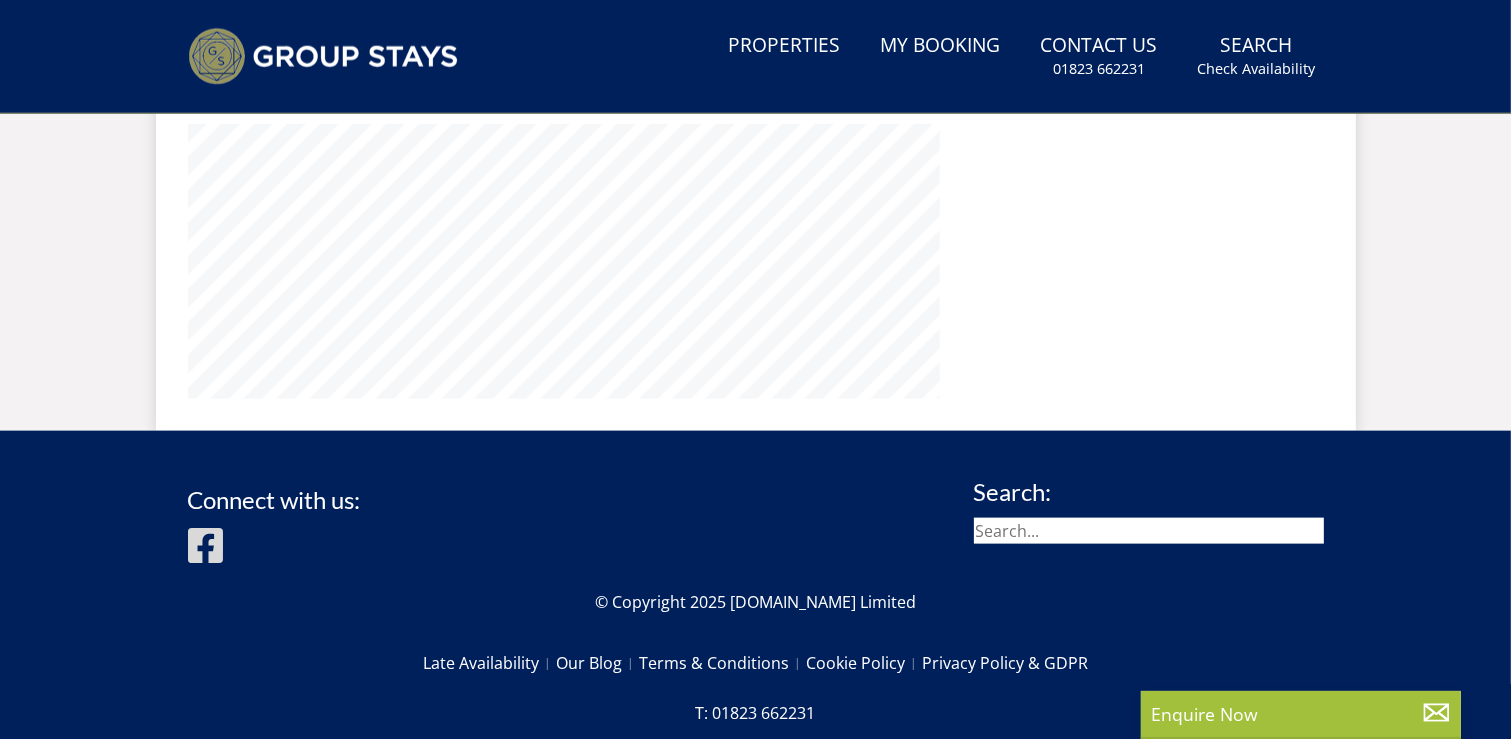 scroll, scrollTop: 0, scrollLeft: 0, axis: both 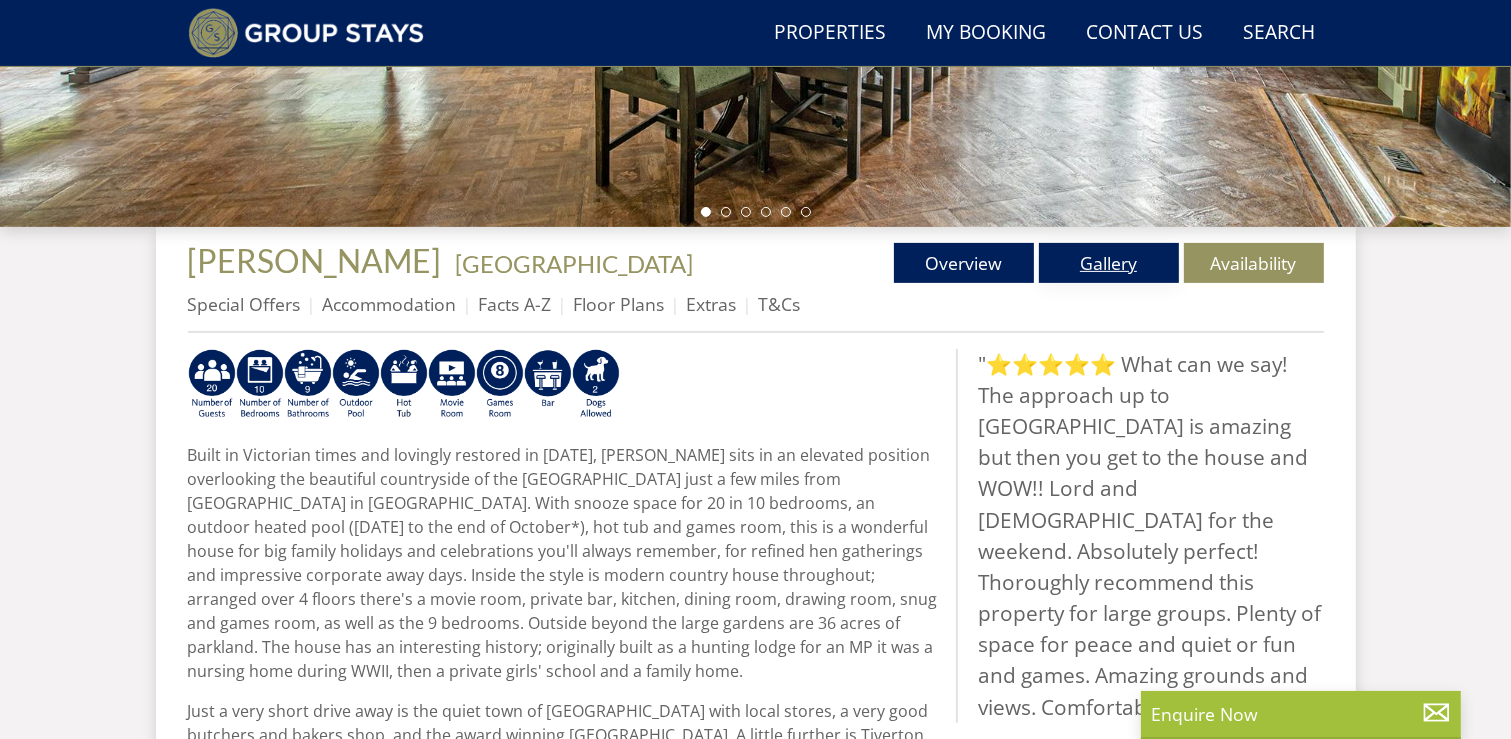 click on "Gallery" at bounding box center (1109, 263) 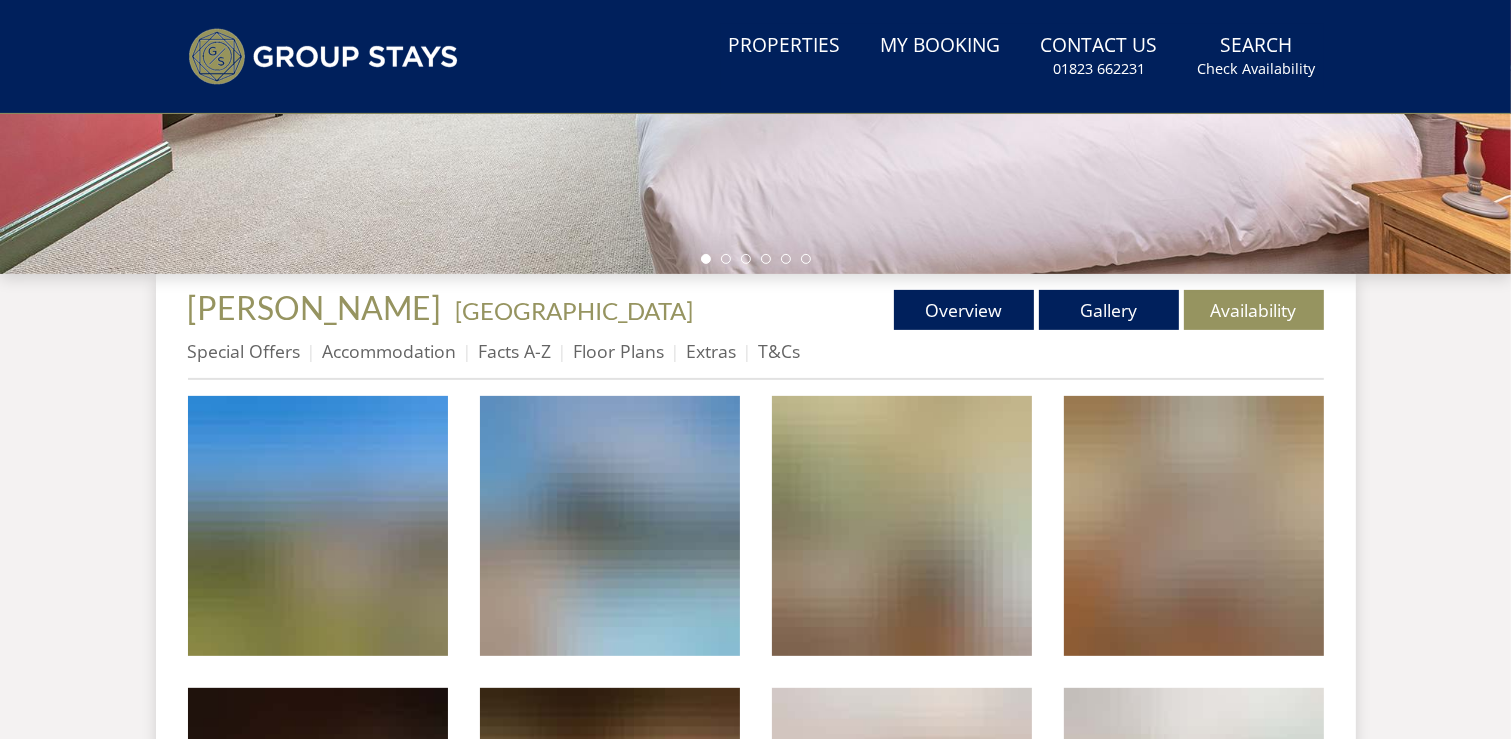 scroll, scrollTop: 0, scrollLeft: 0, axis: both 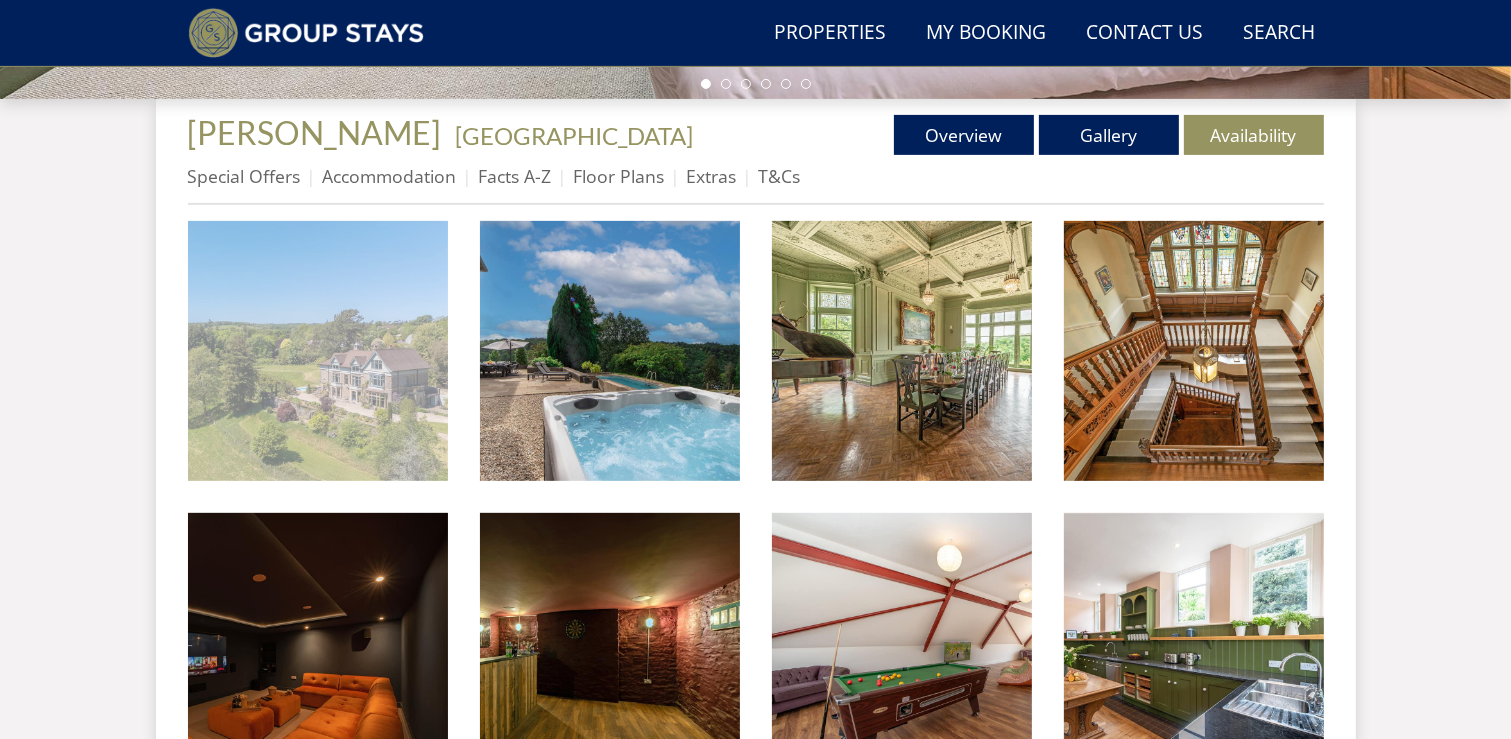 click at bounding box center [318, 351] 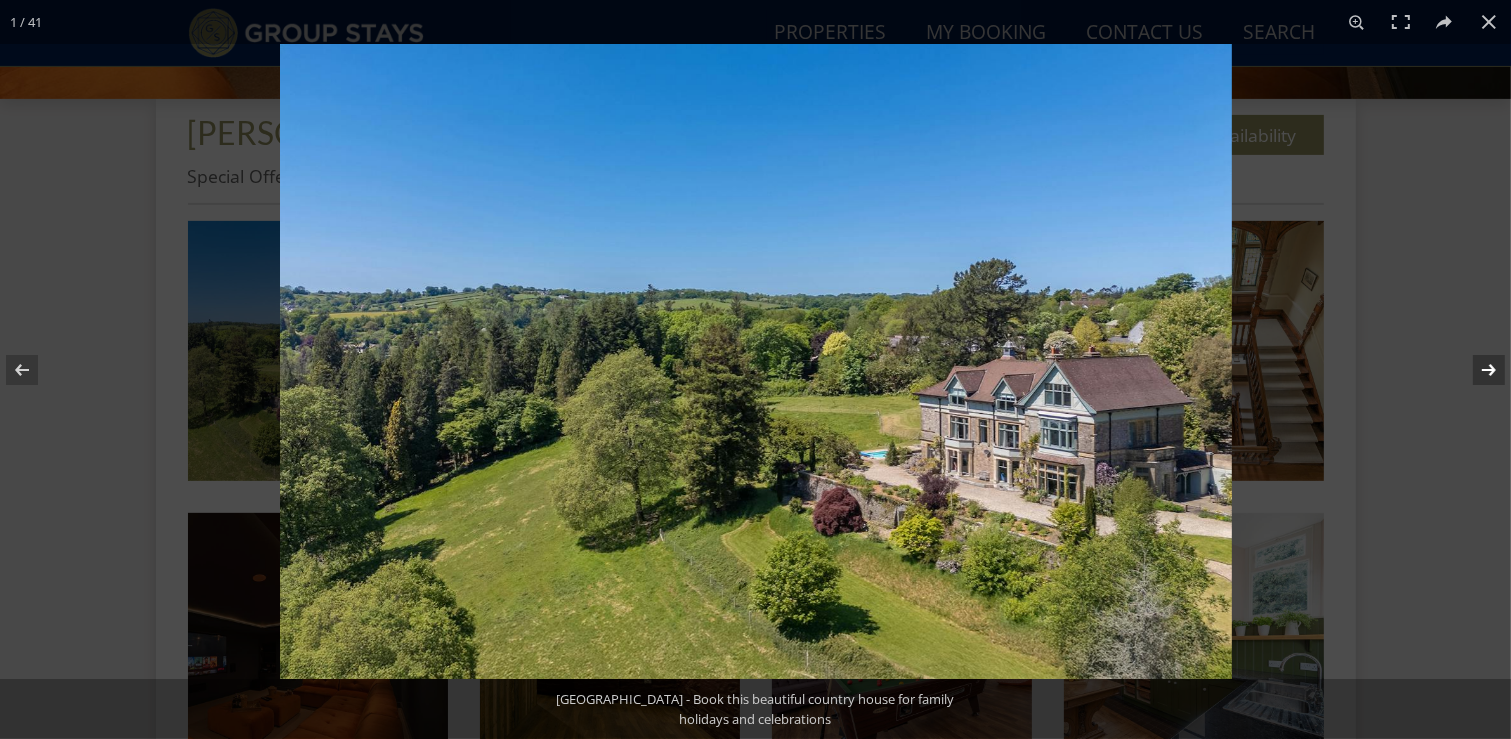 click at bounding box center (1476, 370) 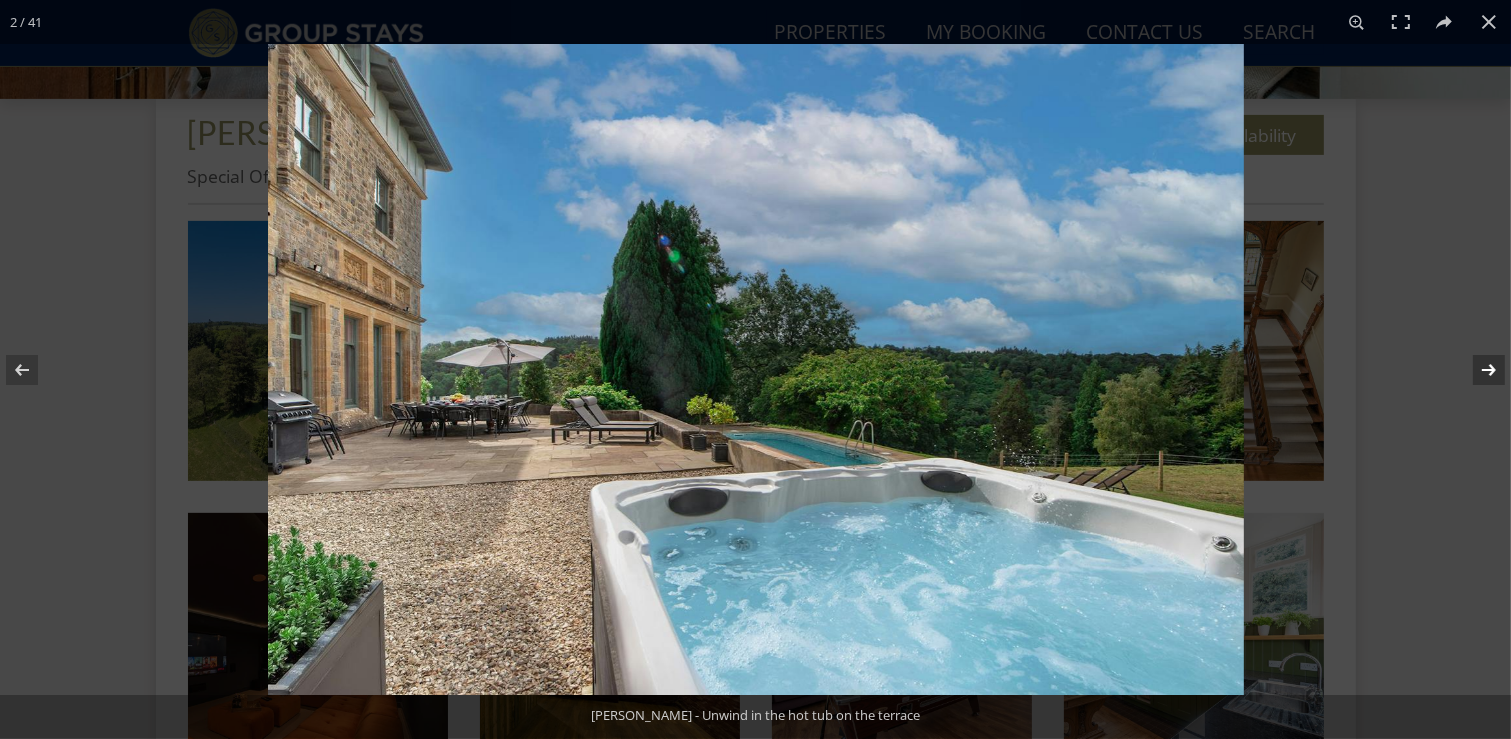 click at bounding box center (1476, 370) 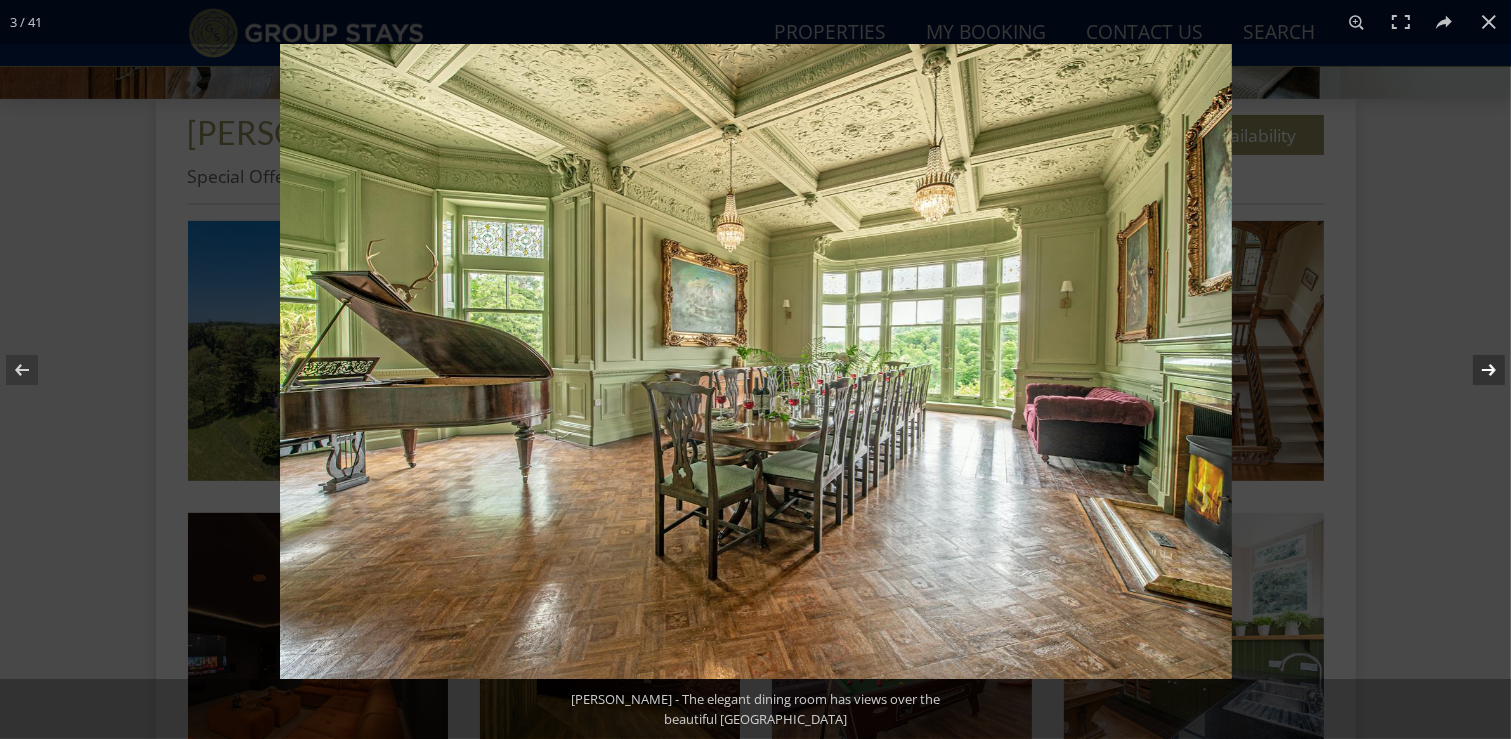 click at bounding box center [1476, 370] 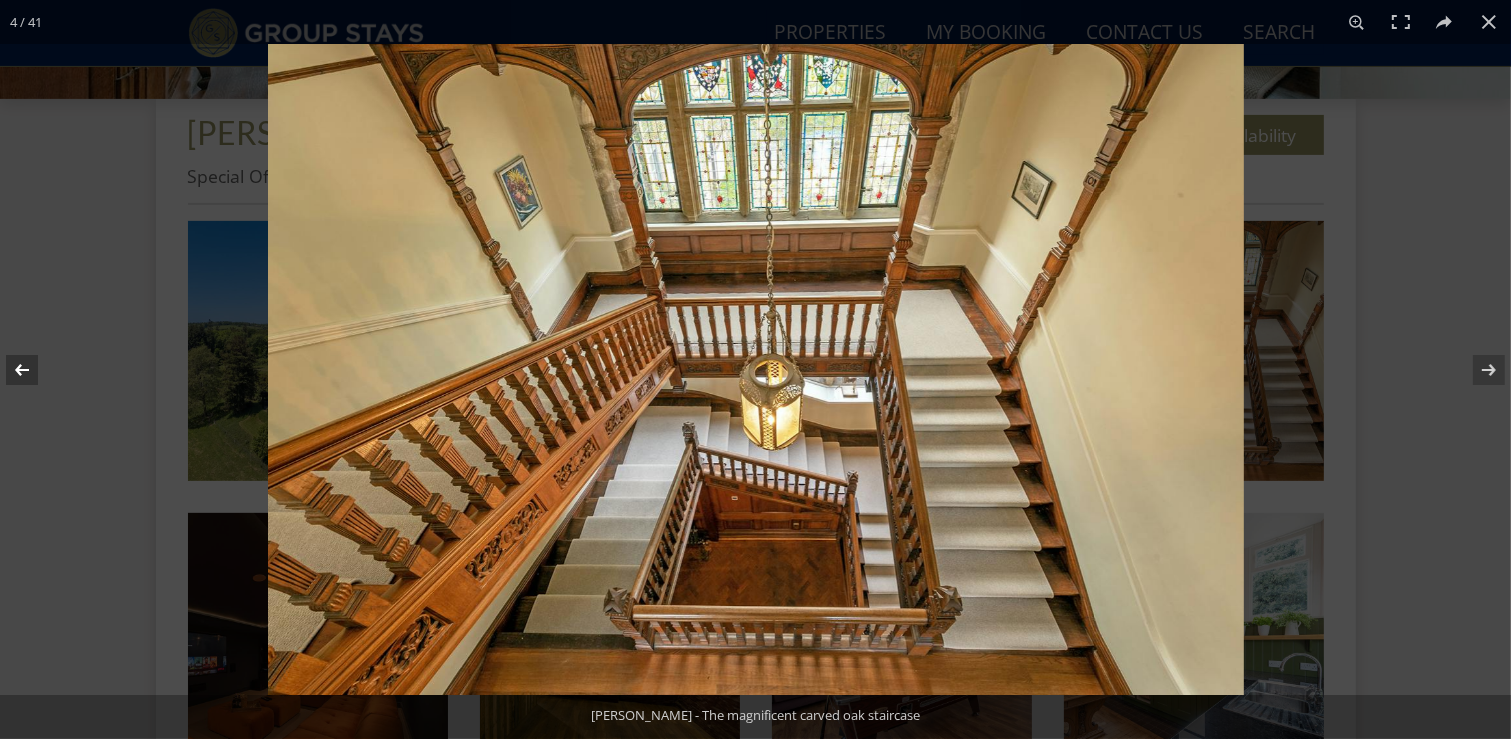 click at bounding box center (35, 370) 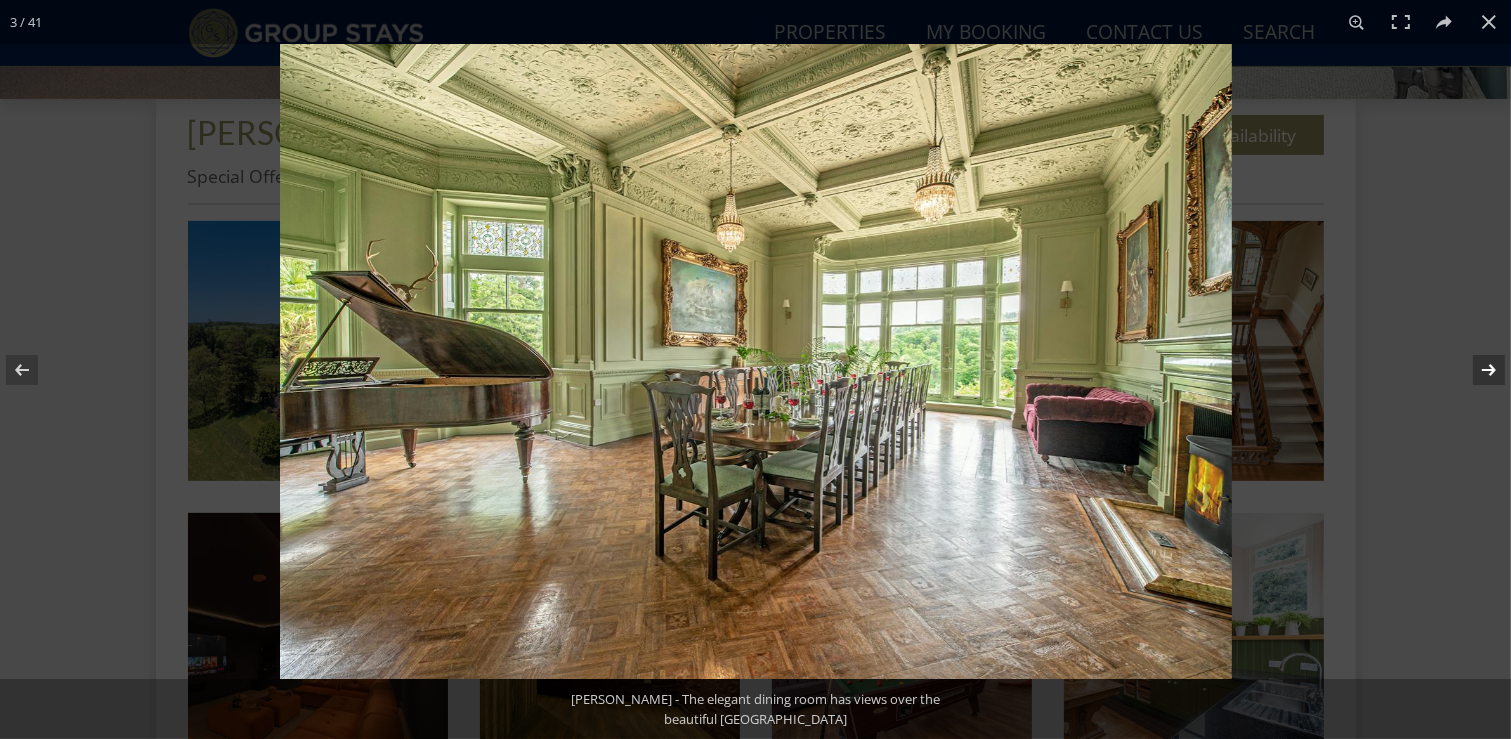 click at bounding box center (1476, 370) 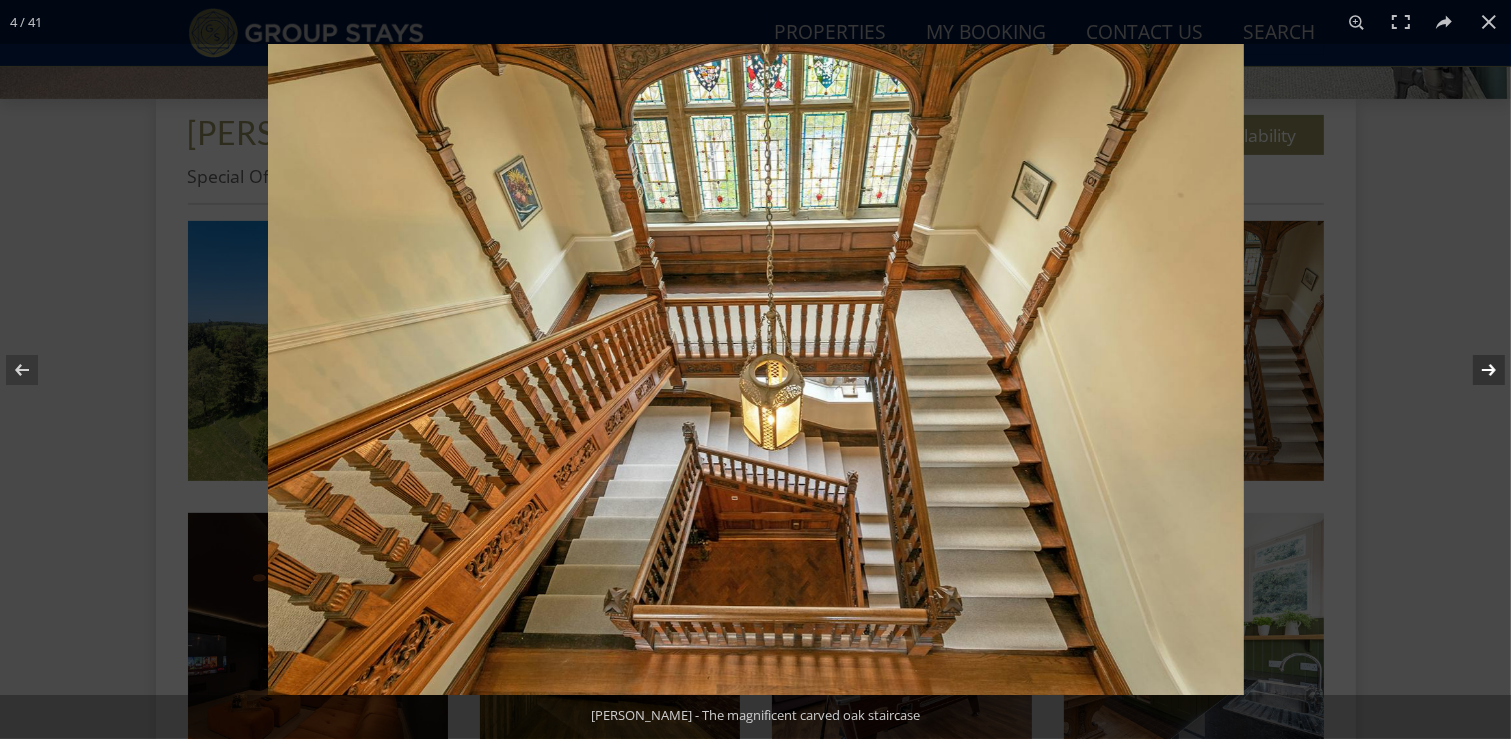 click at bounding box center (1476, 370) 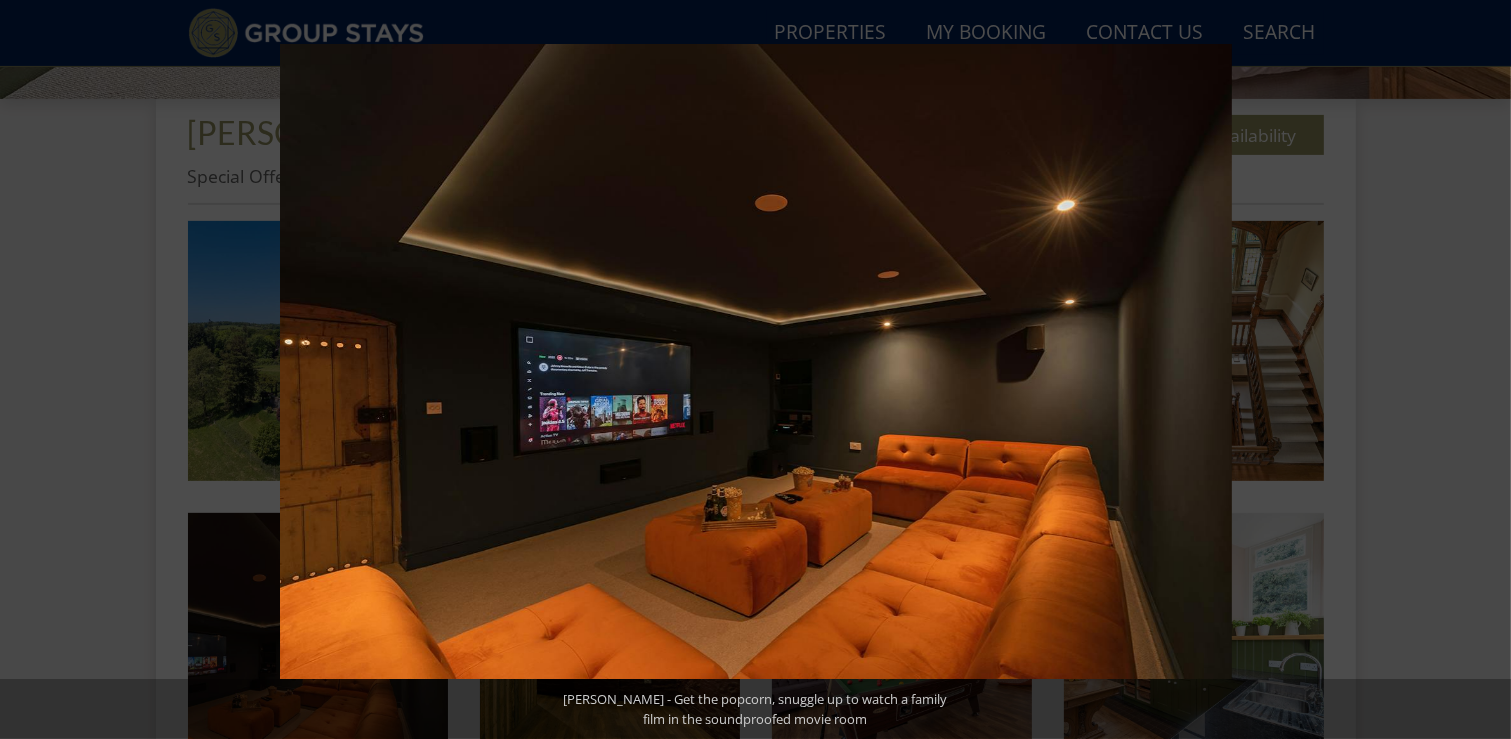 click at bounding box center (1476, 370) 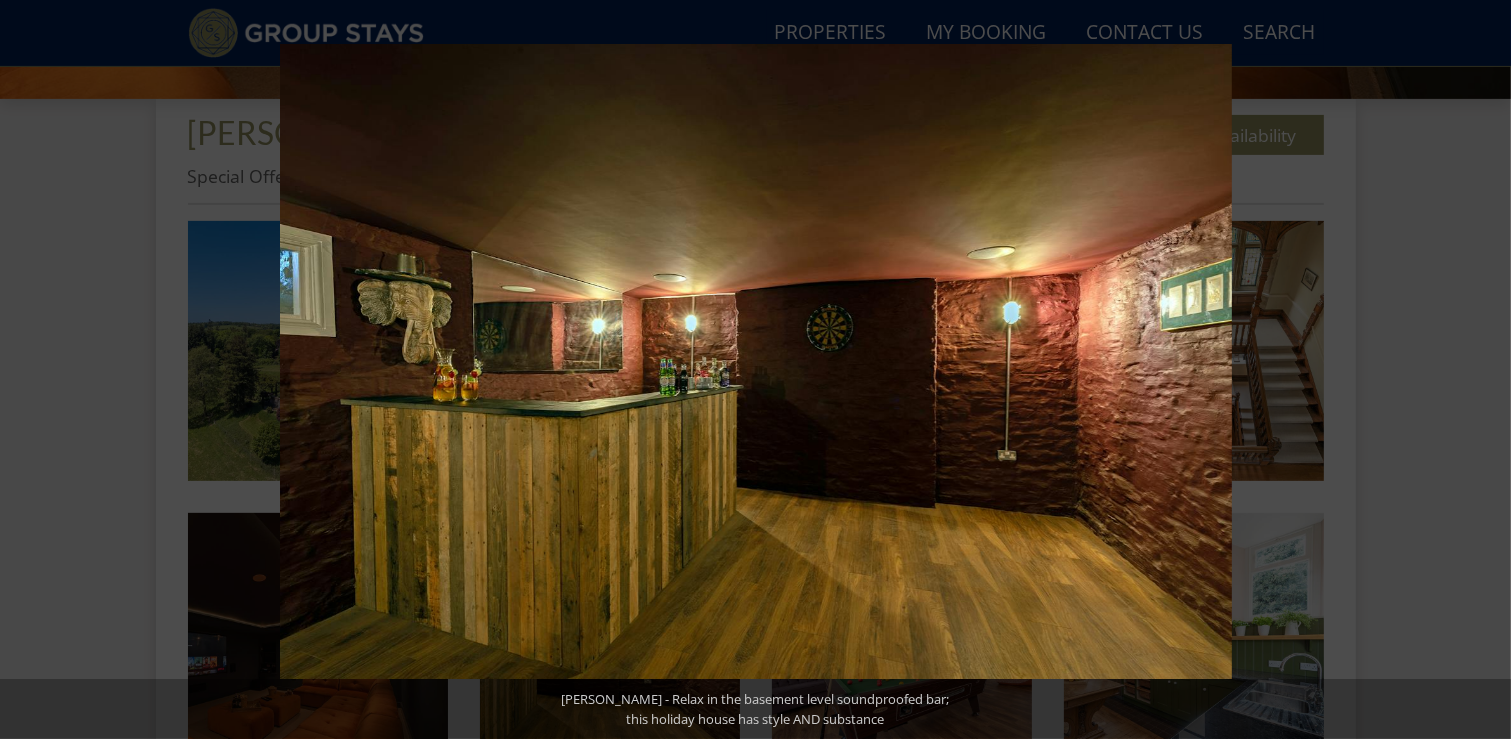 click at bounding box center (1476, 370) 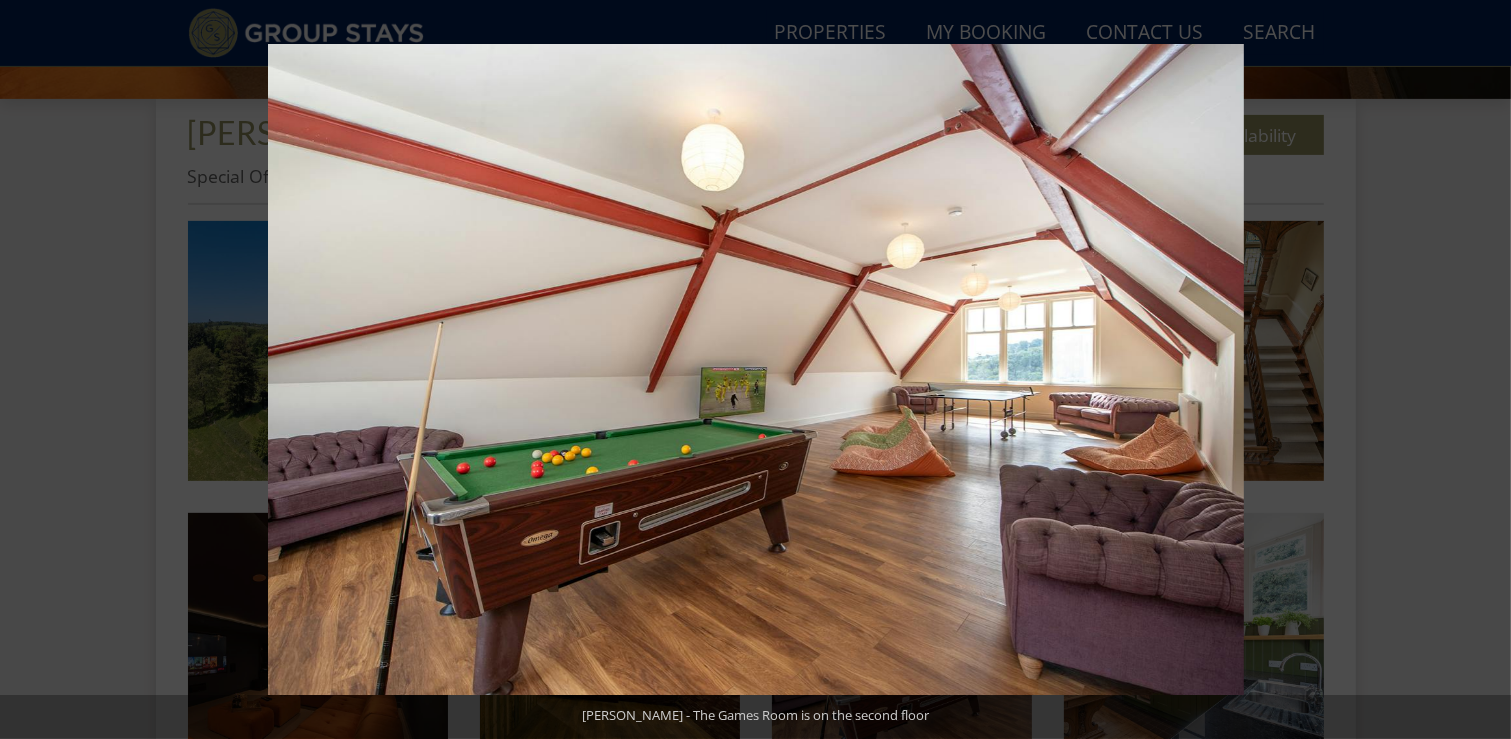 click at bounding box center [1476, 370] 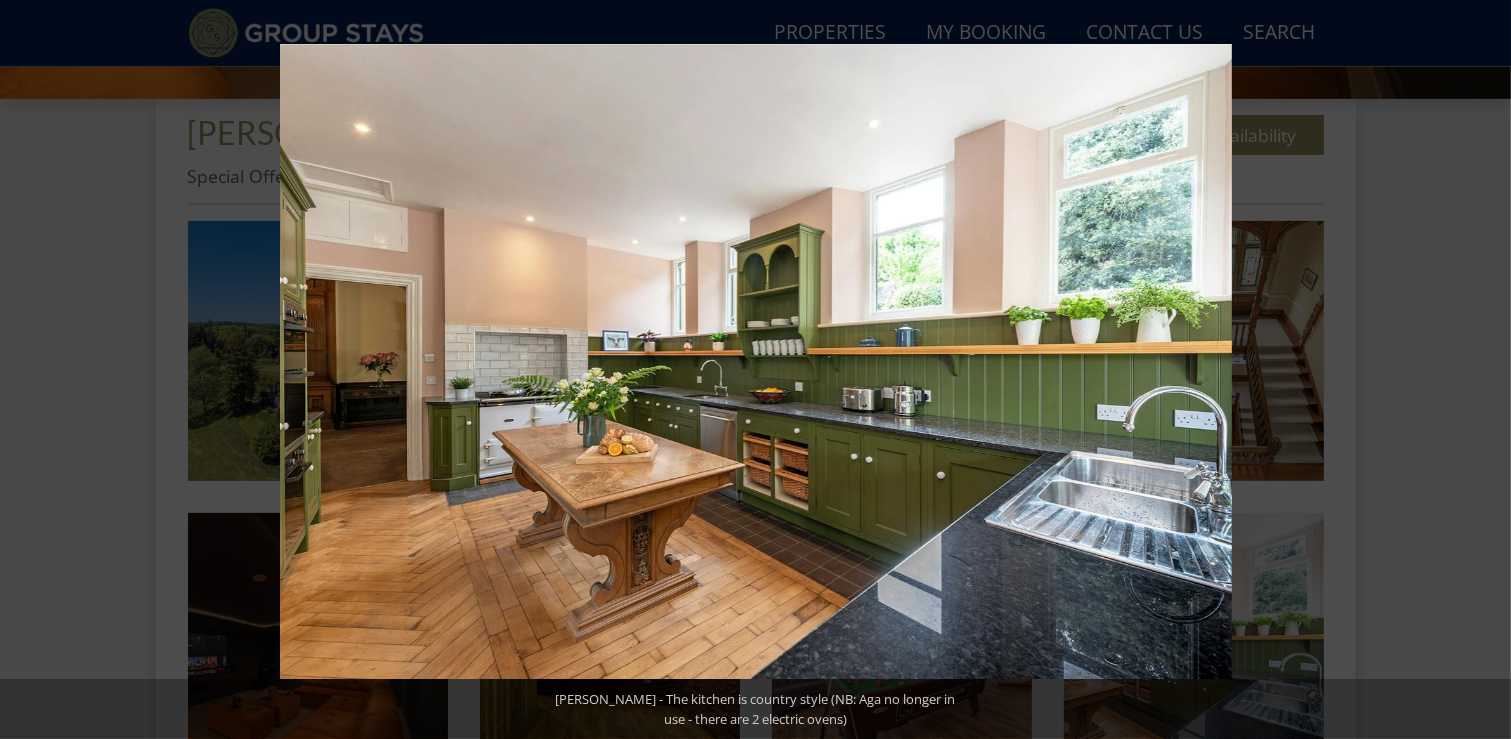 click at bounding box center (1476, 370) 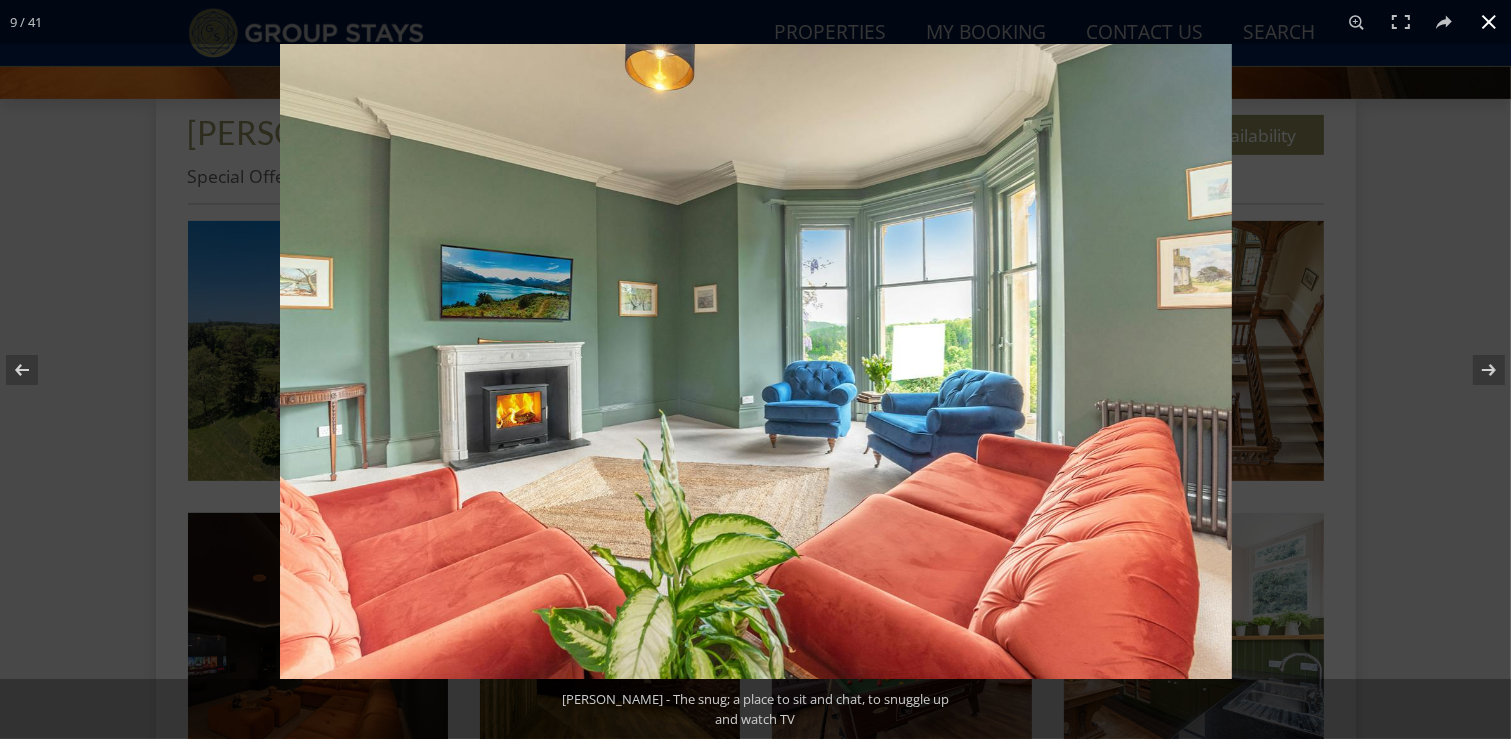 click at bounding box center [1489, 22] 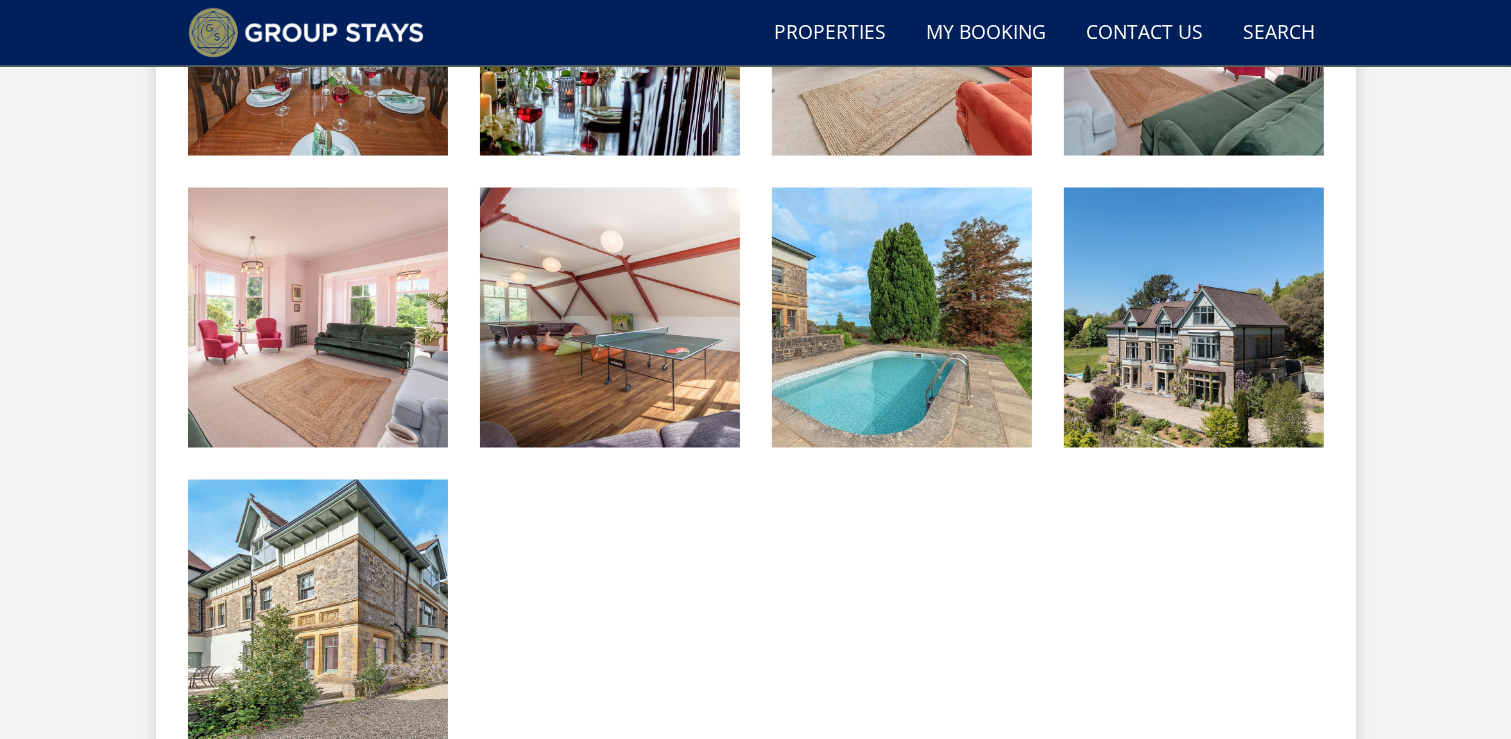 scroll, scrollTop: 3390, scrollLeft: 0, axis: vertical 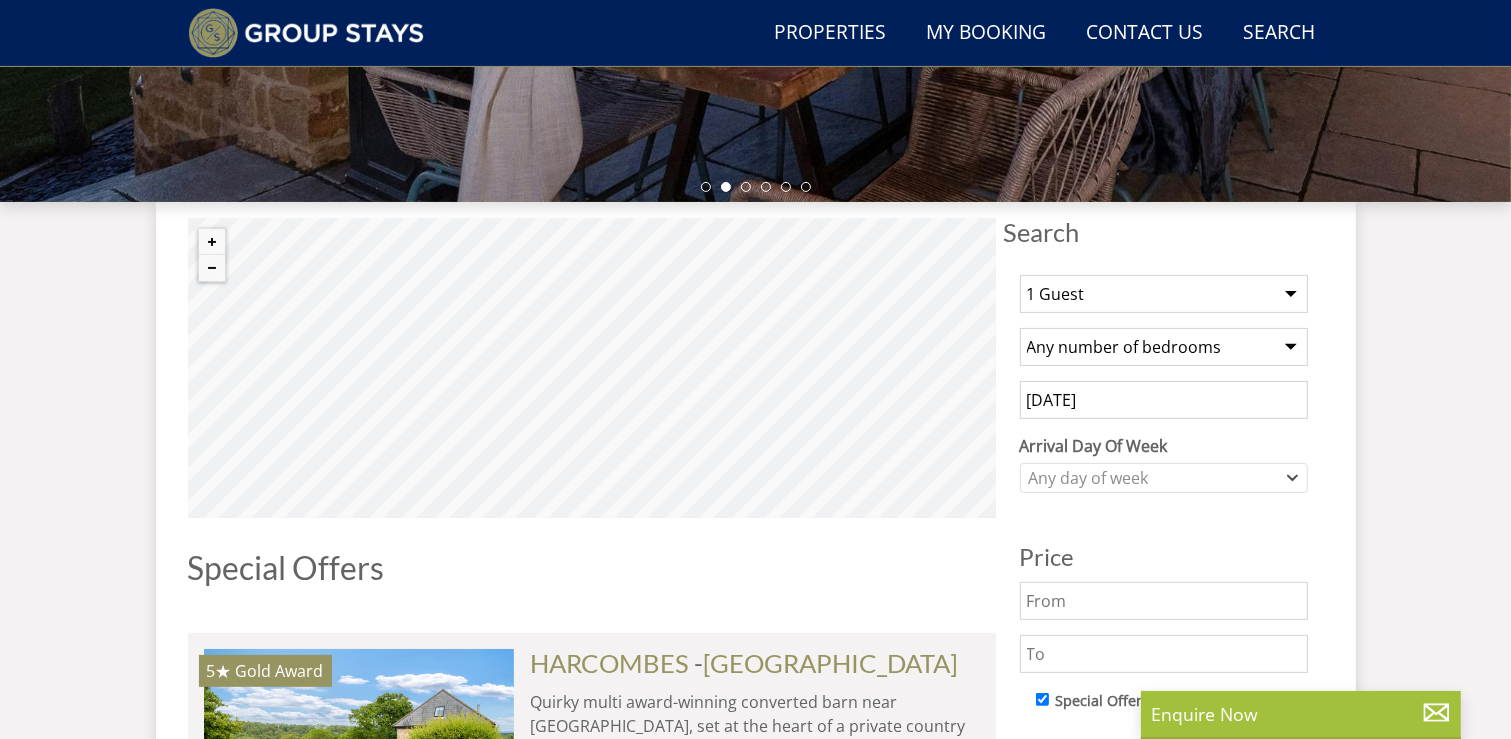 click on "1 Guest
2 Guests
3 Guests
4 Guests
5 Guests
6 Guests
7 Guests
8 Guests
9 Guests
10 Guests
11 Guests
12 Guests
13 Guests
14 Guests
15 Guests
16 Guests
17 Guests
18 Guests
19 Guests
20 Guests
21 Guests
22 Guests
23 Guests
24 Guests
25 Guests
26 Guests
27 Guests
28 Guests
29 Guests
30 Guests
31 Guests
32 Guests" at bounding box center [1164, 294] 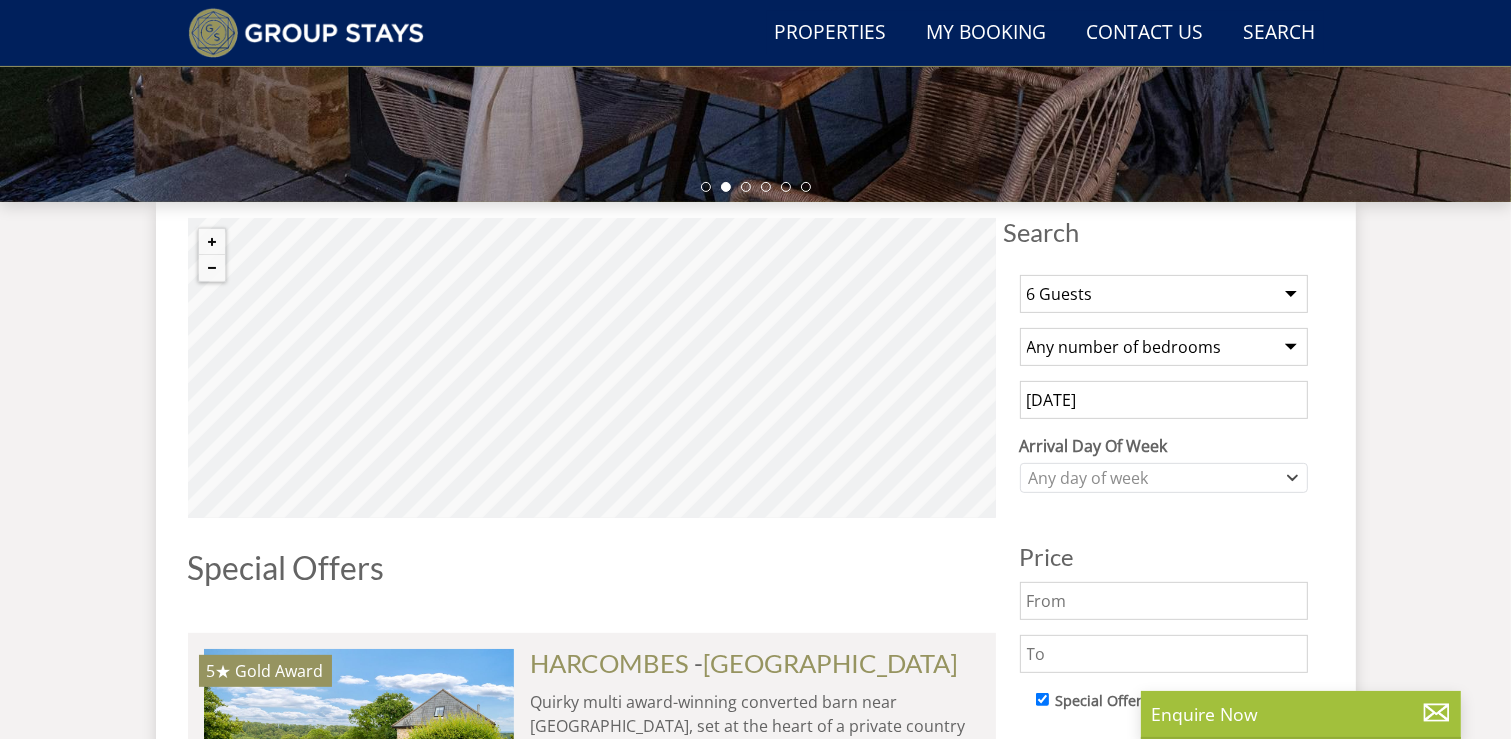 click on "1 Guest
2 Guests
3 Guests
4 Guests
5 Guests
6 Guests
7 Guests
8 Guests
9 Guests
10 Guests
11 Guests
12 Guests
13 Guests
14 Guests
15 Guests
16 Guests
17 Guests
18 Guests
19 Guests
20 Guests
21 Guests
22 Guests
23 Guests
24 Guests
25 Guests
26 Guests
27 Guests
28 Guests
29 Guests
30 Guests
31 Guests
32 Guests" at bounding box center (1164, 294) 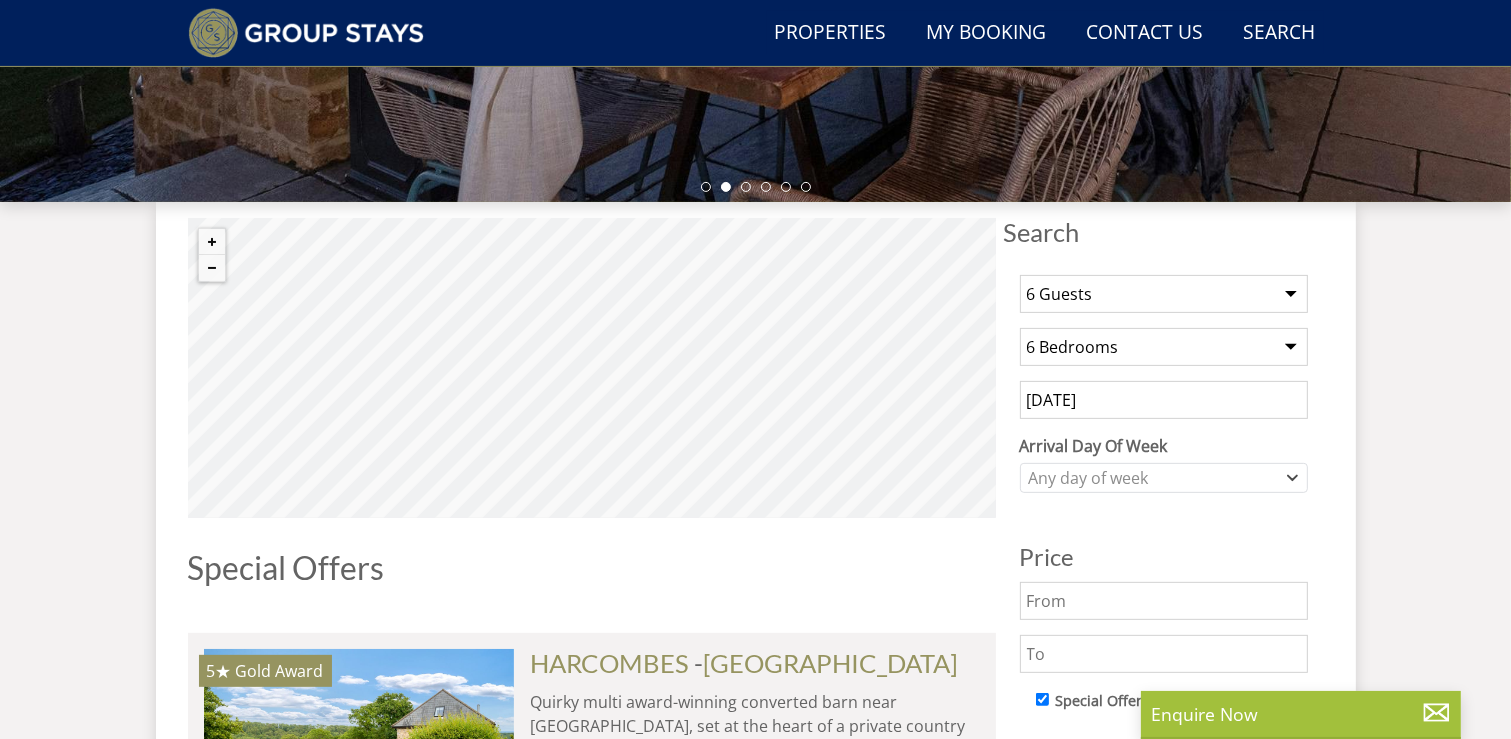 click on "Any number of bedrooms
4 Bedrooms
5 Bedrooms
6 Bedrooms
7 Bedrooms
8 Bedrooms
9 Bedrooms
10 Bedrooms
11 Bedrooms
12 Bedrooms
13 Bedrooms
14 Bedrooms
15 Bedrooms
16 Bedrooms" at bounding box center [1164, 347] 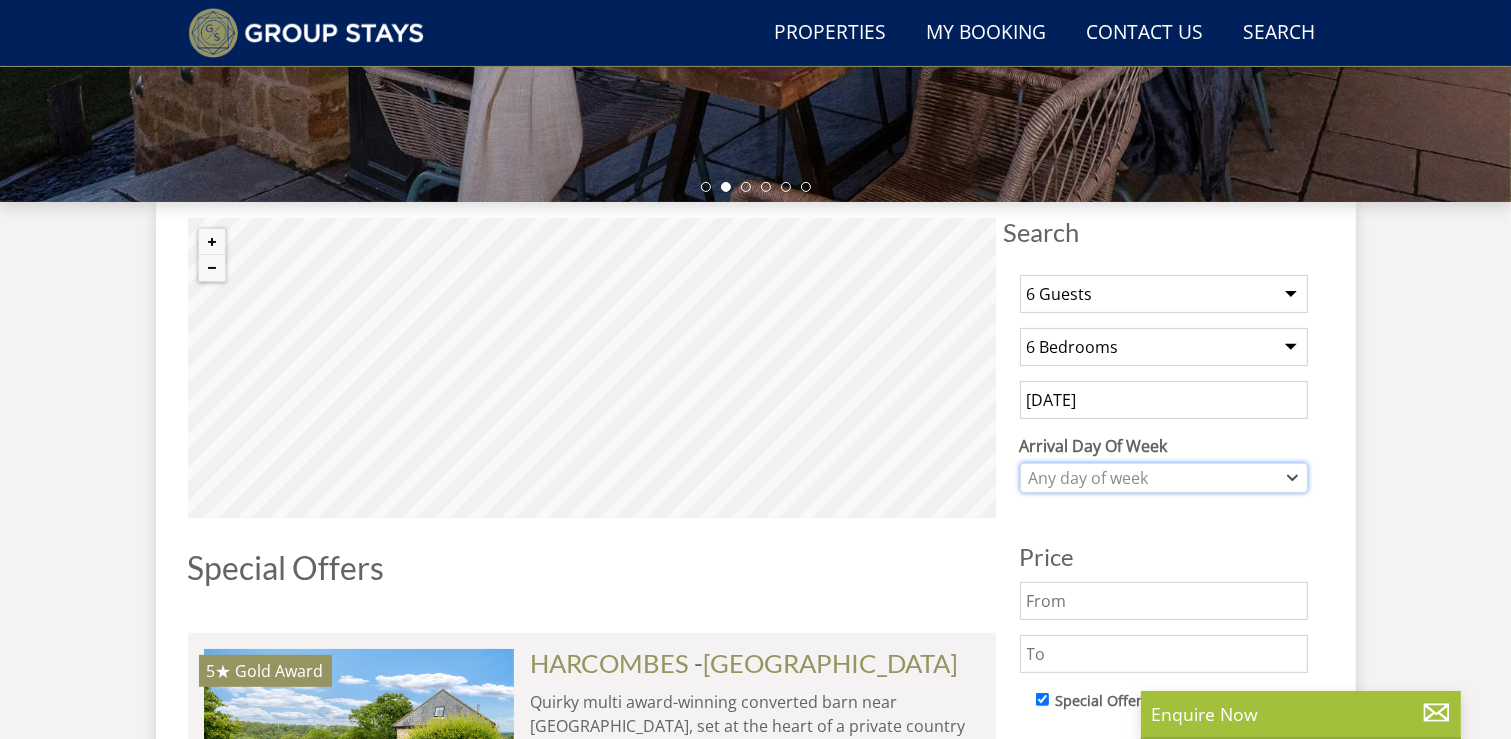 click 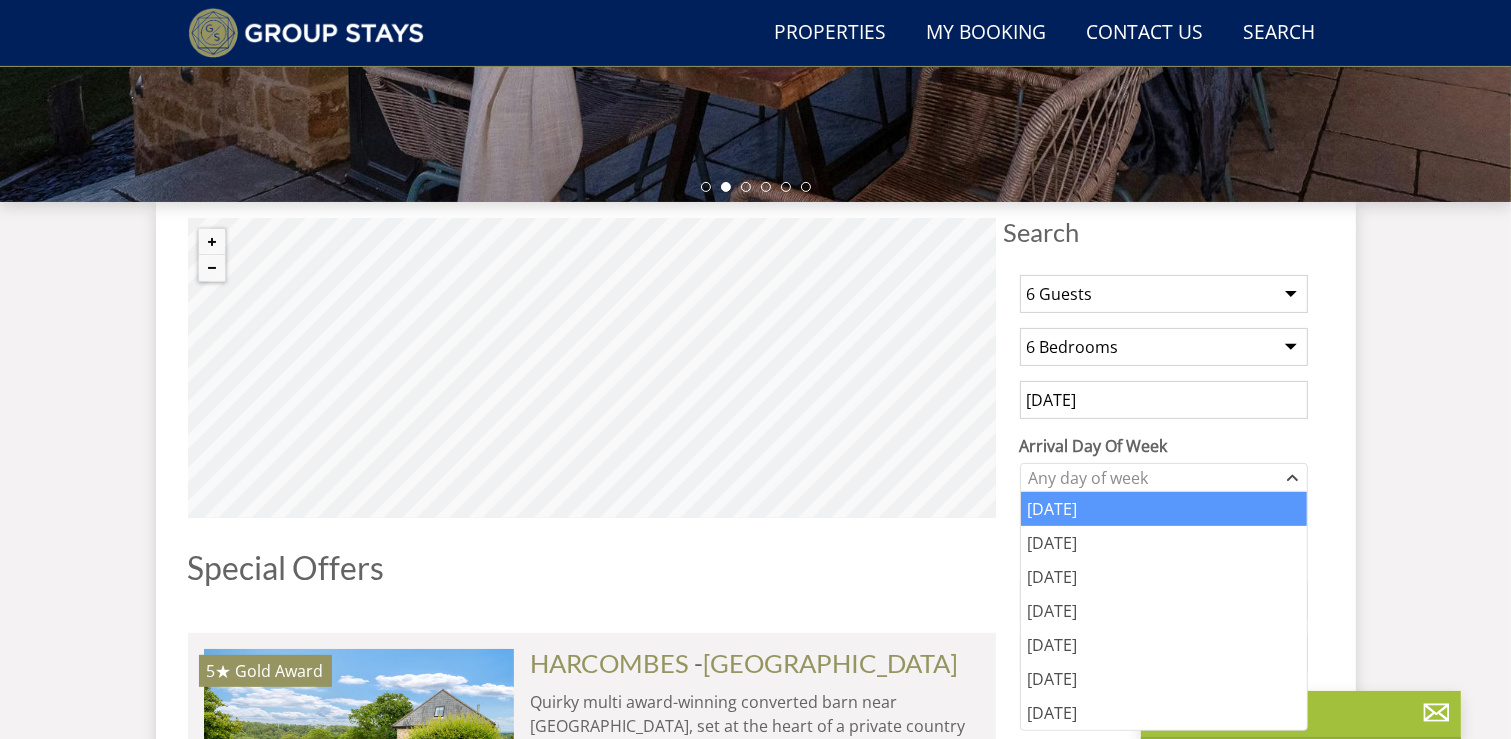 click on "[DATE]" at bounding box center [1164, 509] 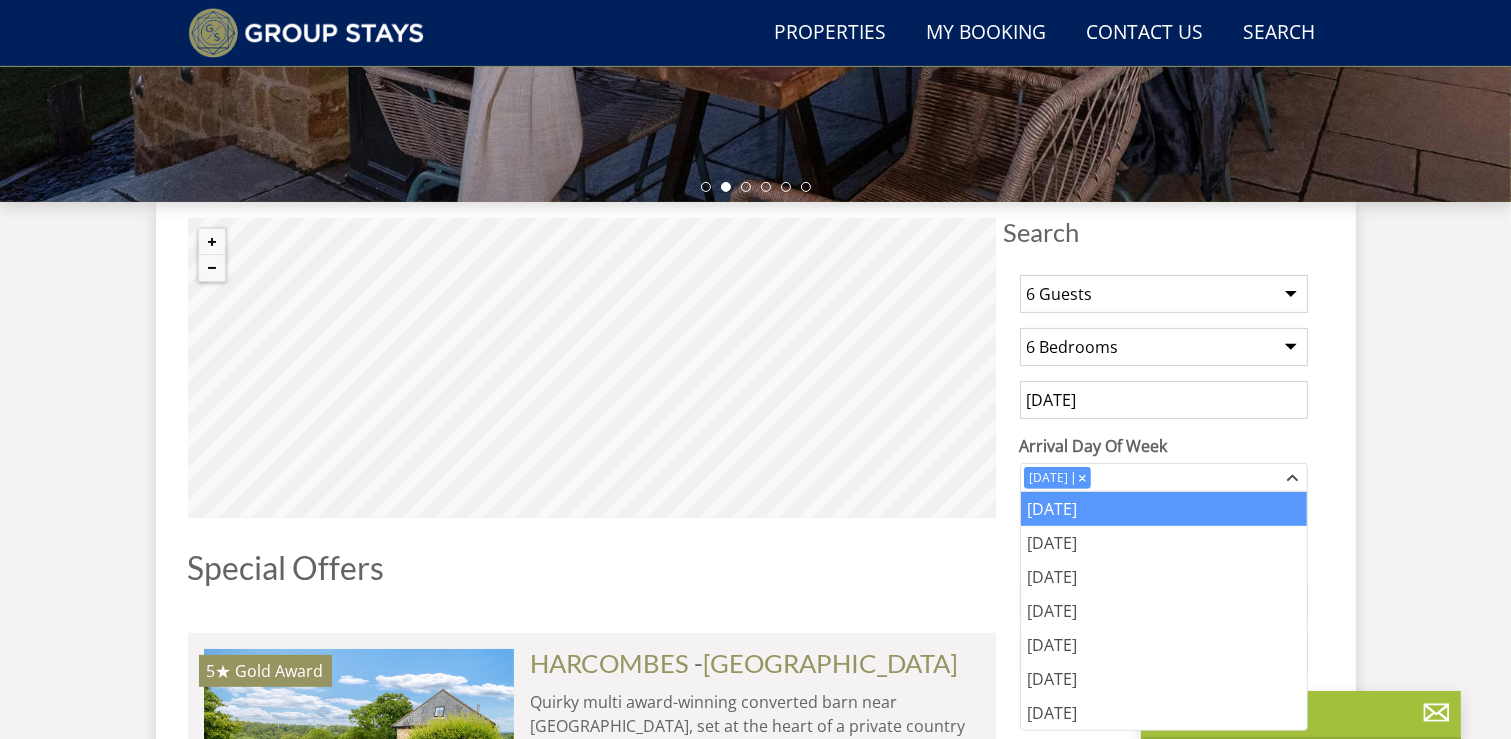 click on "Search
Menu
Properties
My Booking
Contact Us  [PHONE_NUMBER]
Search  Check Availability
Guests
1
2
3
4
5
6
7
8
9
10
11
12
13
14
15
16
17
18
19
20
21
22
23
24
25
26
27
28
29
30
31
32
33
34
35
36
37
38
39
40
41
42
43
44
45
46
47
48
49
50
Date
[DATE]
Search" at bounding box center [755, 6668] 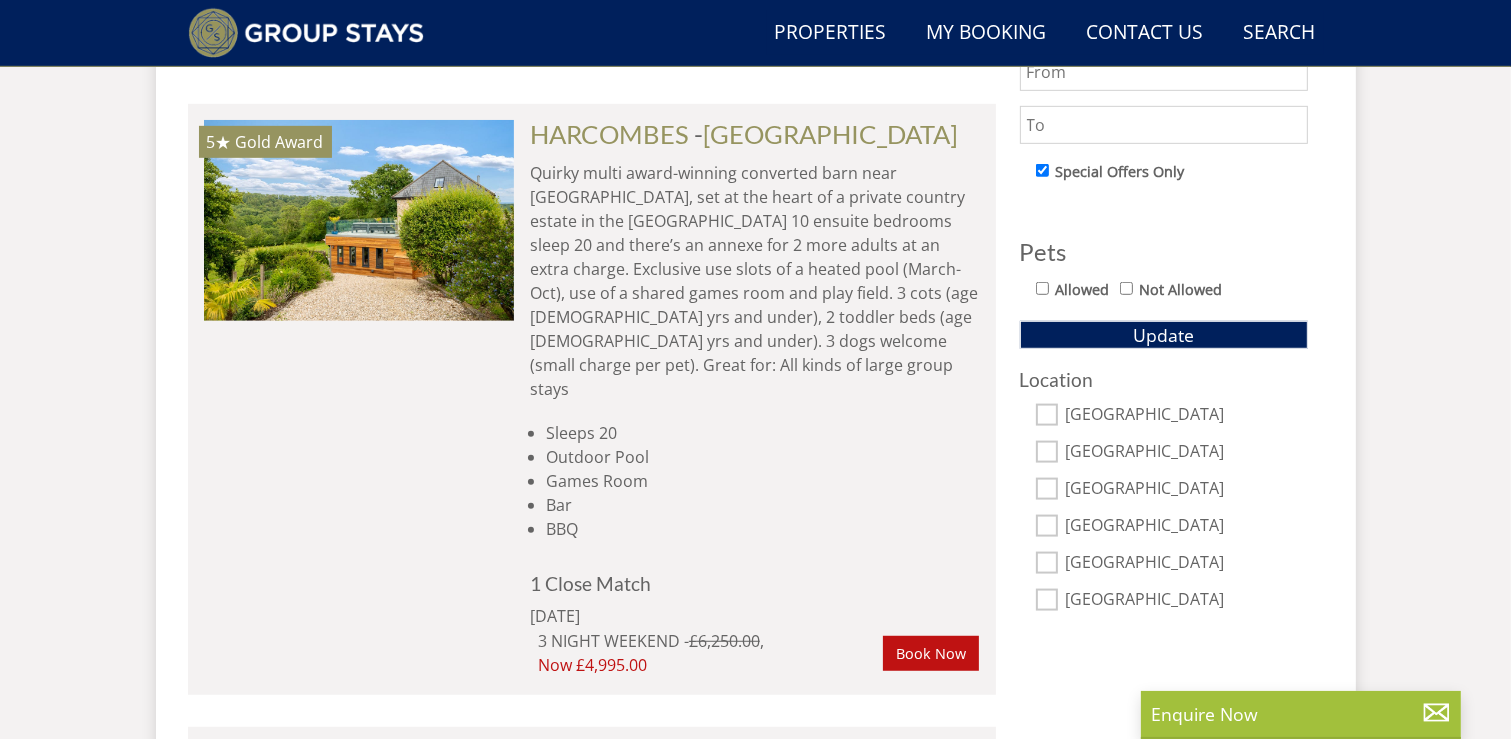 scroll, scrollTop: 1088, scrollLeft: 0, axis: vertical 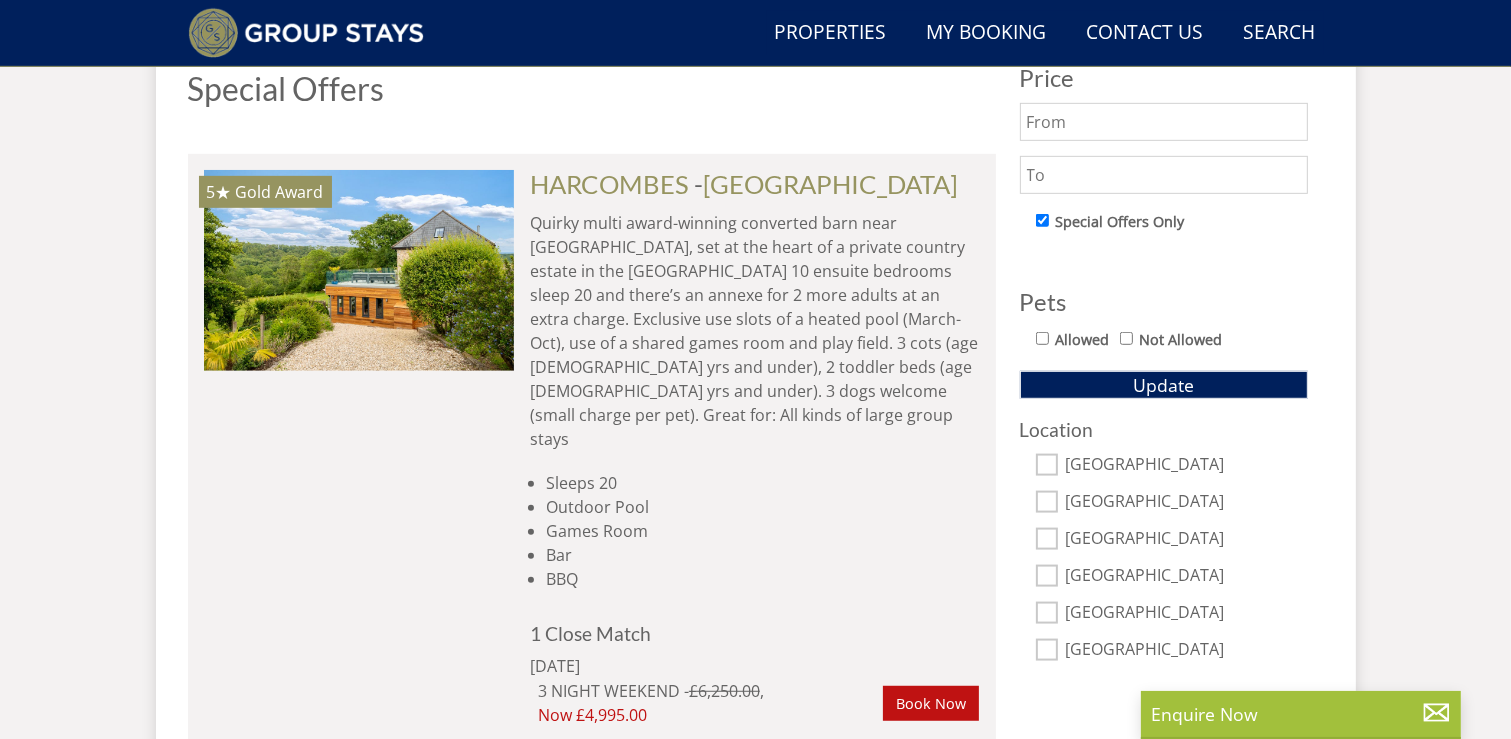 click on "[GEOGRAPHIC_DATA]" at bounding box center (1047, 502) 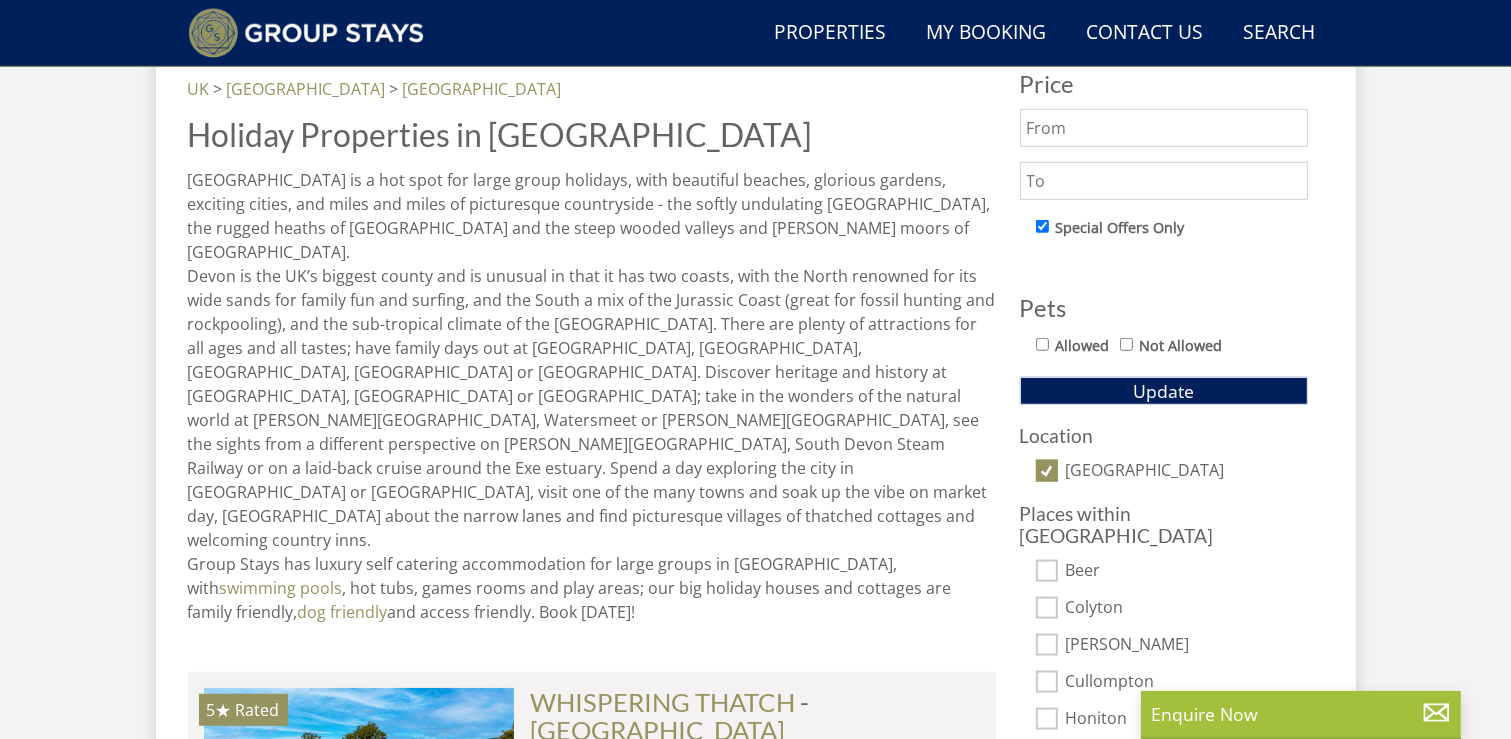 scroll, scrollTop: 1097, scrollLeft: 0, axis: vertical 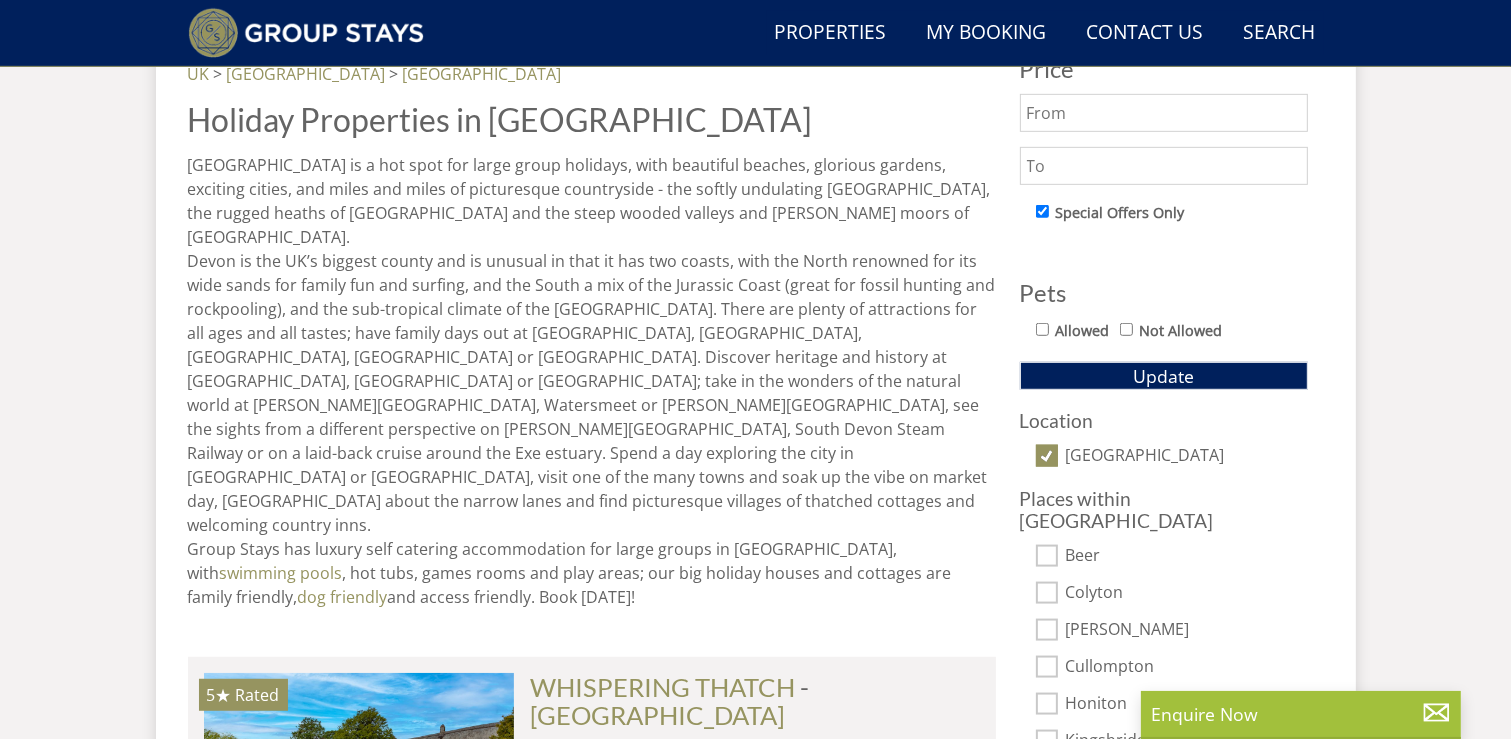 click on "[GEOGRAPHIC_DATA]" at bounding box center [1047, 456] 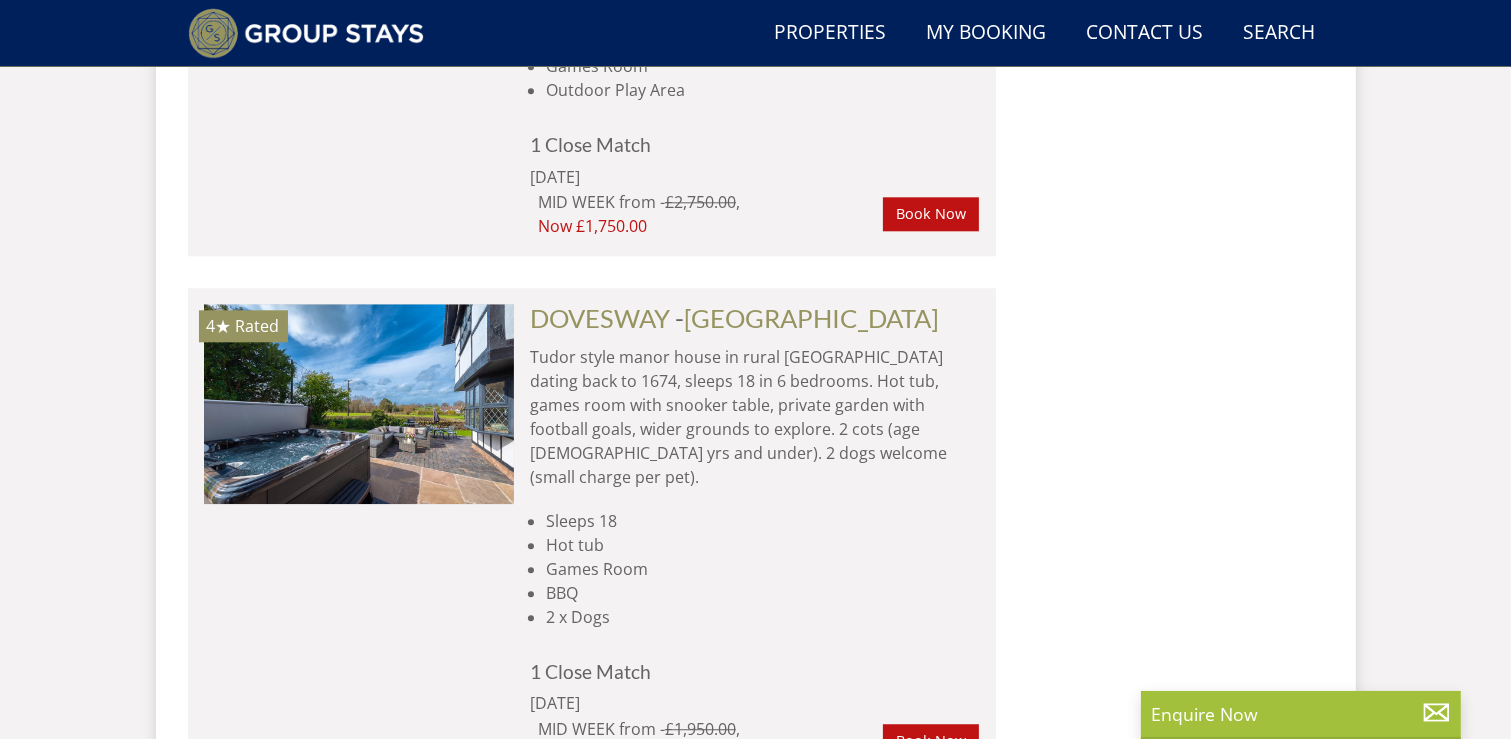 scroll, scrollTop: 5170, scrollLeft: 0, axis: vertical 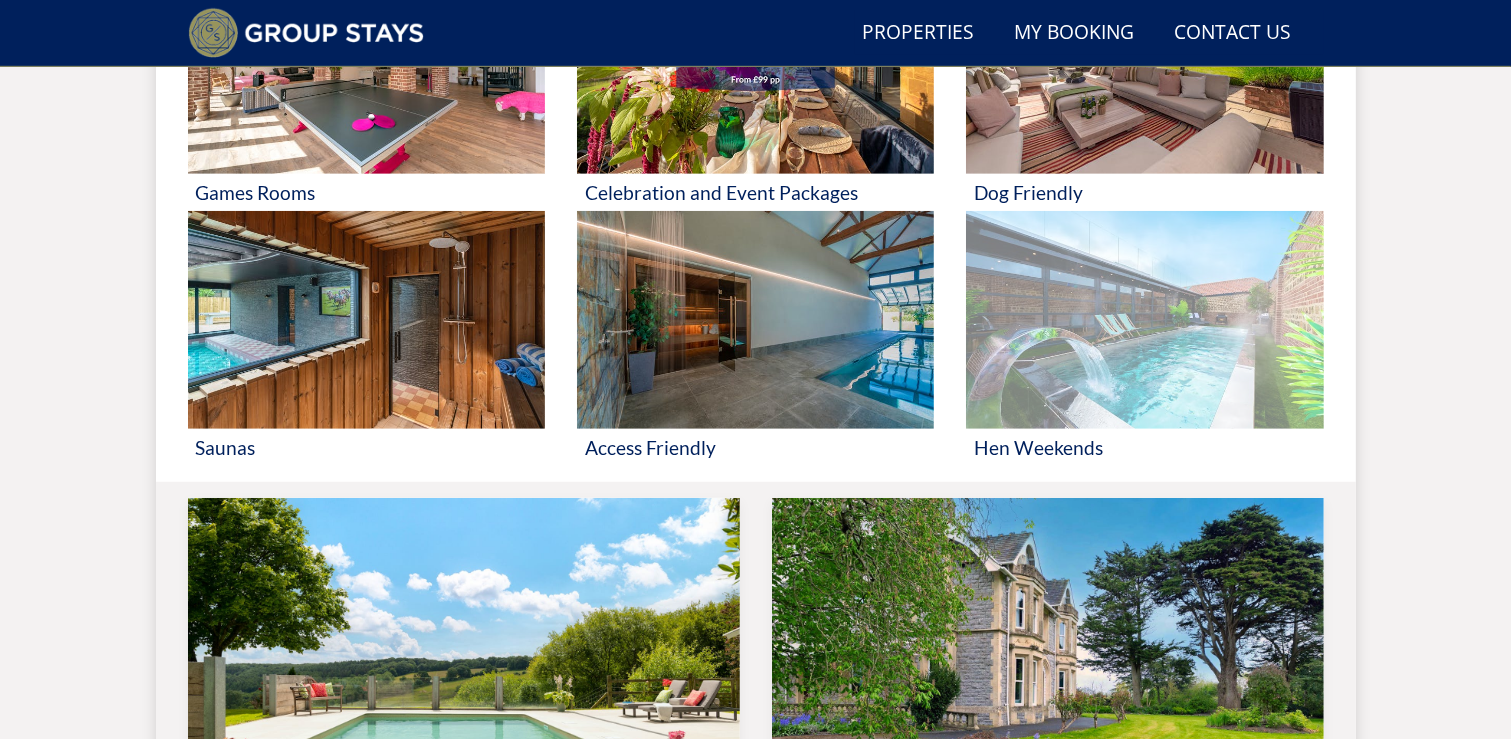 click at bounding box center (1144, 320) 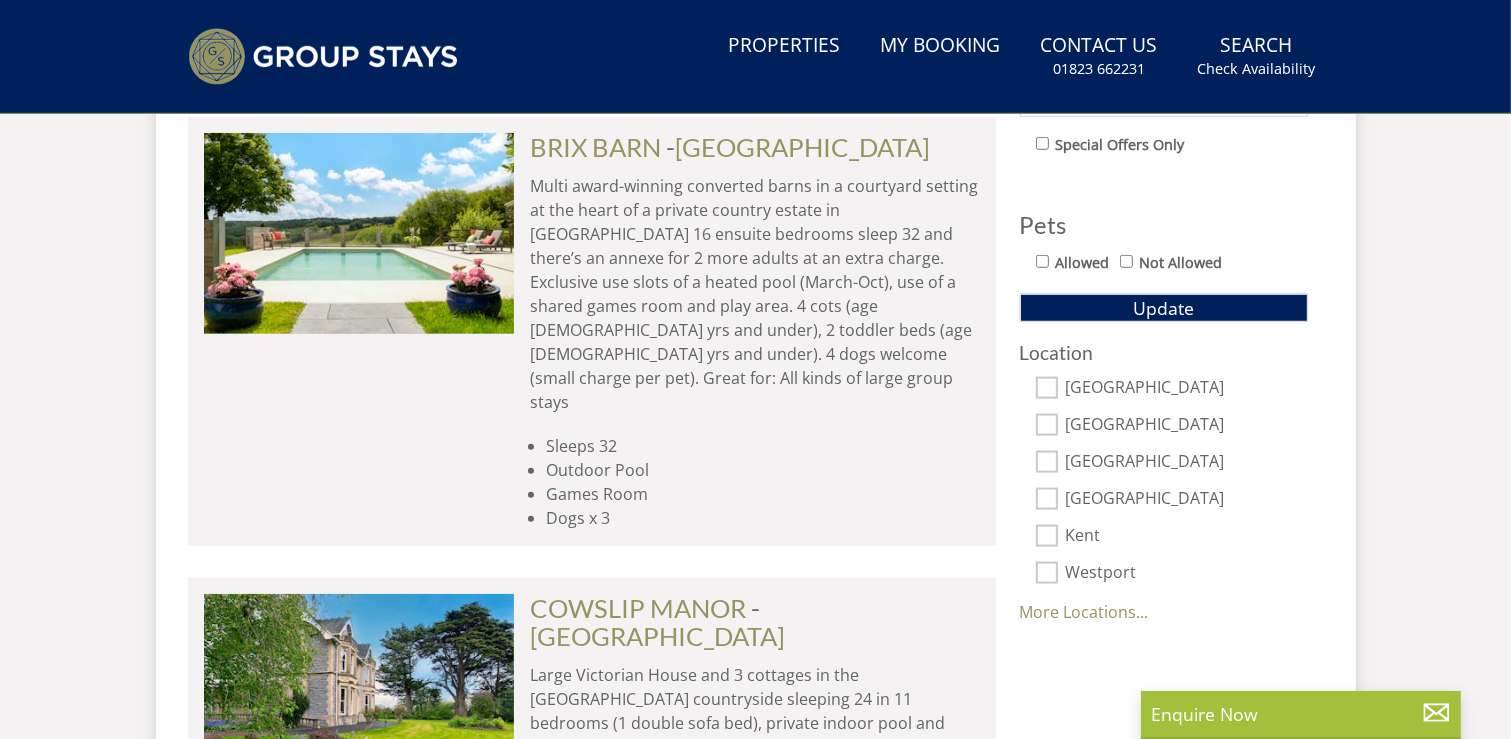 scroll, scrollTop: 0, scrollLeft: 0, axis: both 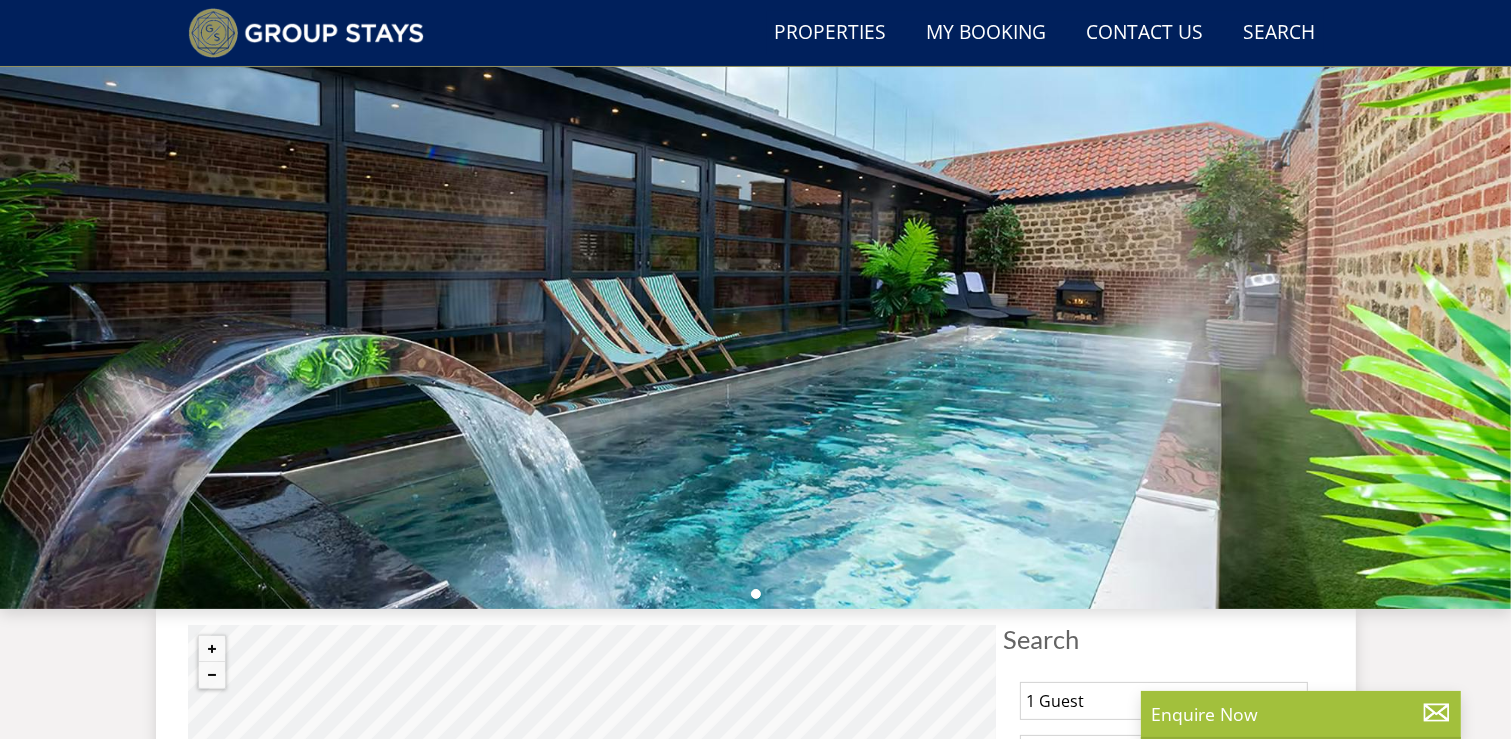 drag, startPoint x: 1506, startPoint y: 68, endPoint x: 1504, endPoint y: 97, distance: 29.068884 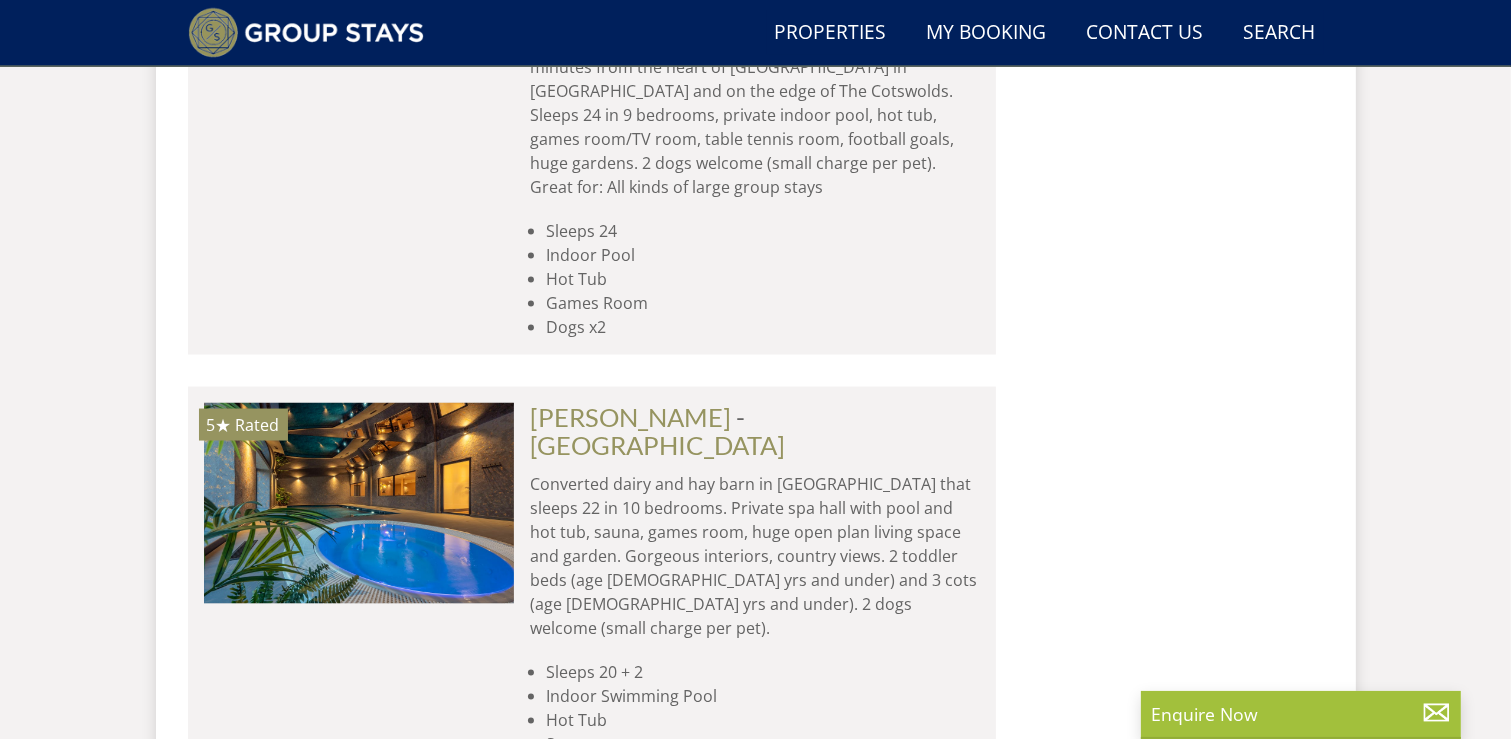 scroll, scrollTop: 3672, scrollLeft: 0, axis: vertical 